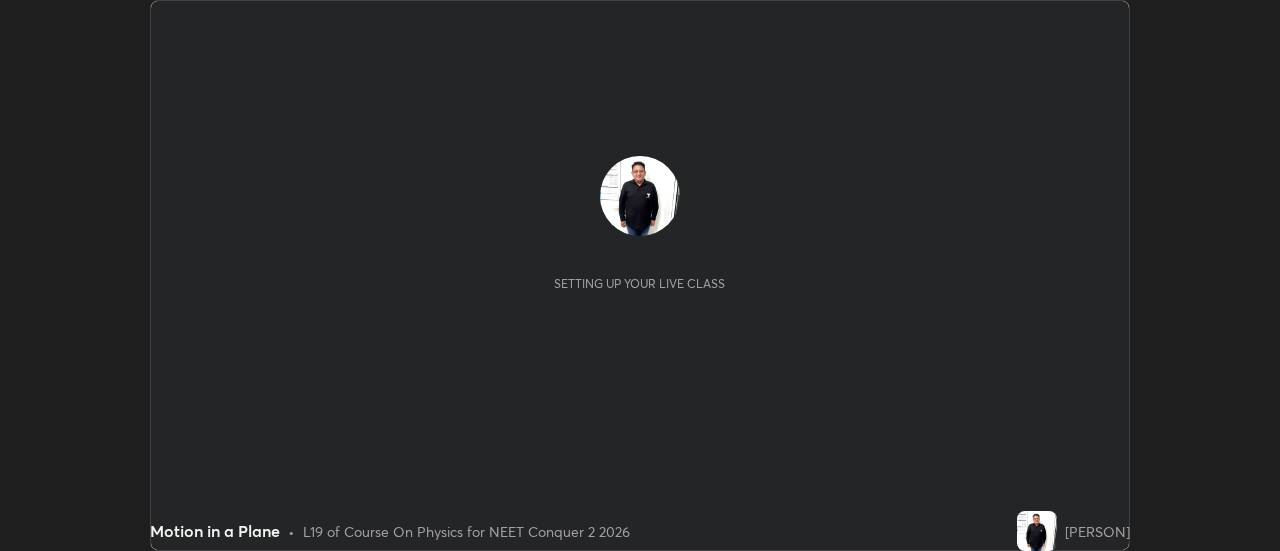 scroll, scrollTop: 0, scrollLeft: 0, axis: both 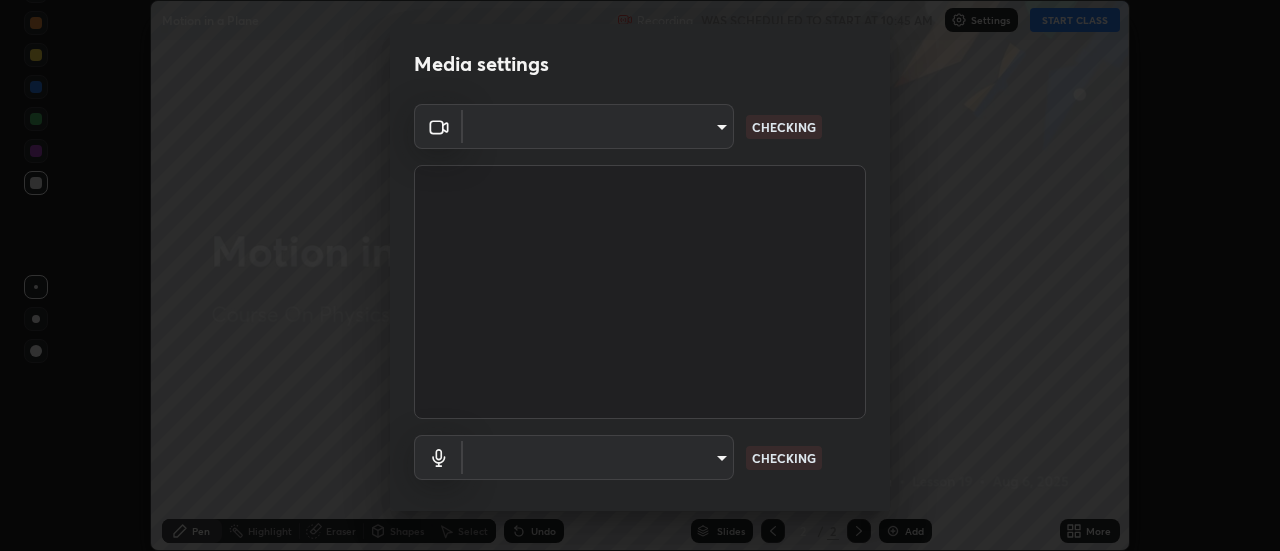 type on "c5ed04fab0462d49a1ad3b4b8777cdbb7dc1a14ad55b47a40411d41dbe2fc924" 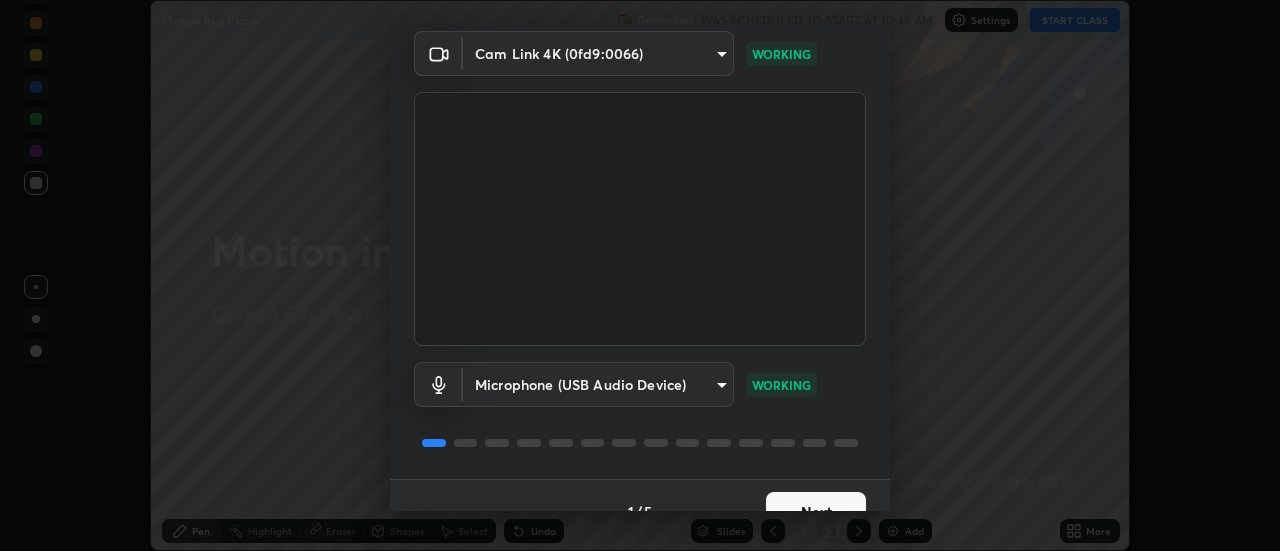 scroll, scrollTop: 105, scrollLeft: 0, axis: vertical 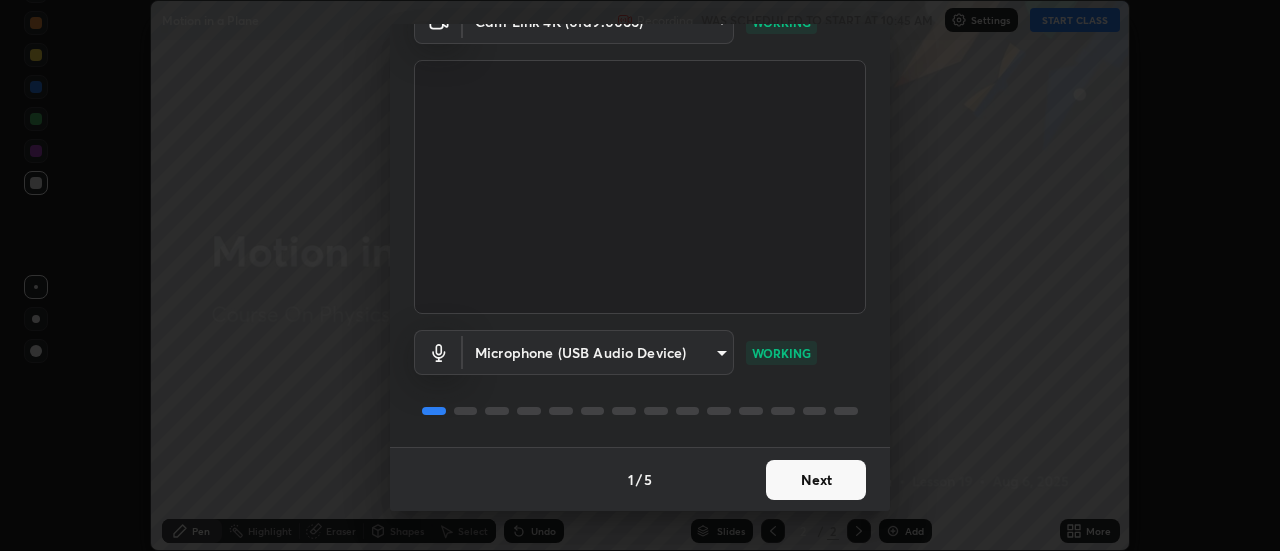 click on "Next" at bounding box center [816, 480] 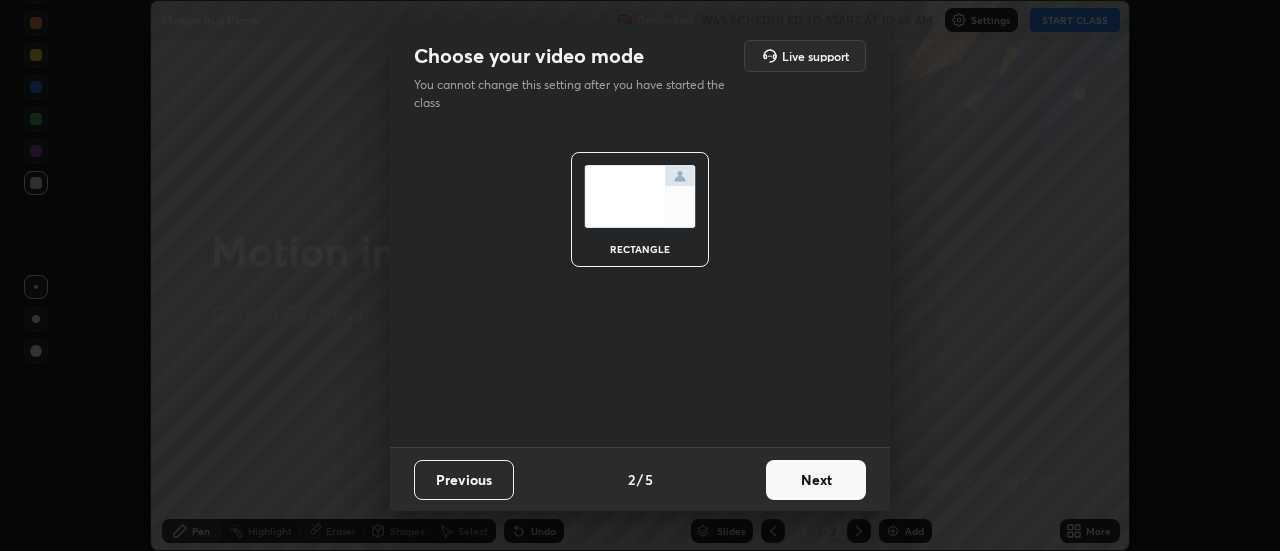 scroll, scrollTop: 0, scrollLeft: 0, axis: both 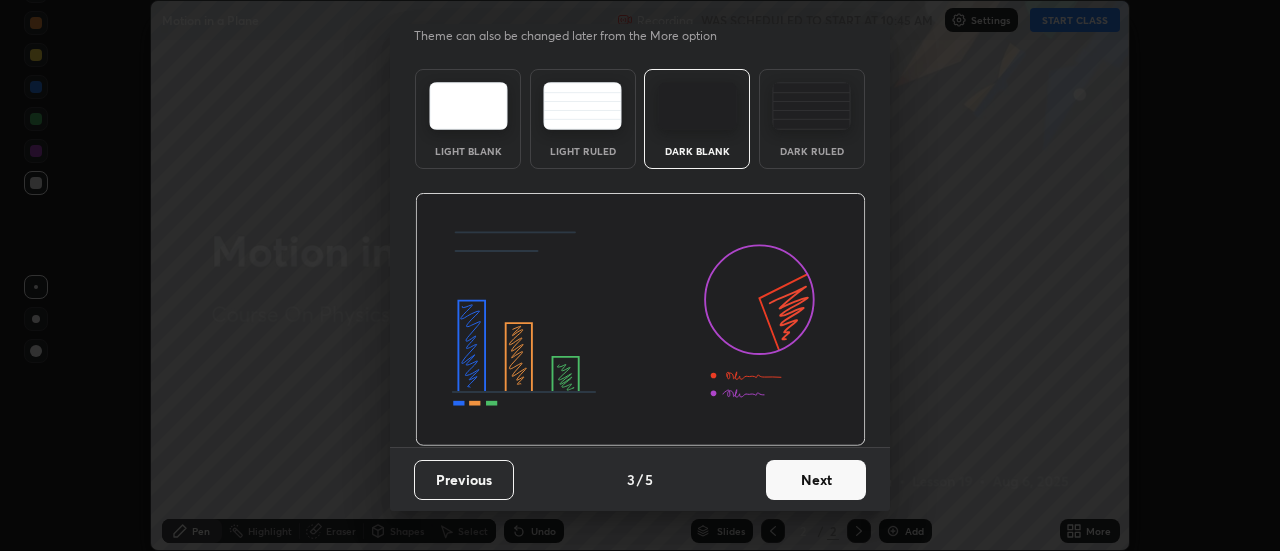 click on "Next" at bounding box center (816, 480) 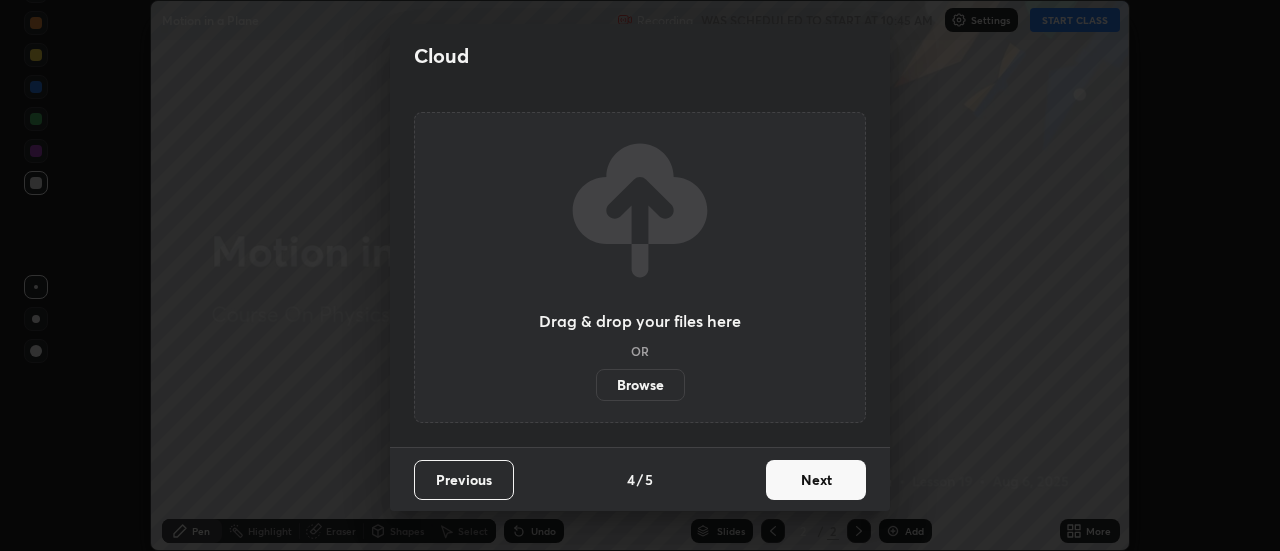 scroll, scrollTop: 0, scrollLeft: 0, axis: both 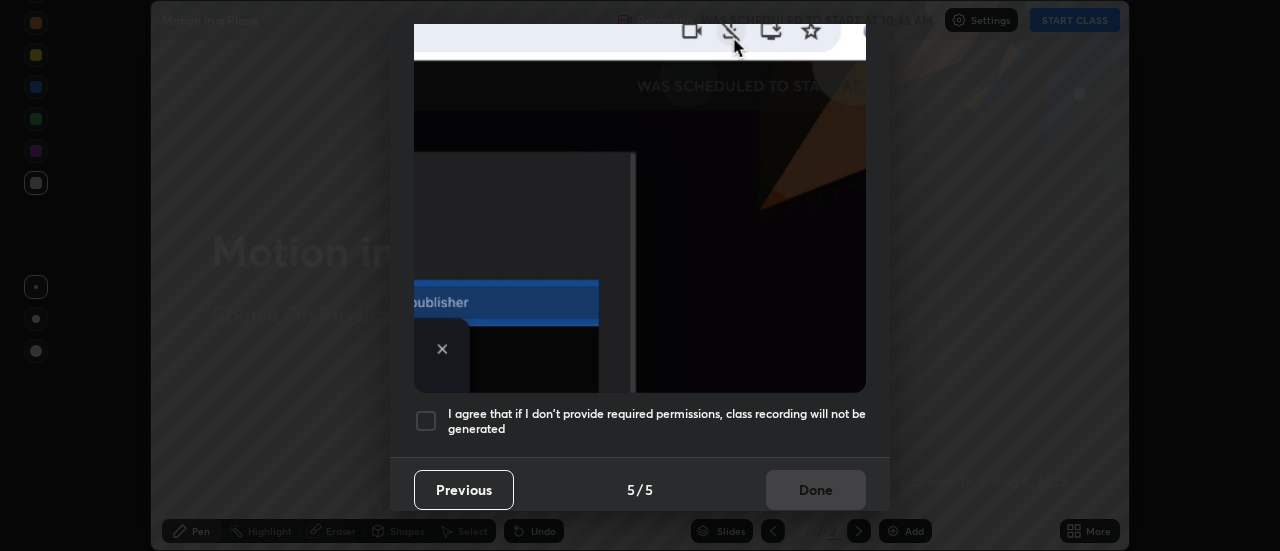 click at bounding box center [426, 421] 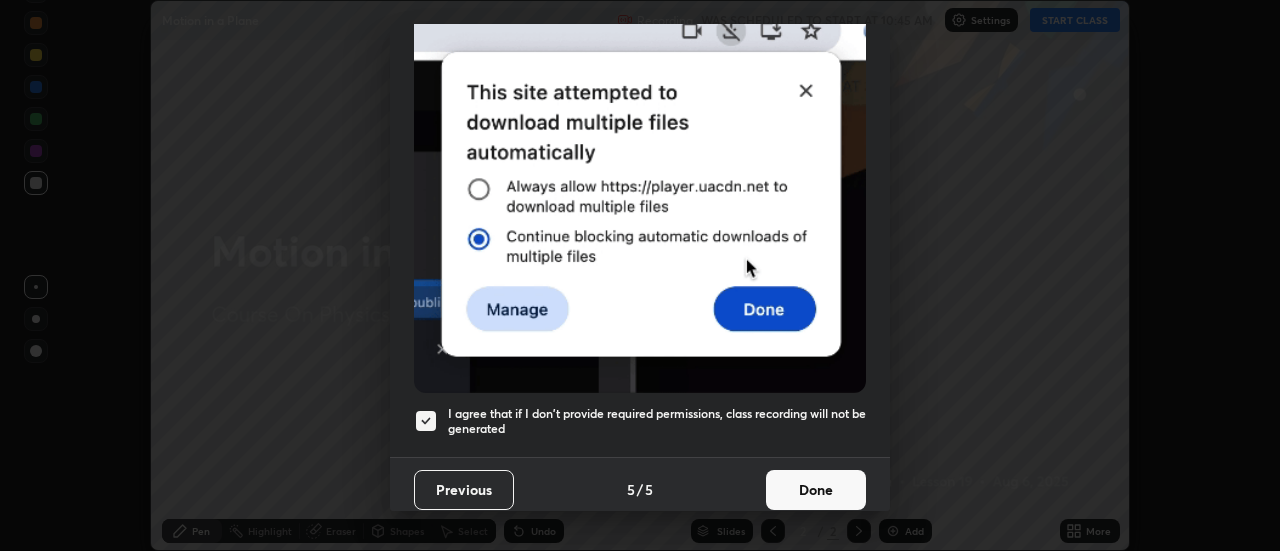 click on "Done" at bounding box center (816, 490) 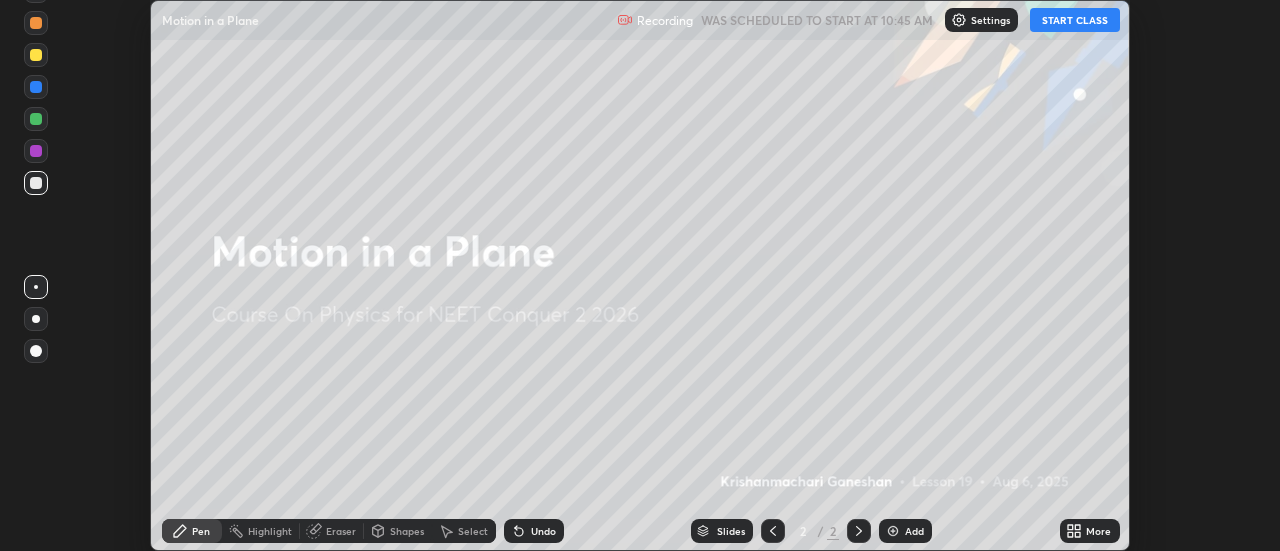 click on "START CLASS" at bounding box center (1075, 20) 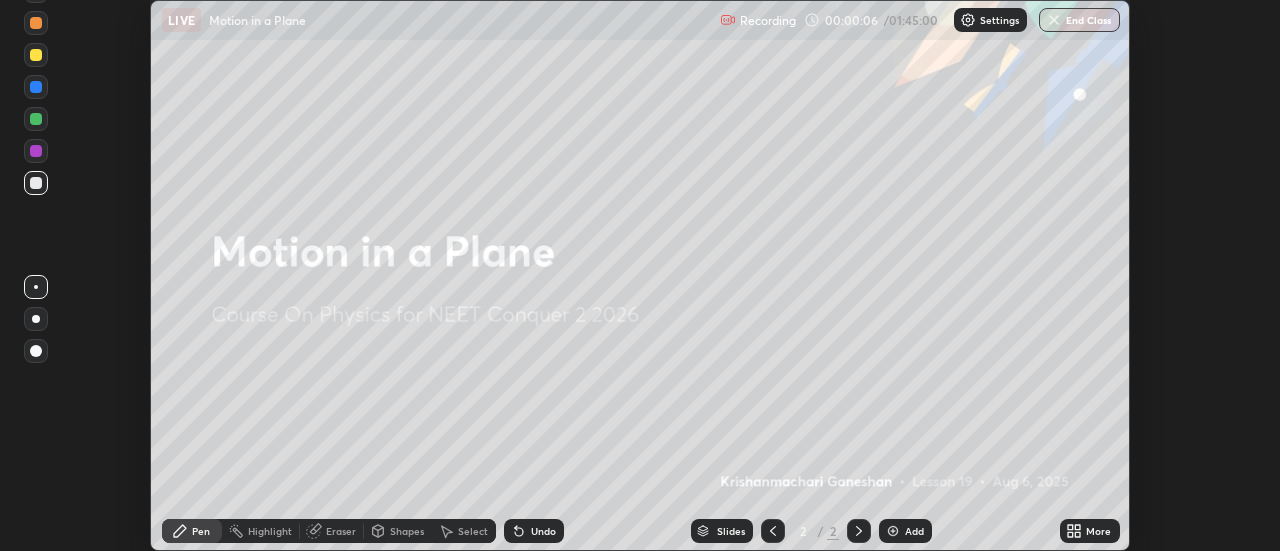 click 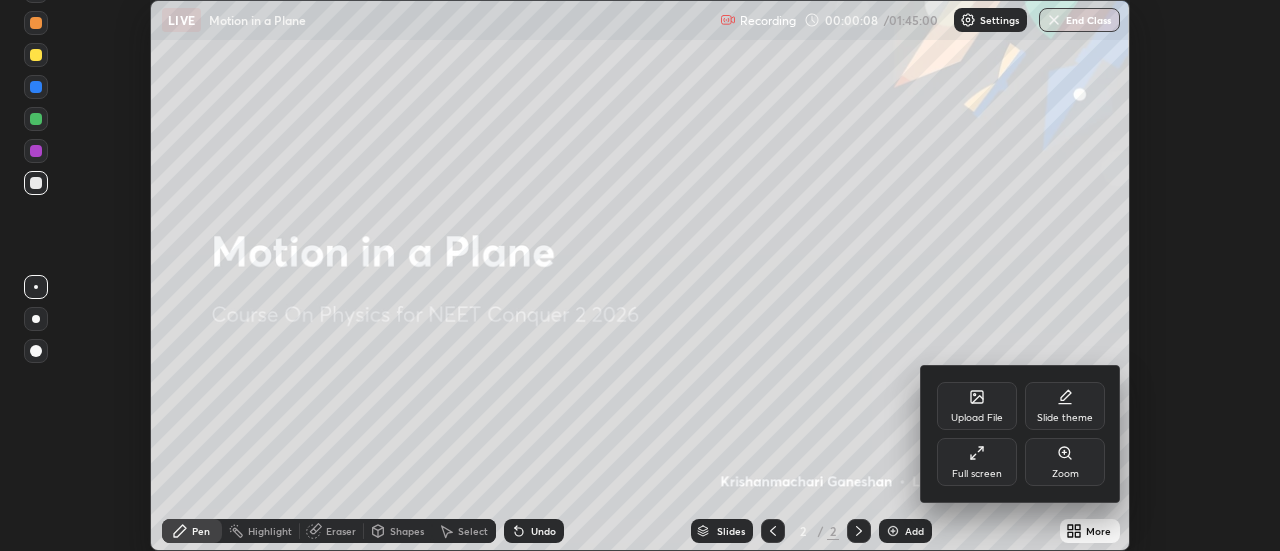 click 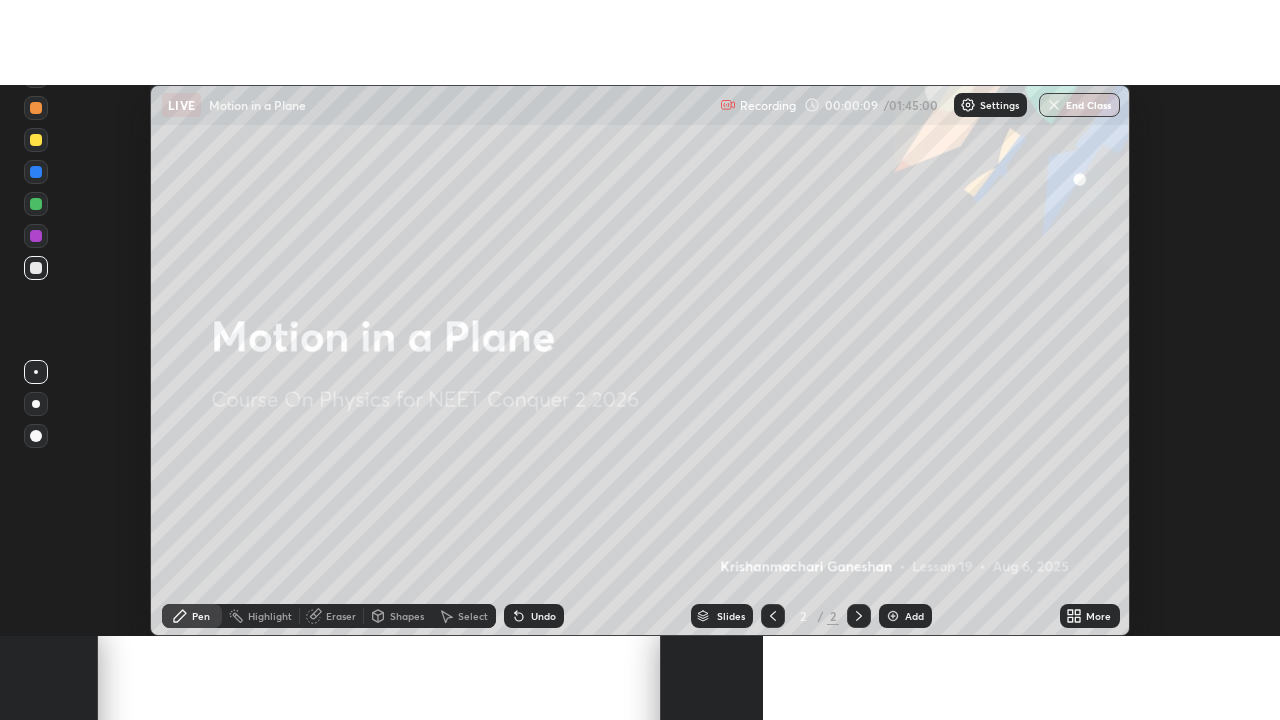 scroll, scrollTop: 99280, scrollLeft: 98720, axis: both 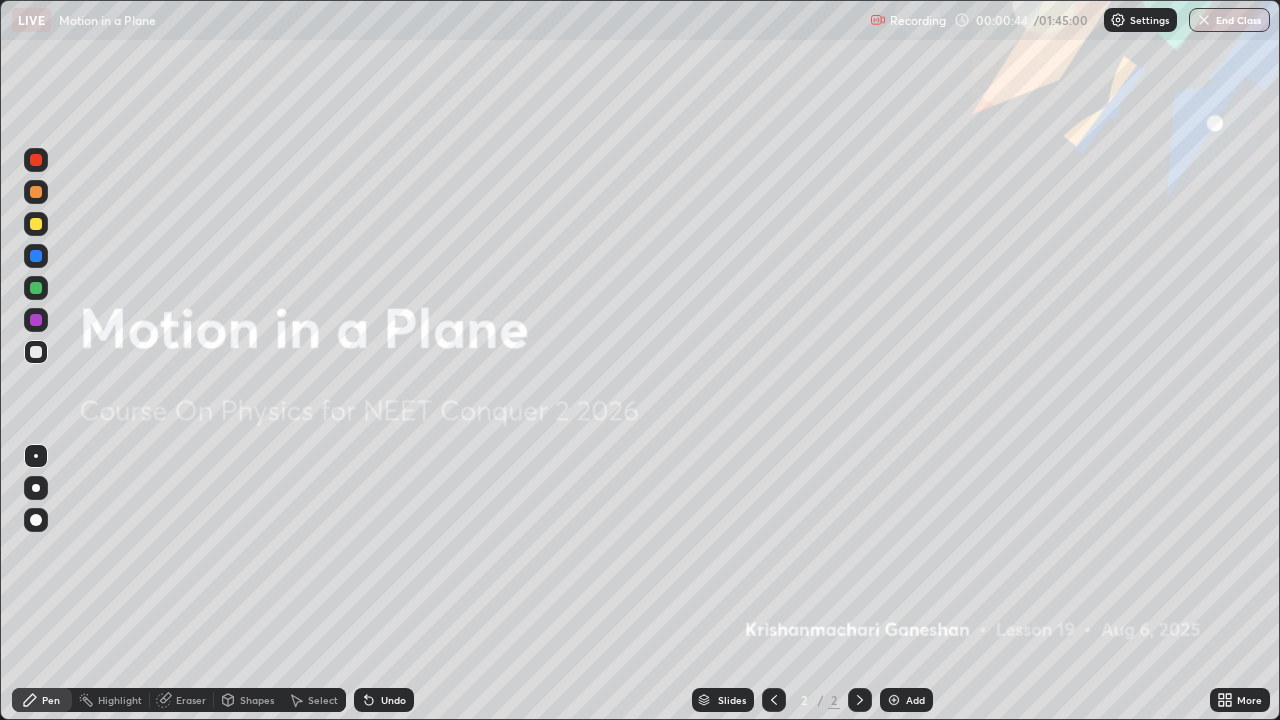 click at bounding box center (894, 700) 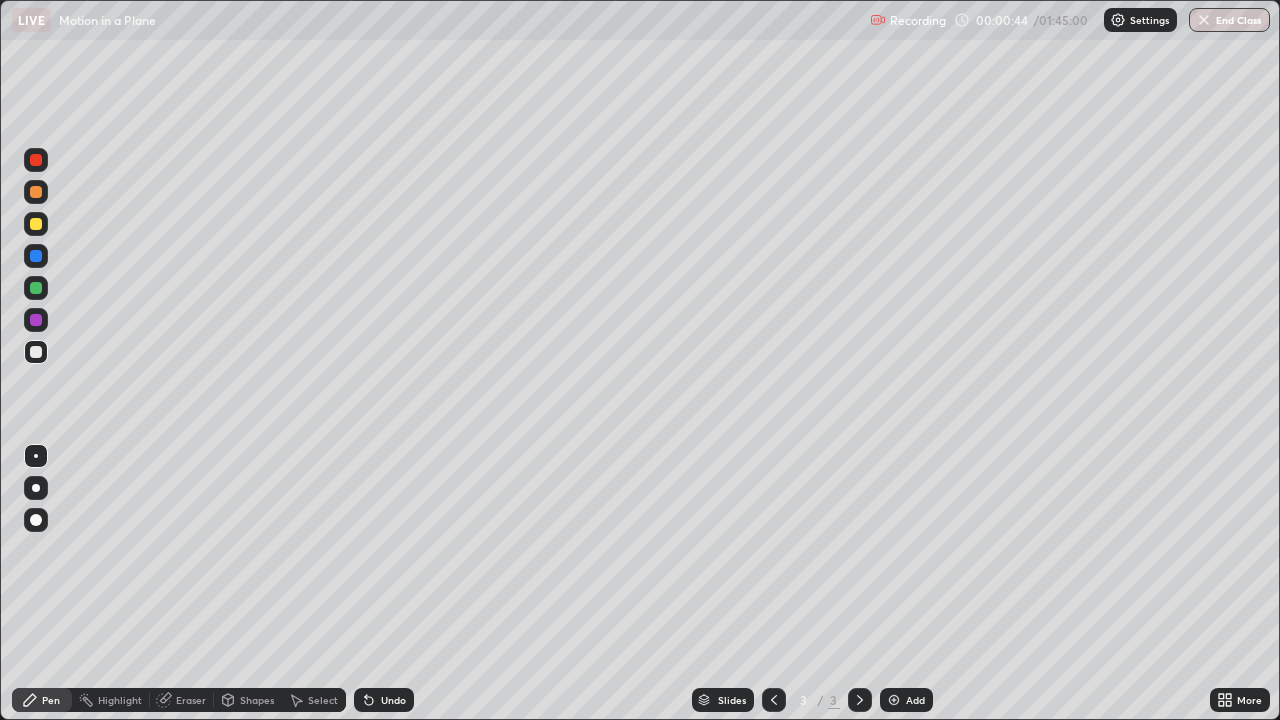 click at bounding box center (894, 700) 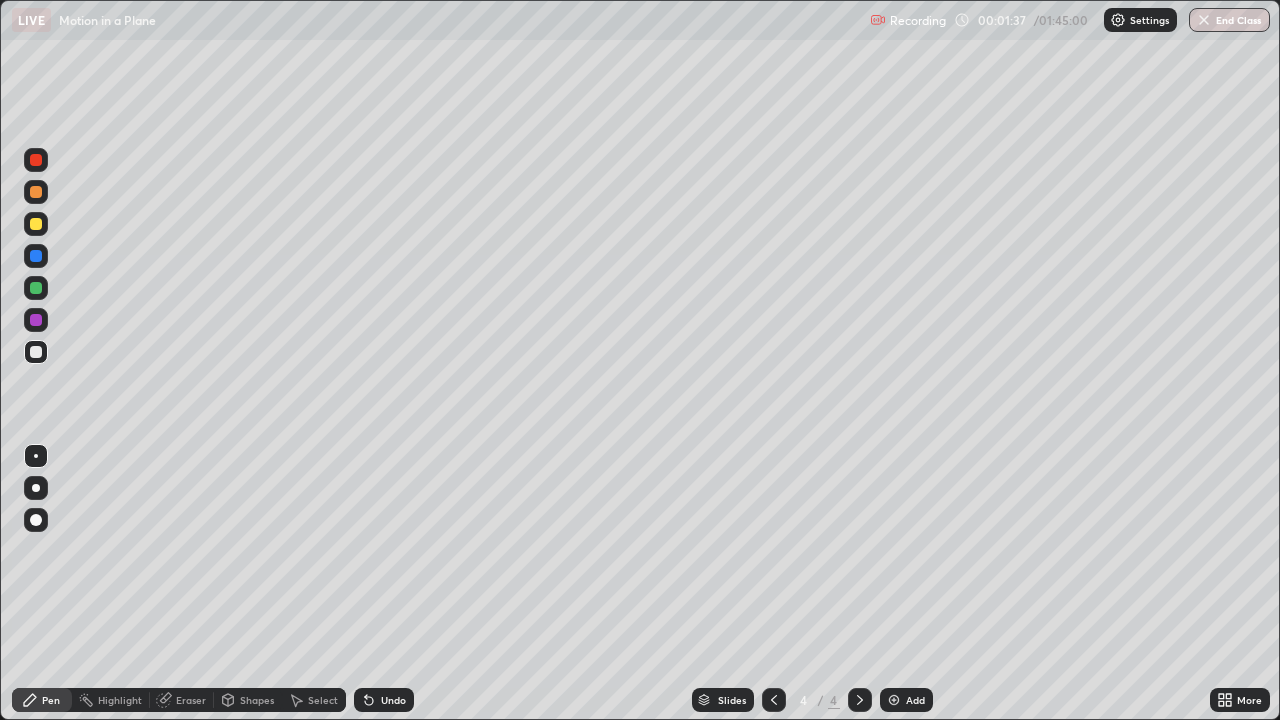 click on "Shapes" at bounding box center (248, 700) 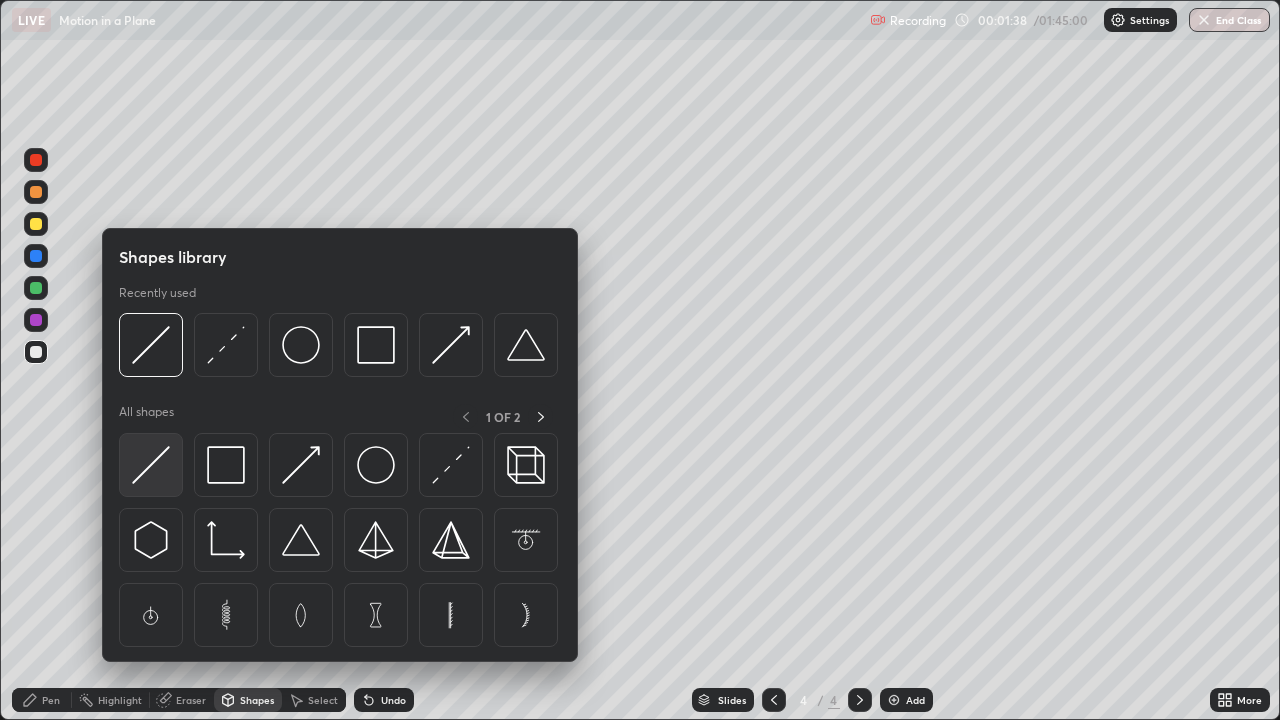 click at bounding box center (151, 465) 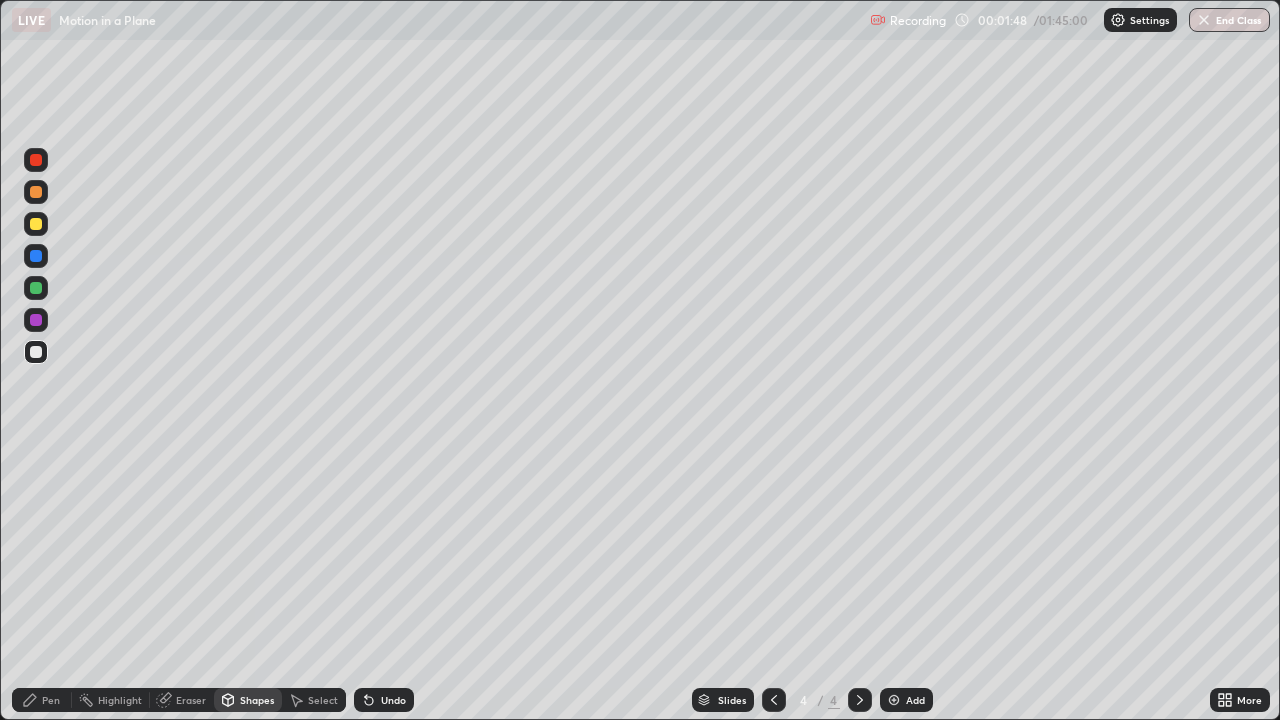 click on "Pen" at bounding box center (42, 700) 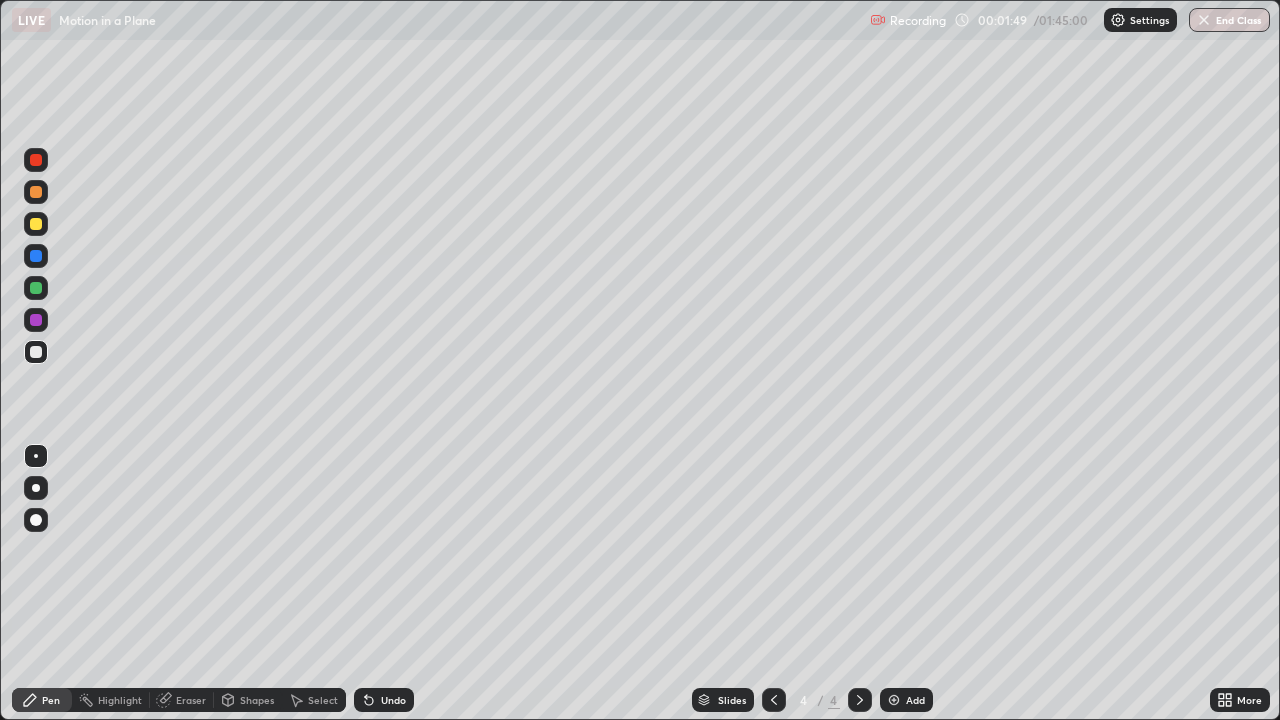 click at bounding box center (36, 352) 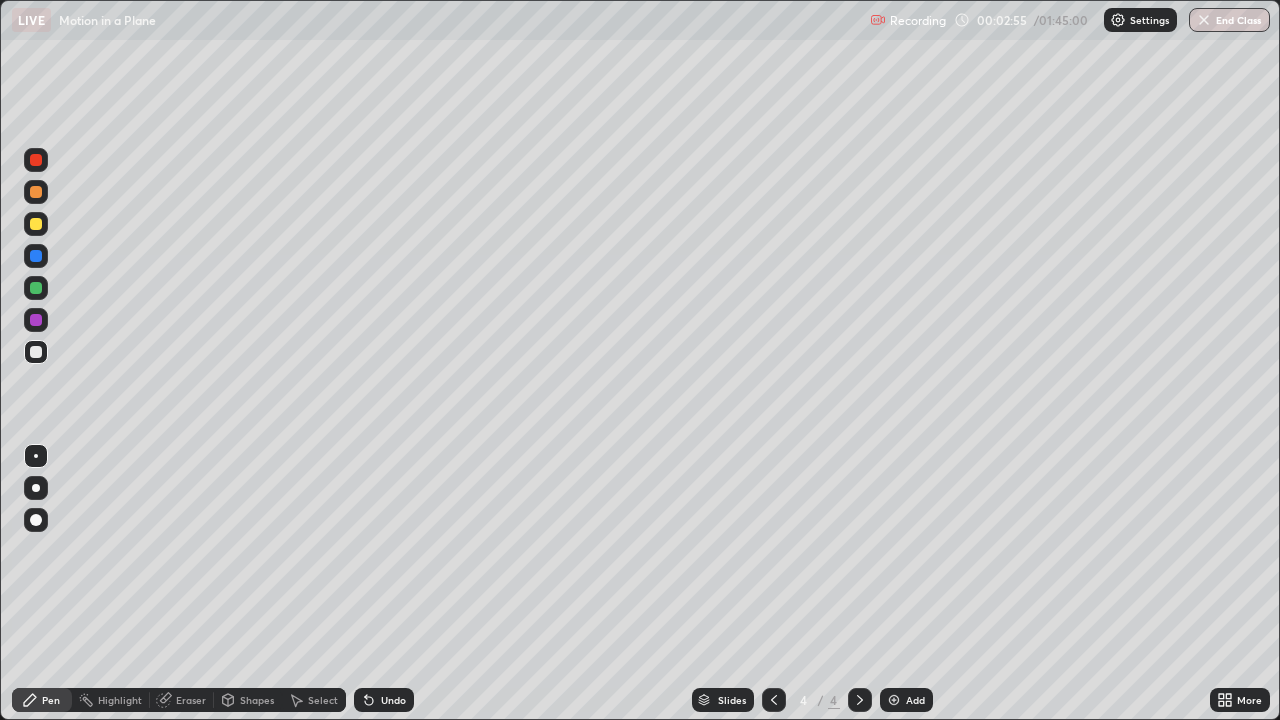 click on "Shapes" at bounding box center (248, 700) 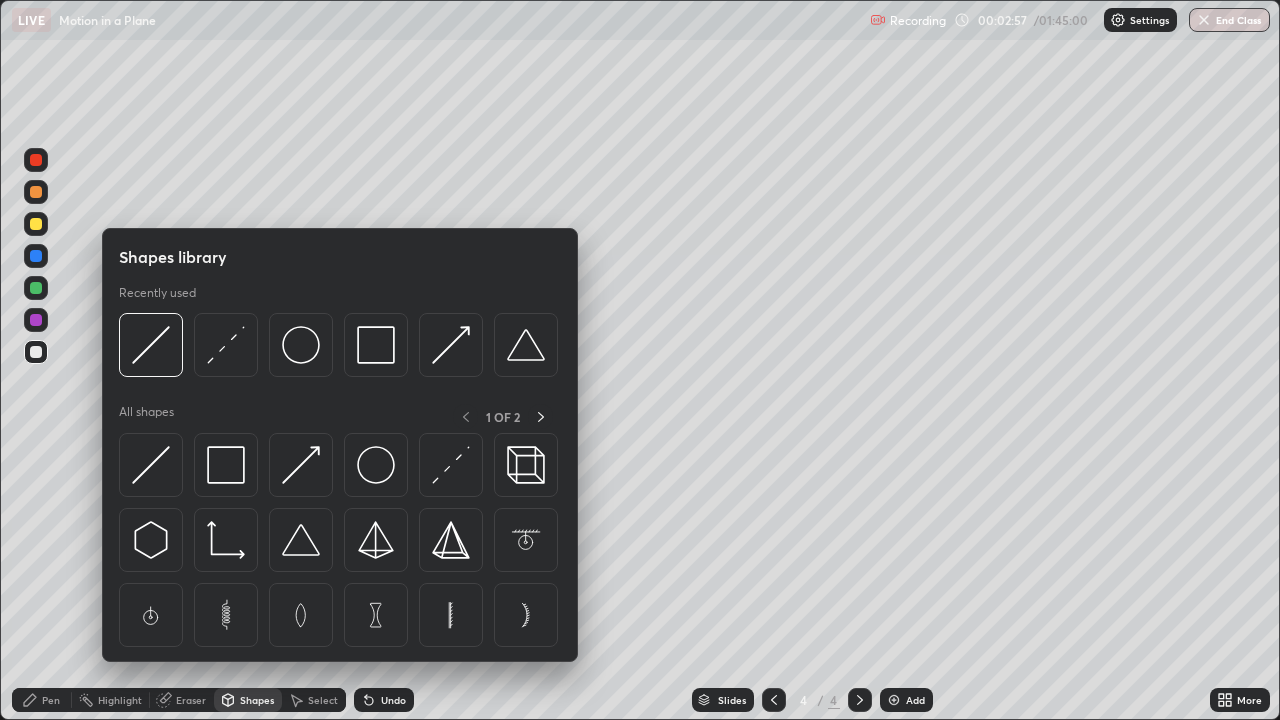 click on "Eraser" at bounding box center [182, 700] 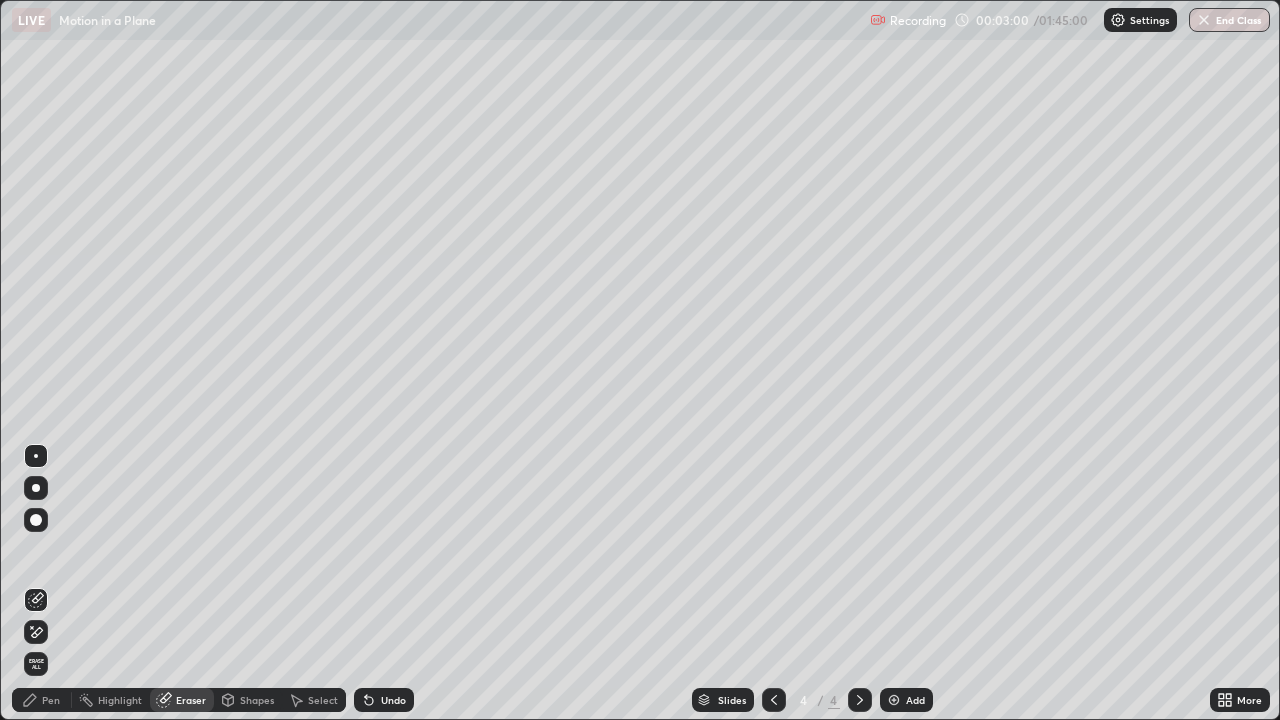 click on "Pen" at bounding box center (51, 700) 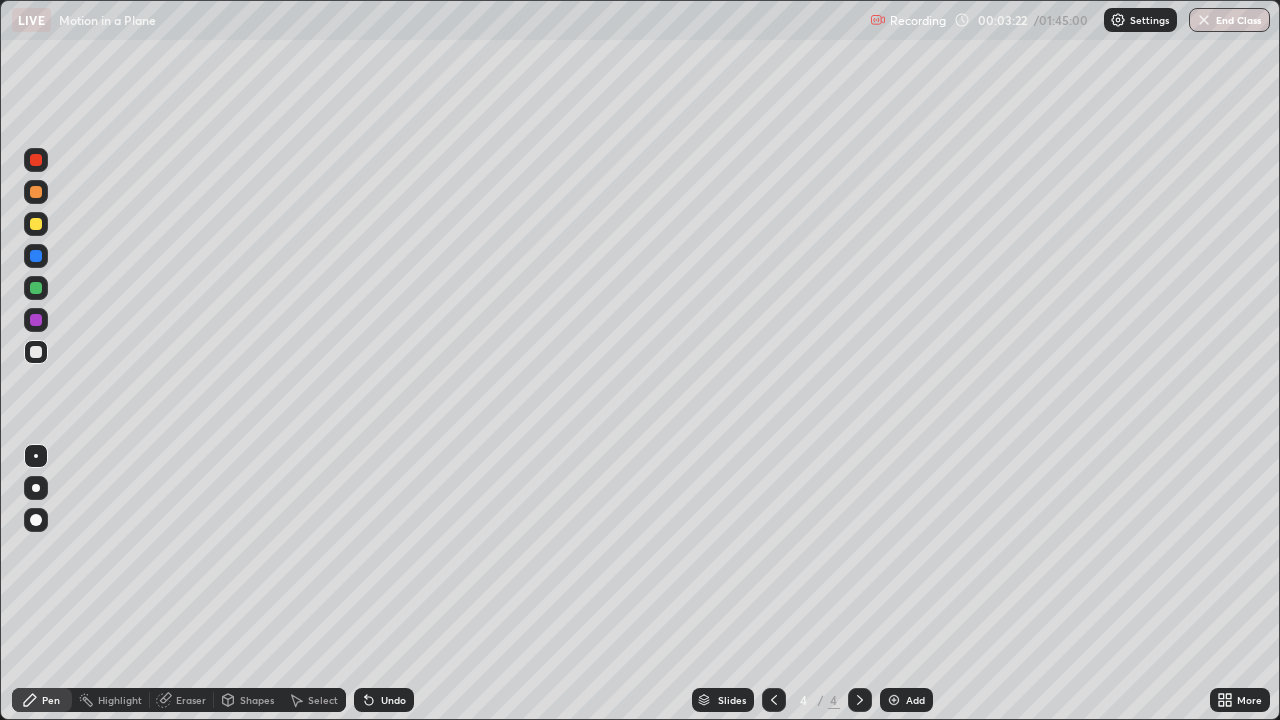 click on "Eraser" at bounding box center [191, 700] 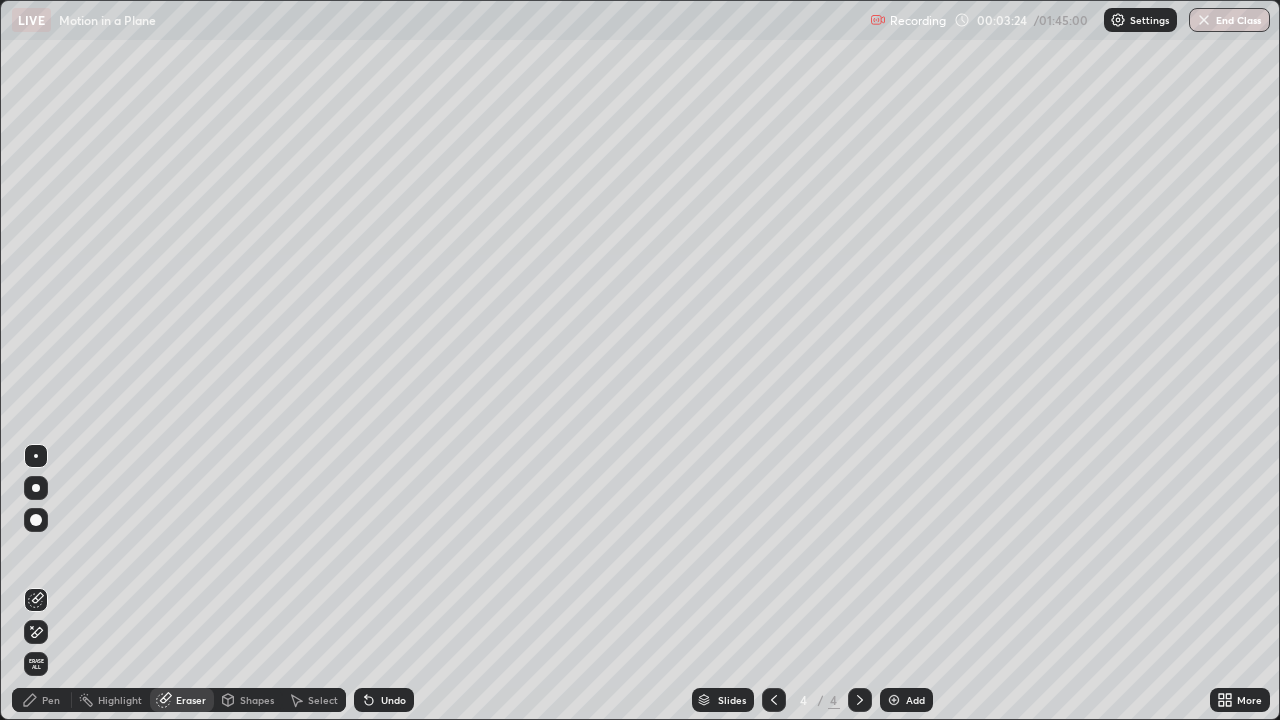 click on "Pen" at bounding box center (42, 700) 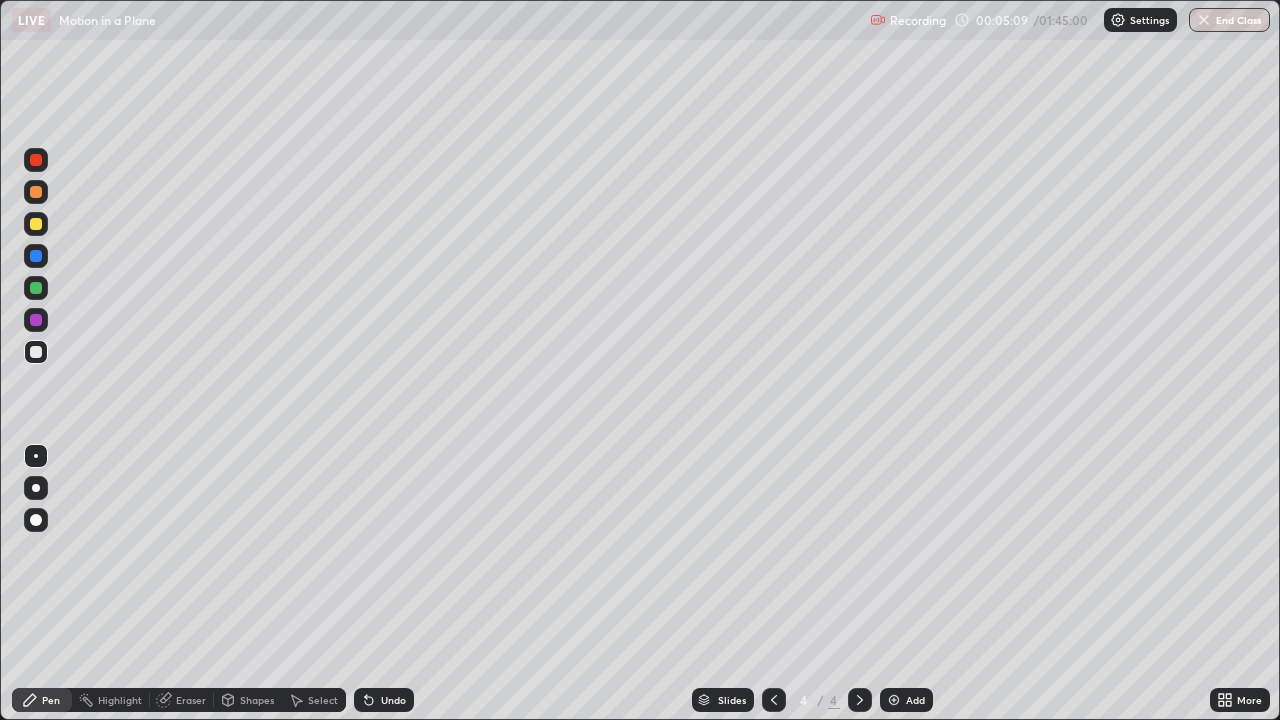 click on "Eraser" at bounding box center (191, 700) 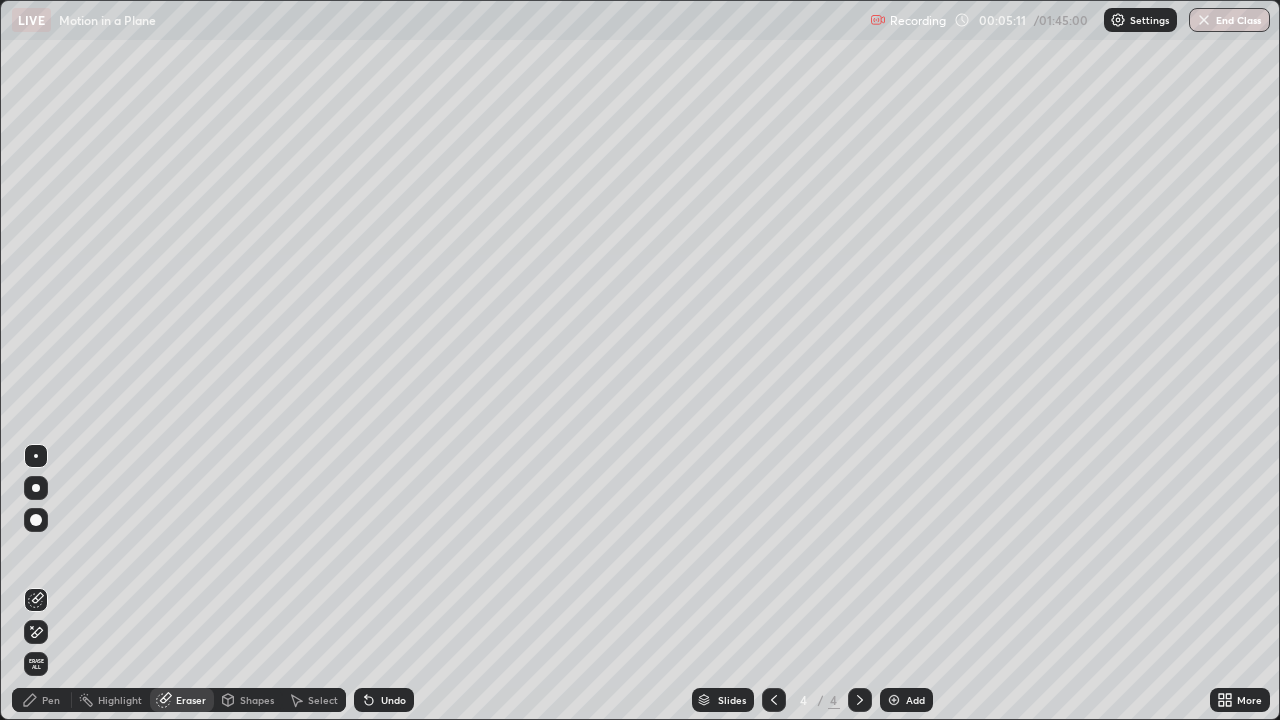 click on "Pen" at bounding box center [51, 700] 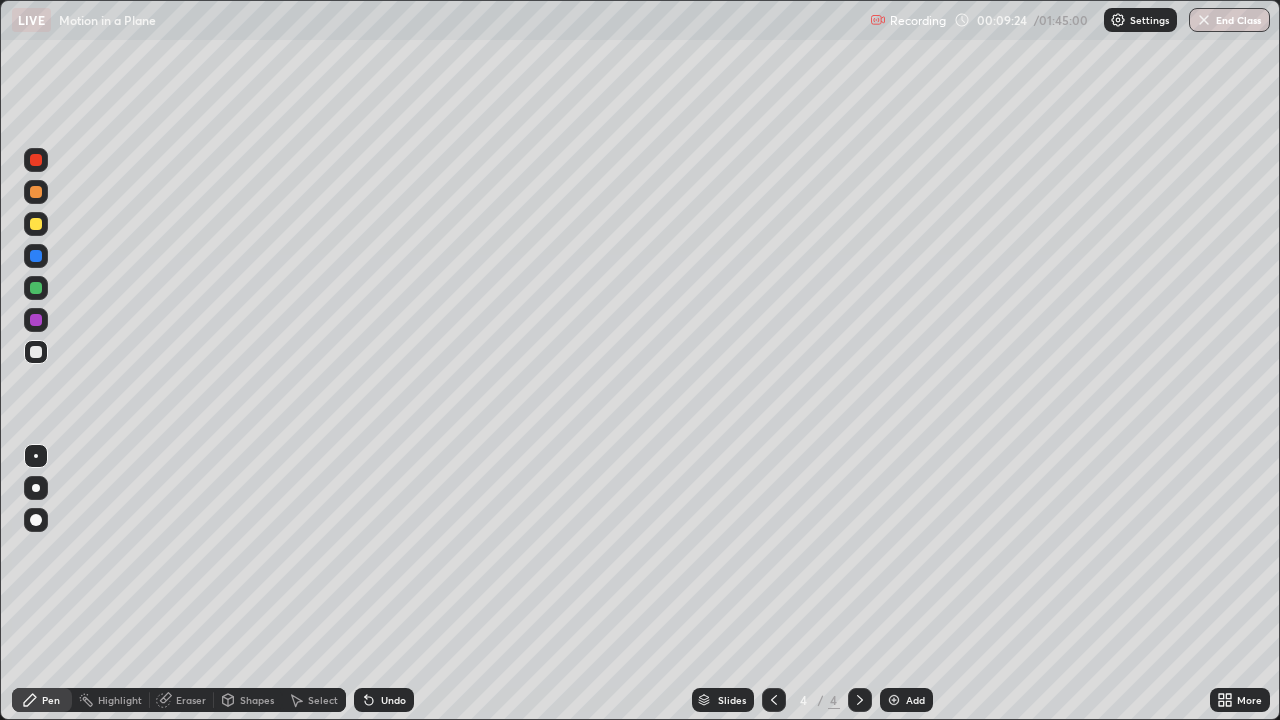 click at bounding box center (894, 700) 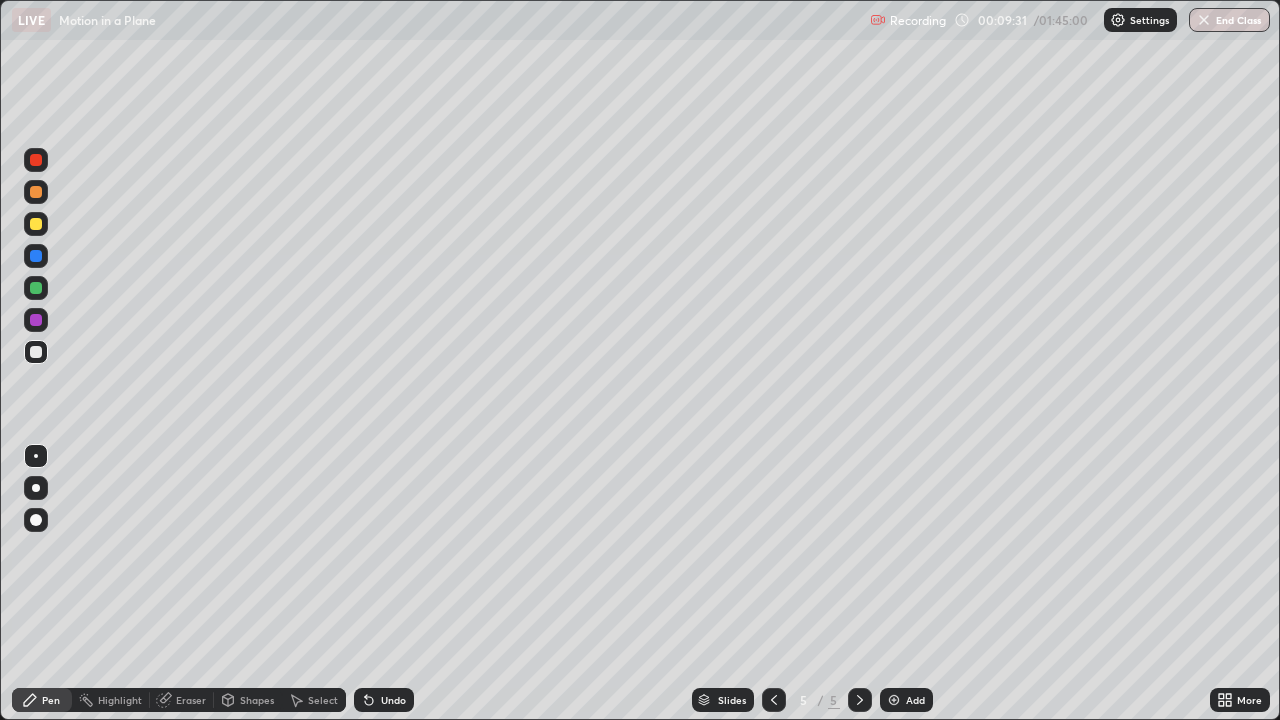 click at bounding box center [36, 224] 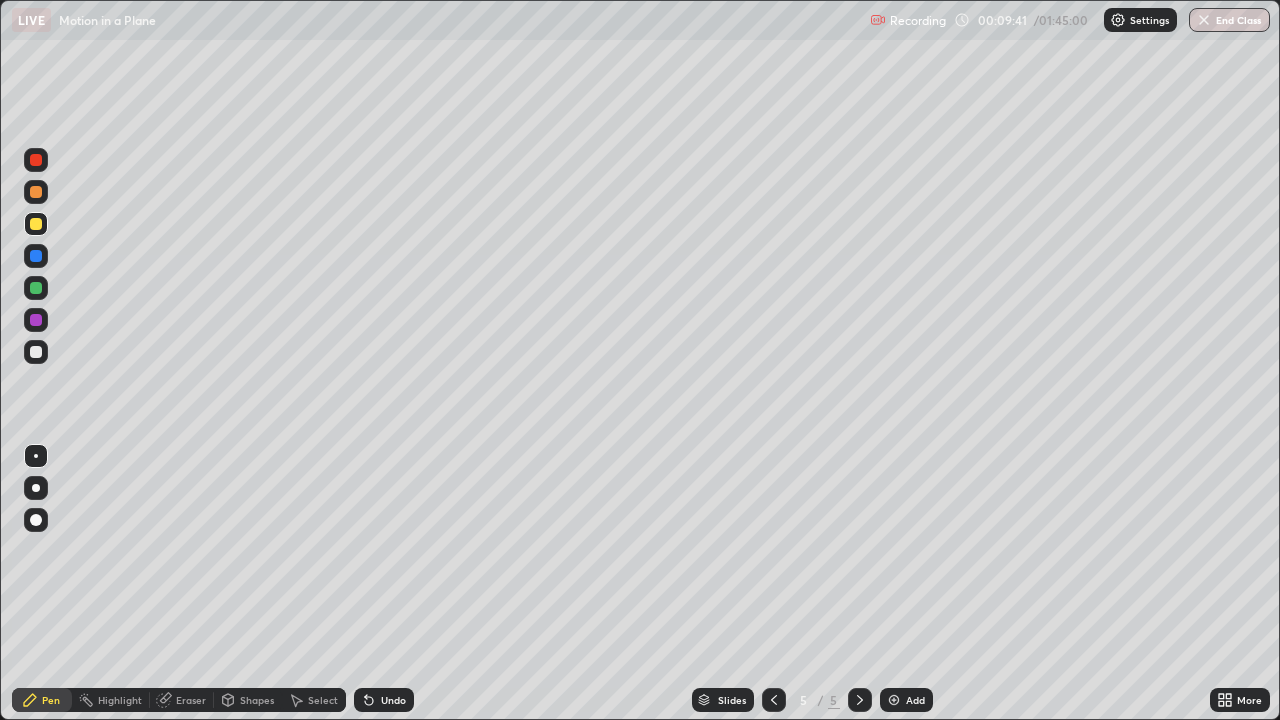 click at bounding box center [36, 352] 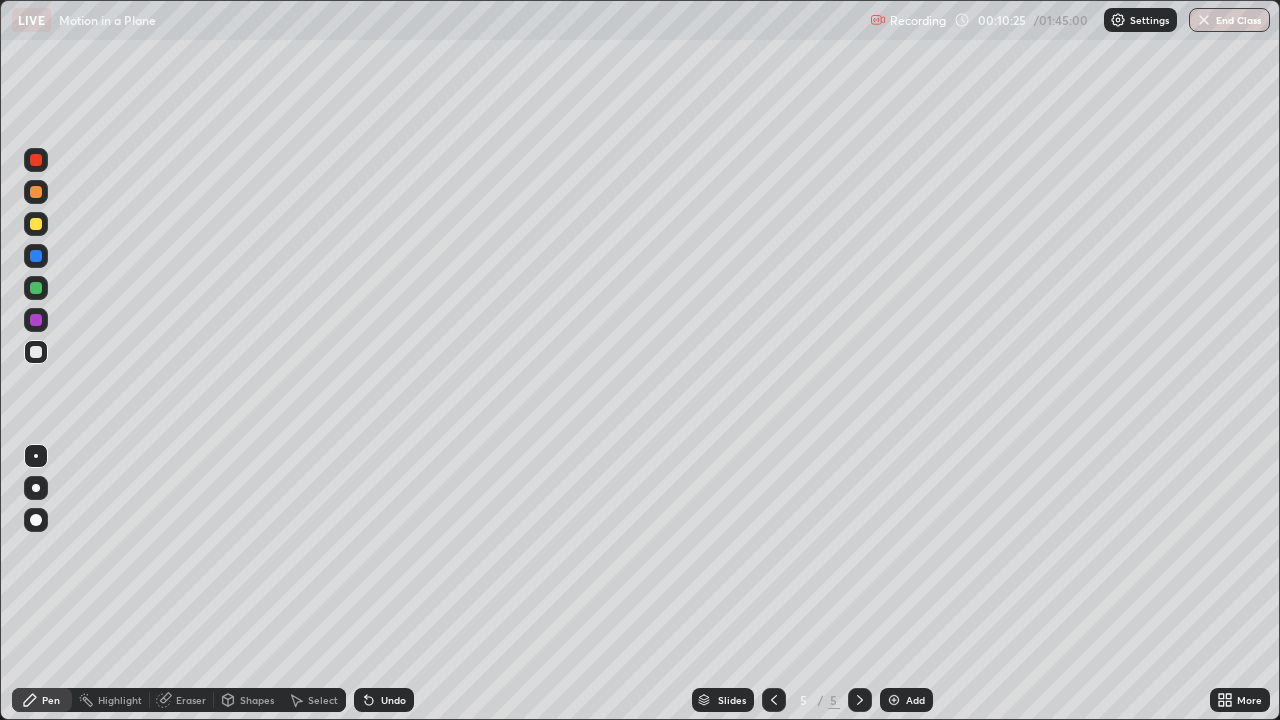click on "Eraser" at bounding box center [191, 700] 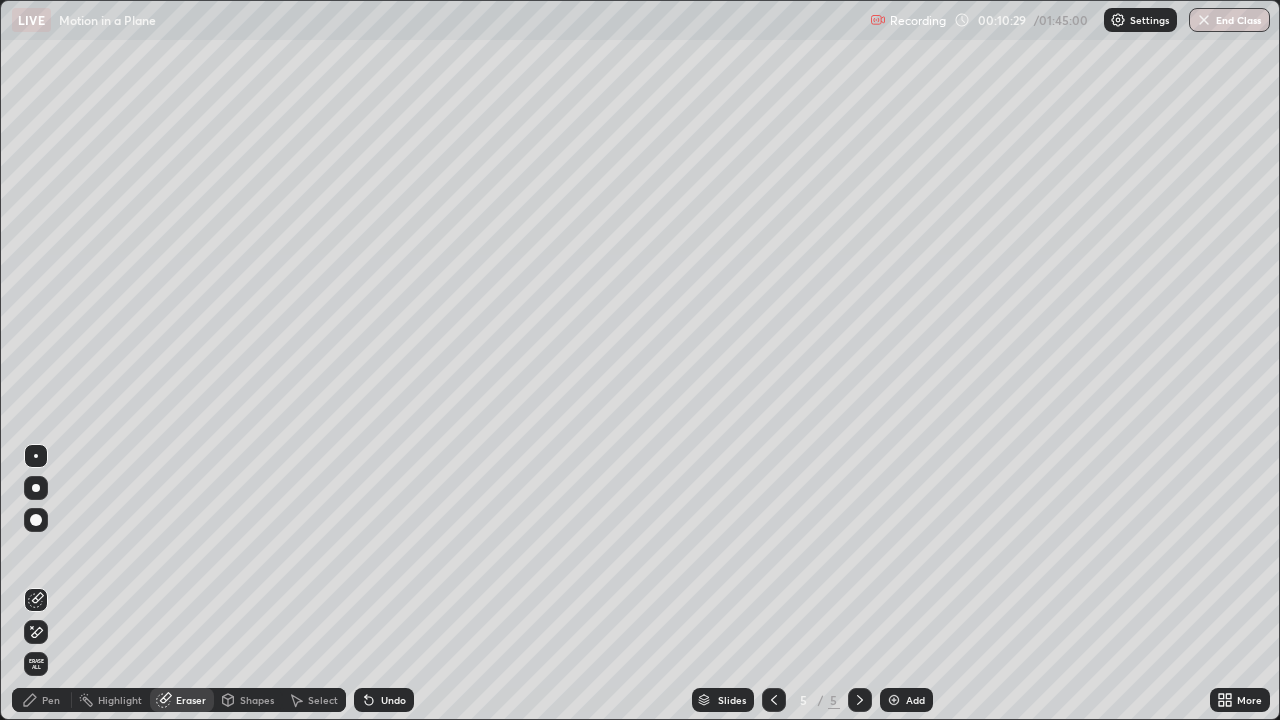 click on "Pen" at bounding box center [51, 700] 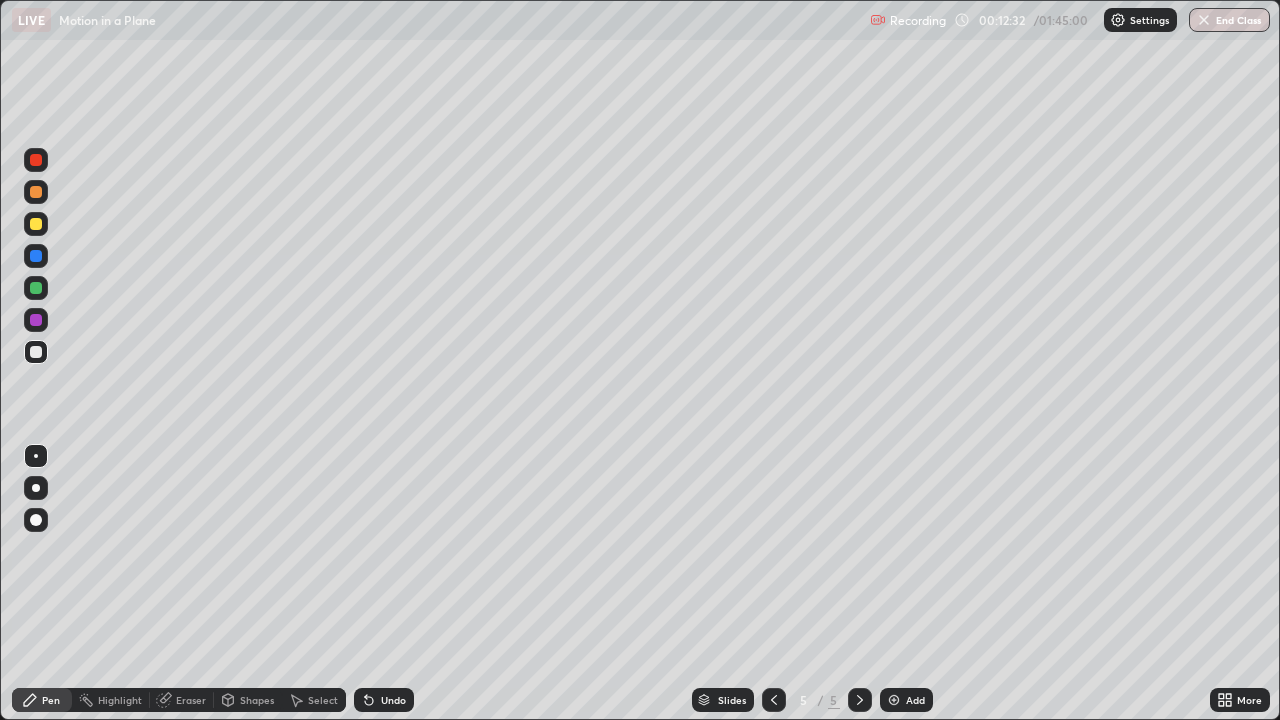 click on "Pen" at bounding box center [51, 700] 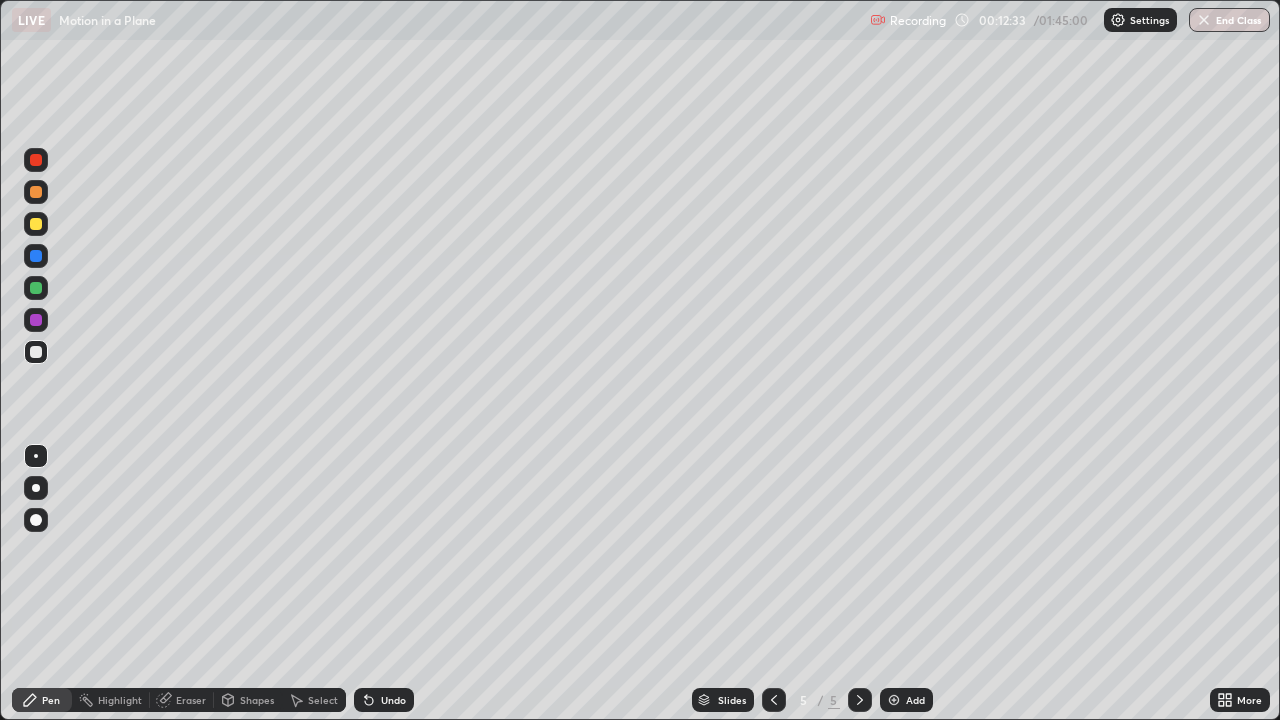 click at bounding box center [36, 352] 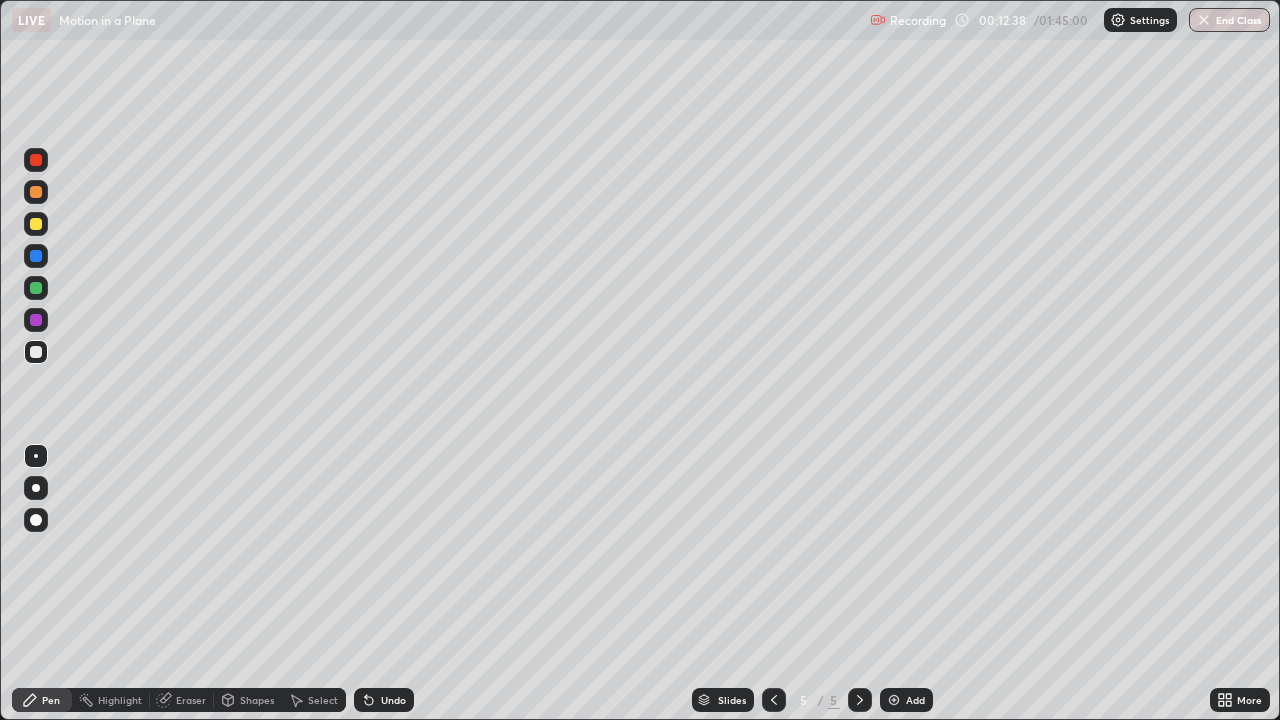 click on "Shapes" at bounding box center (257, 700) 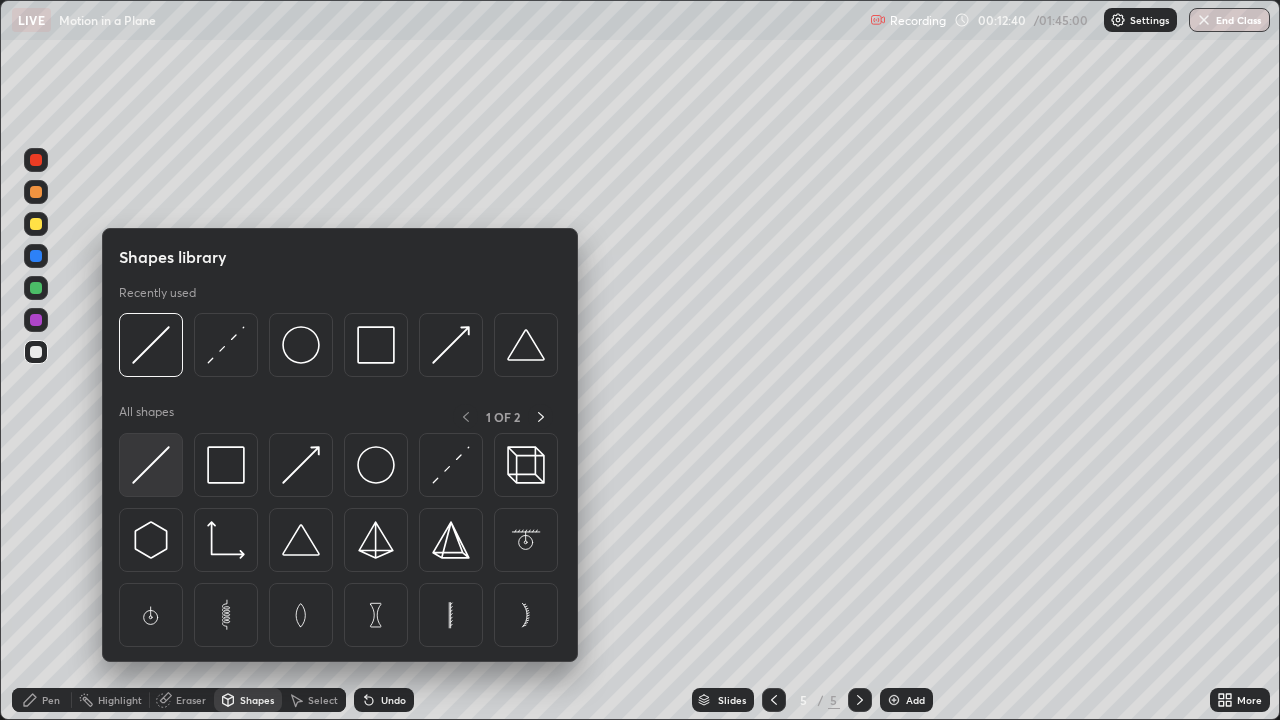 click at bounding box center (151, 465) 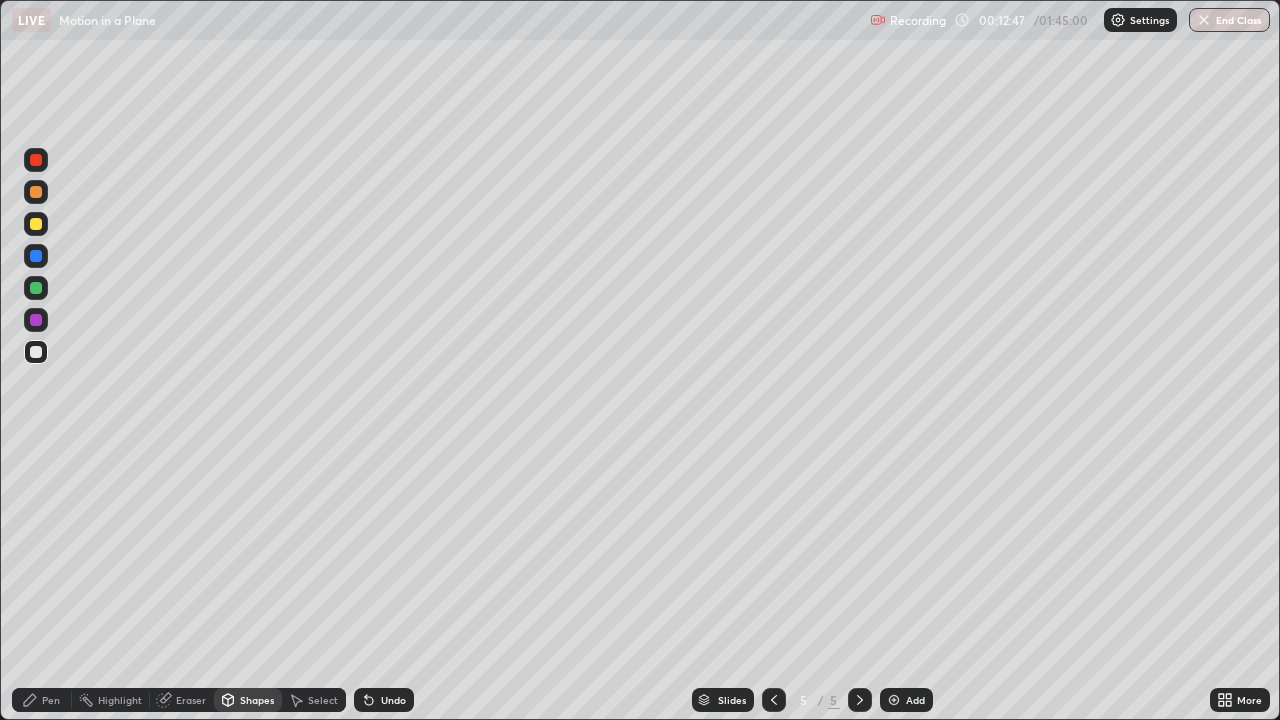 click at bounding box center [36, 224] 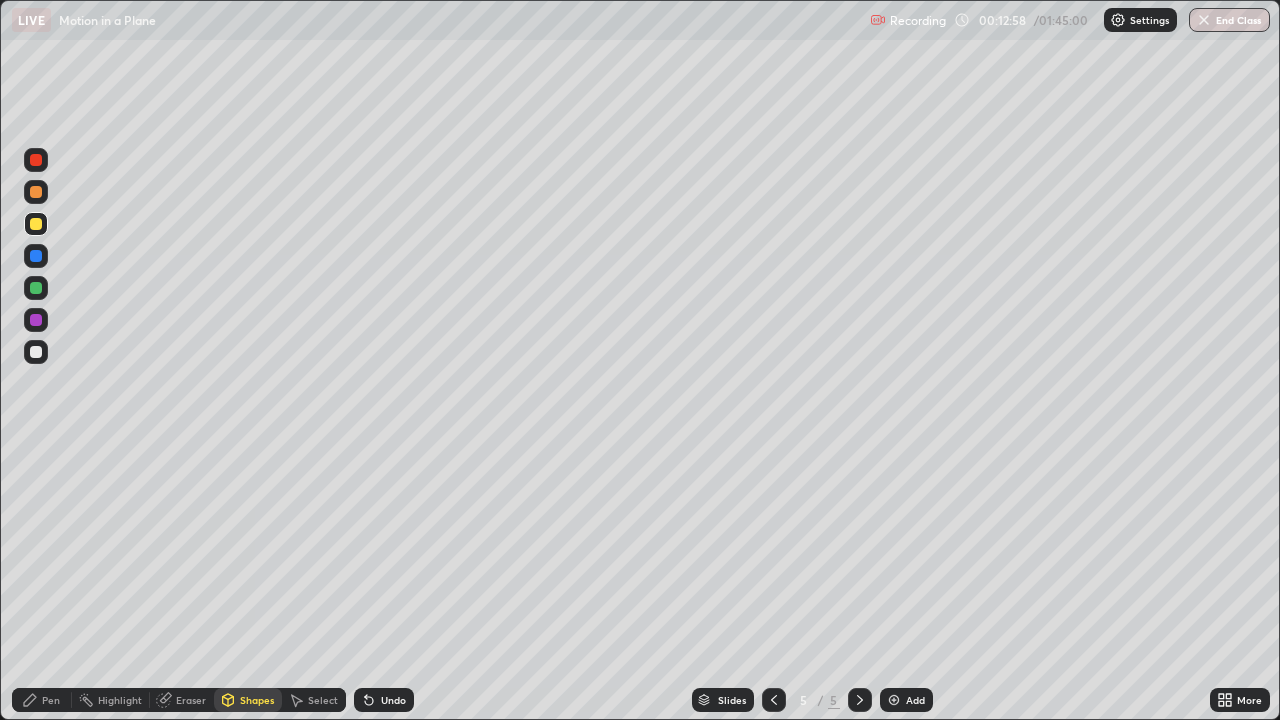 click at bounding box center (36, 352) 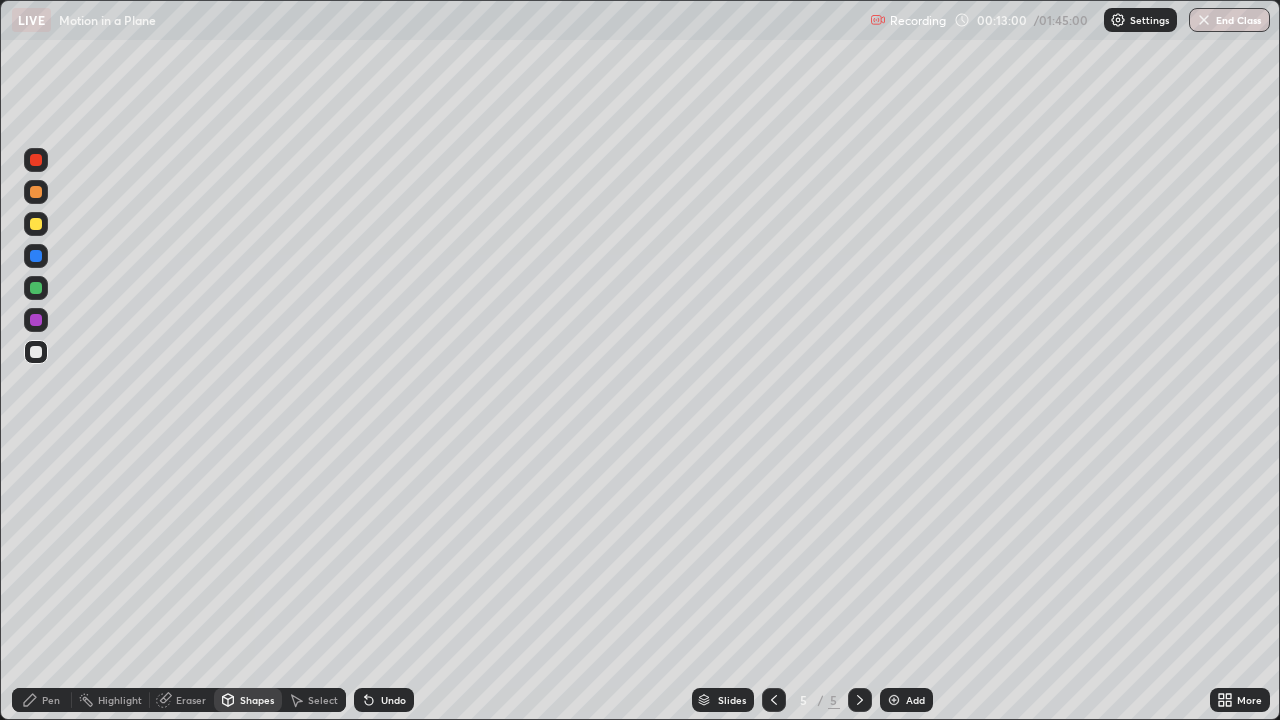 click on "Pen" at bounding box center [51, 700] 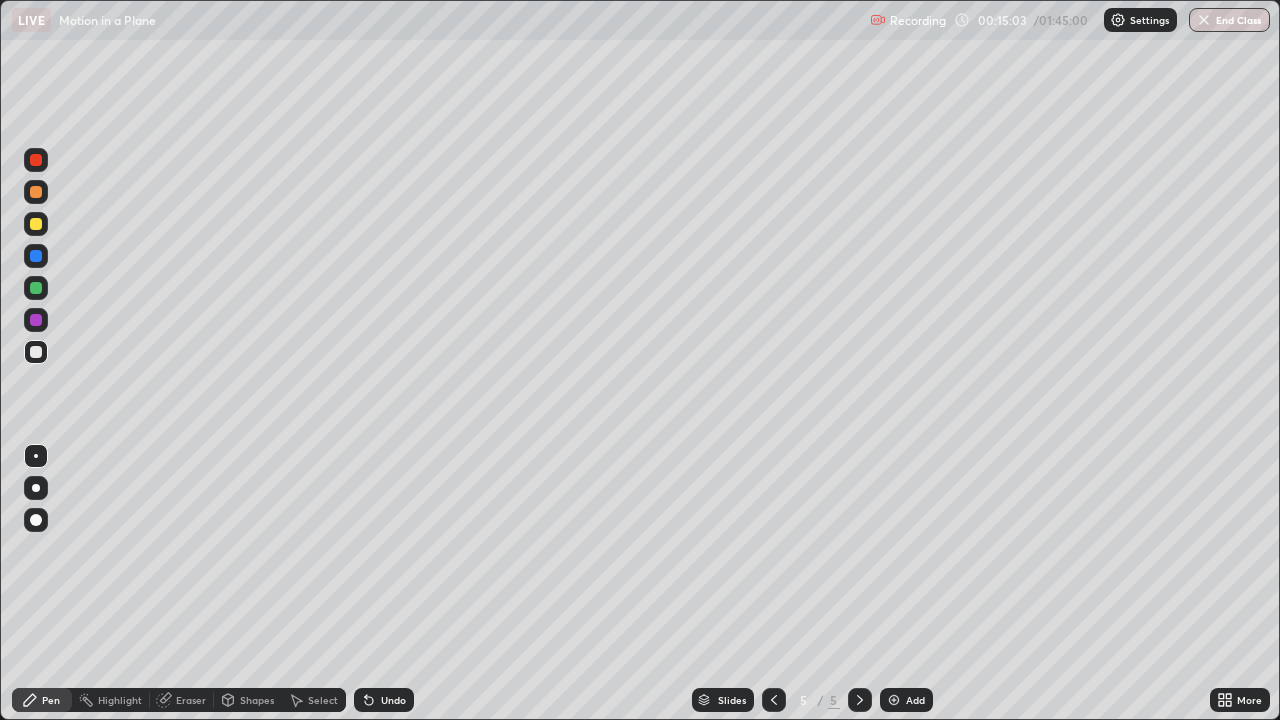 click on "Eraser" at bounding box center [182, 700] 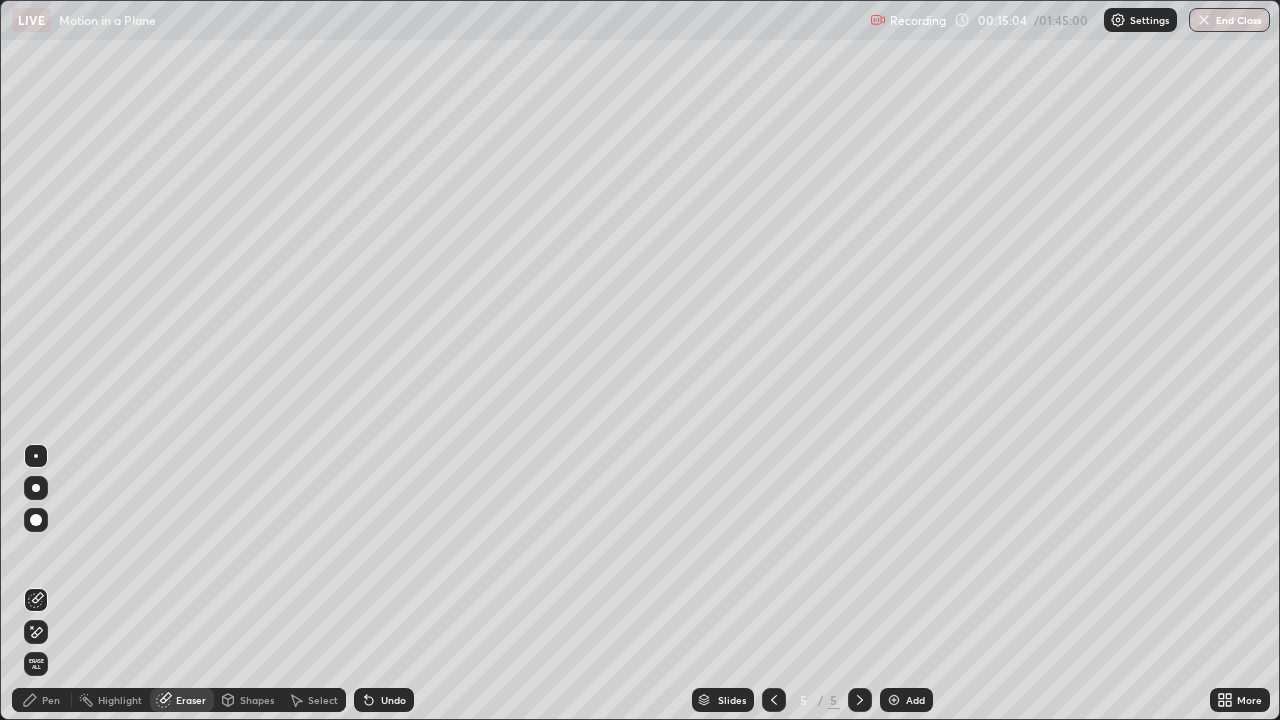 click on "Highlight" at bounding box center (111, 700) 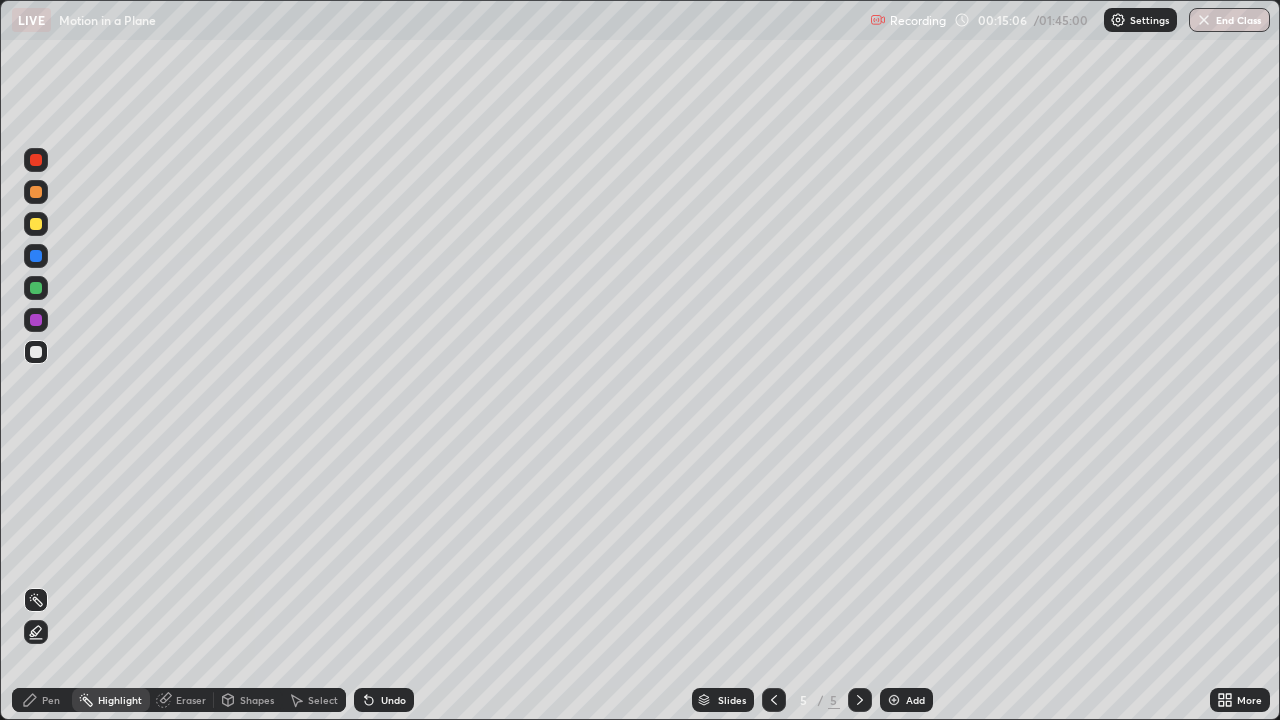 click on "Pen" at bounding box center (51, 700) 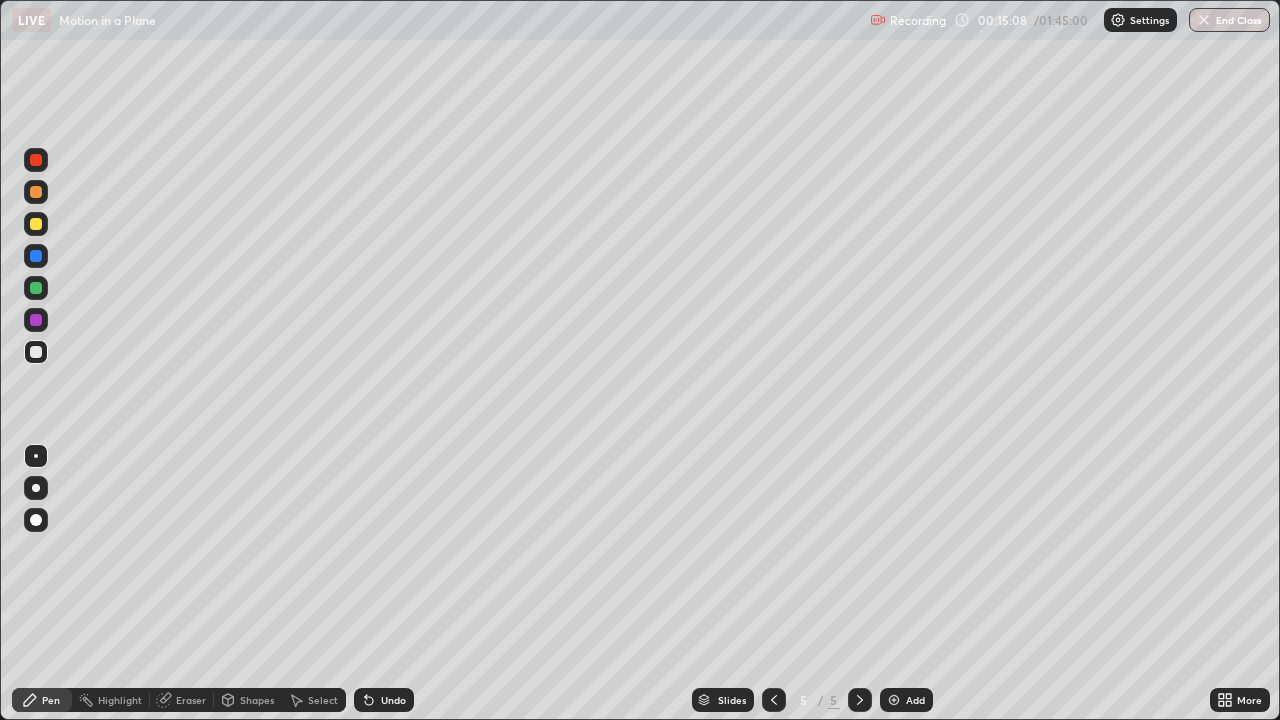 click on "Eraser" at bounding box center (191, 700) 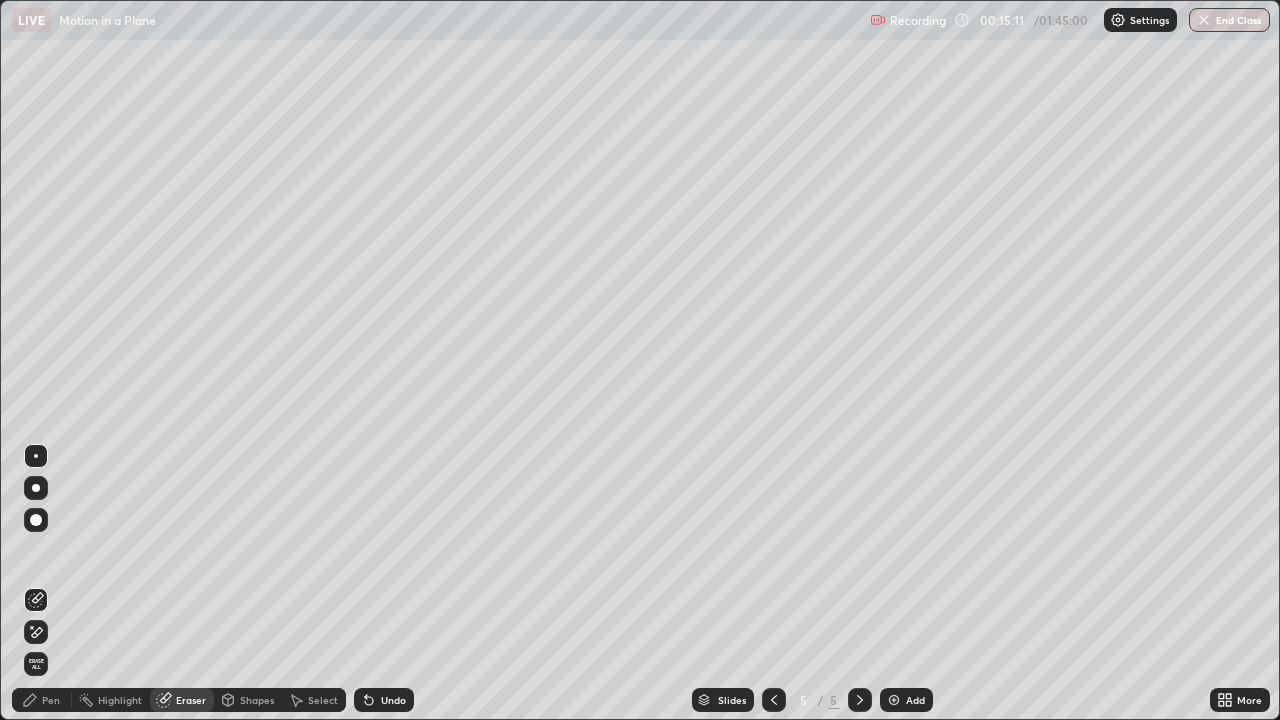 click on "Pen" at bounding box center [51, 700] 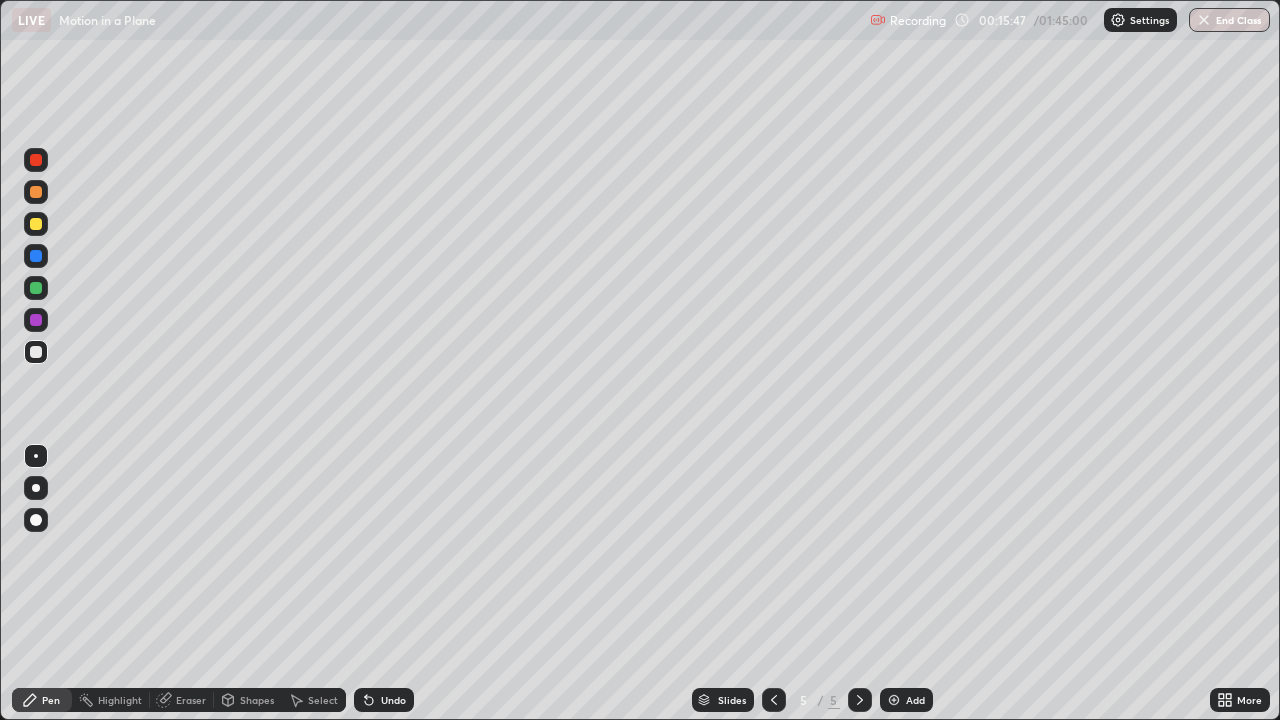 click on "Eraser" at bounding box center (182, 700) 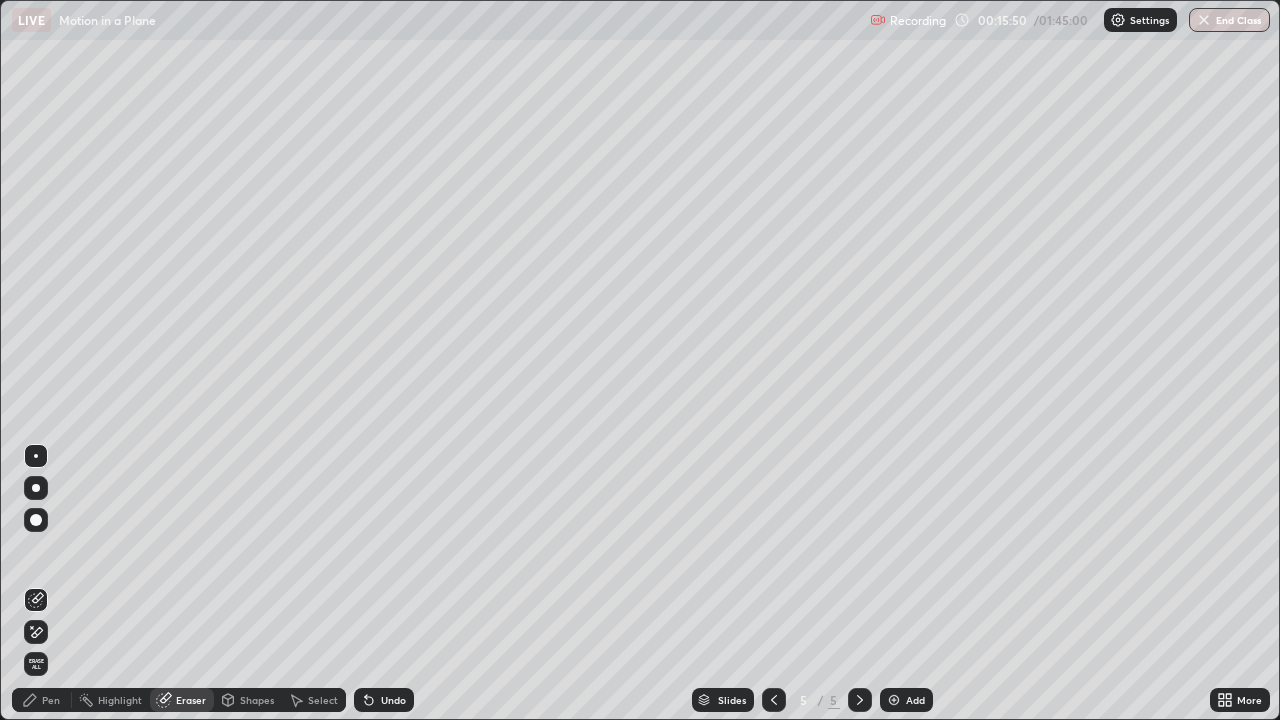 click on "Pen" at bounding box center (42, 700) 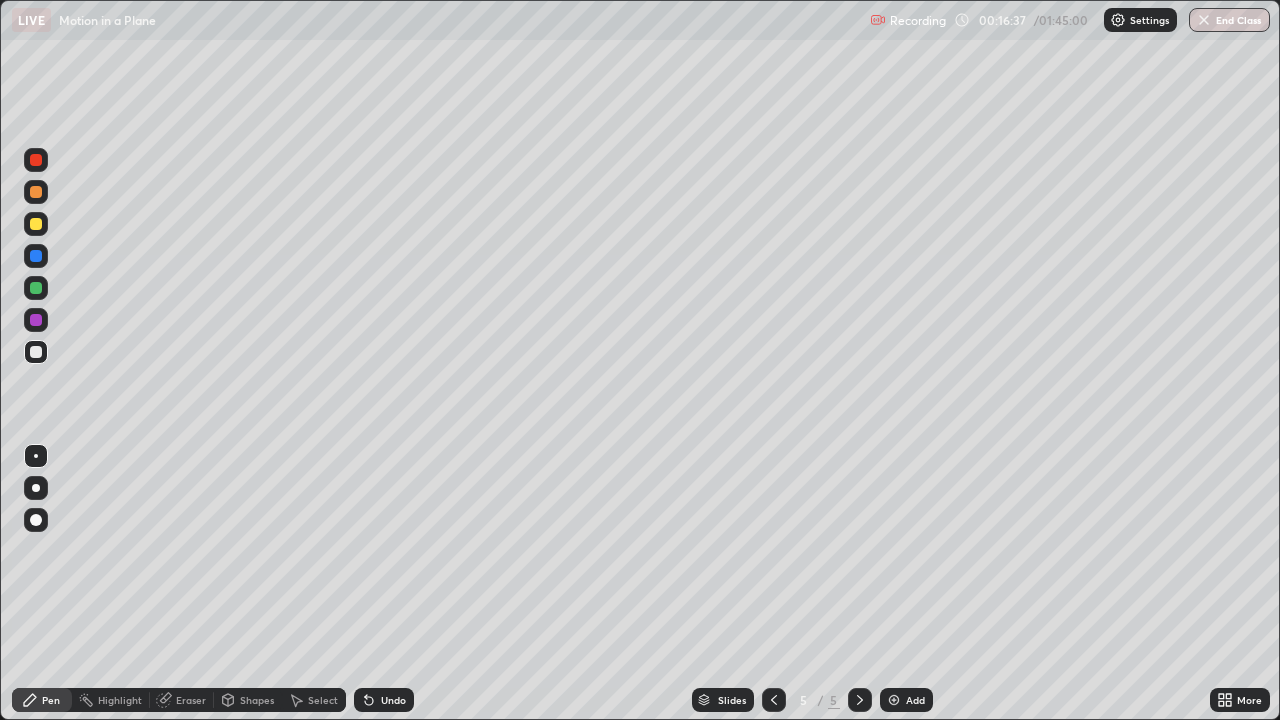 click on "Eraser" at bounding box center (182, 700) 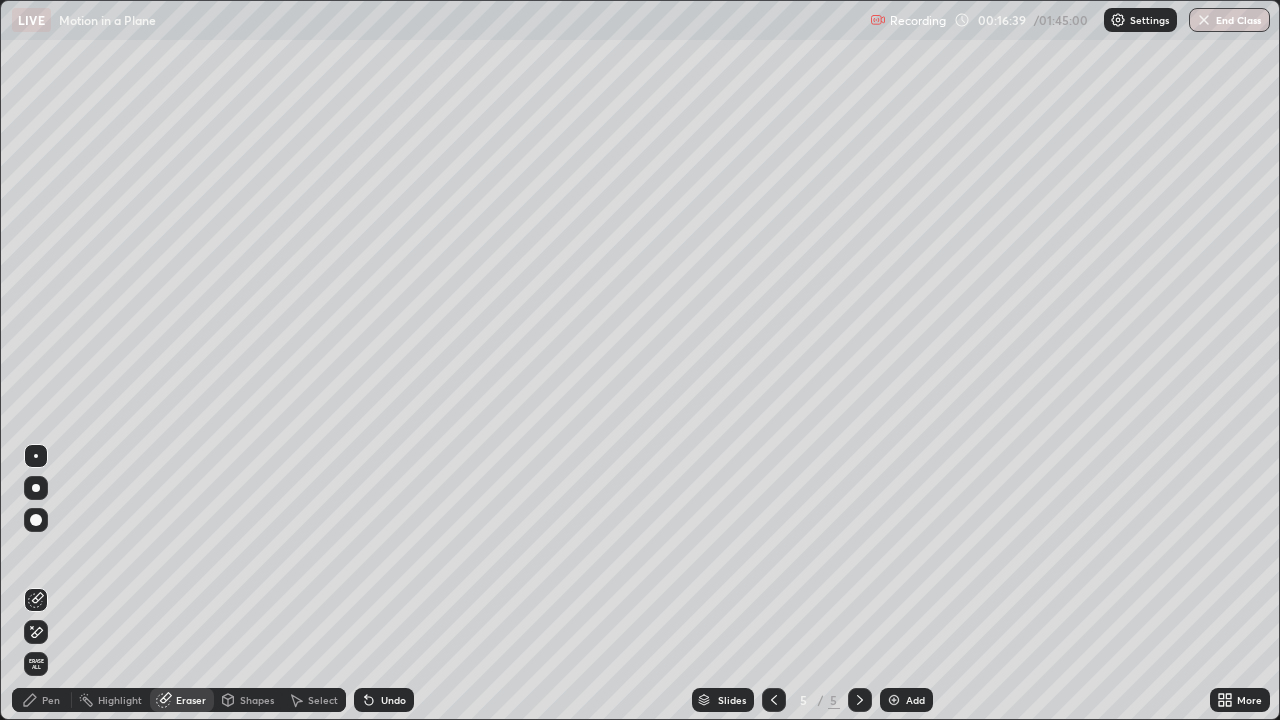 click on "Pen" at bounding box center [51, 700] 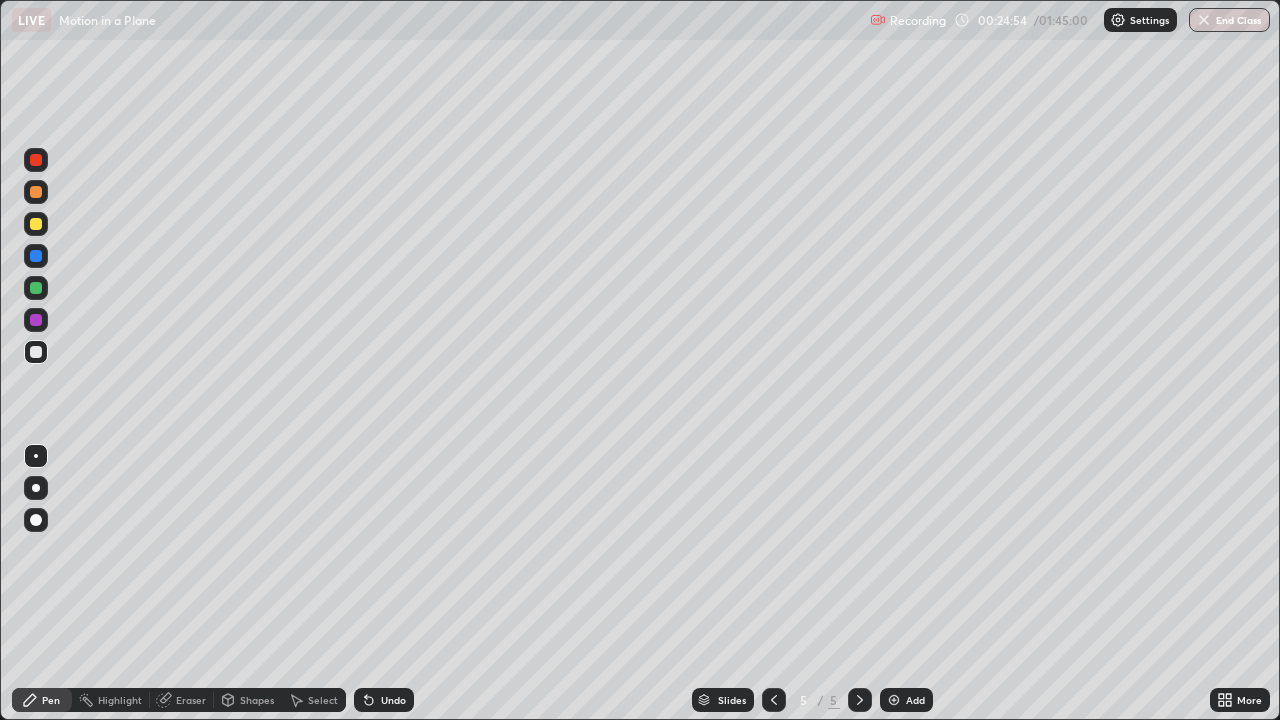 click on "Add" at bounding box center (906, 700) 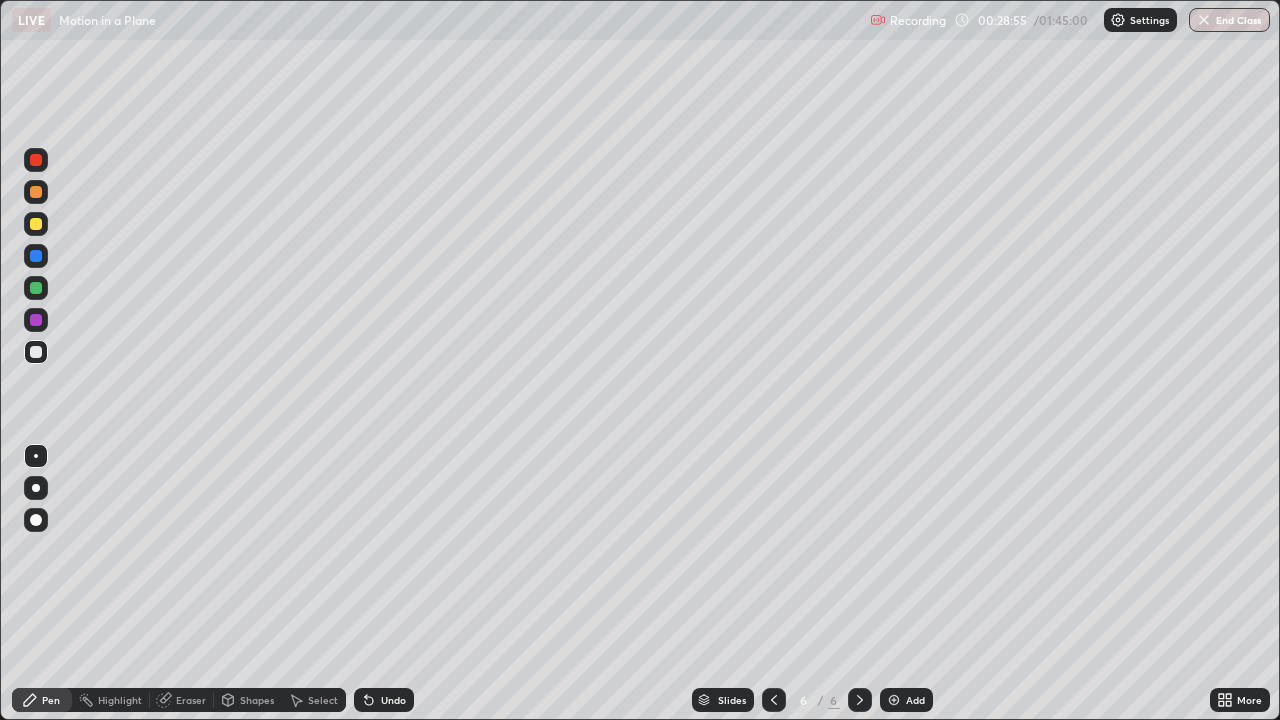 click on "Eraser" at bounding box center [191, 700] 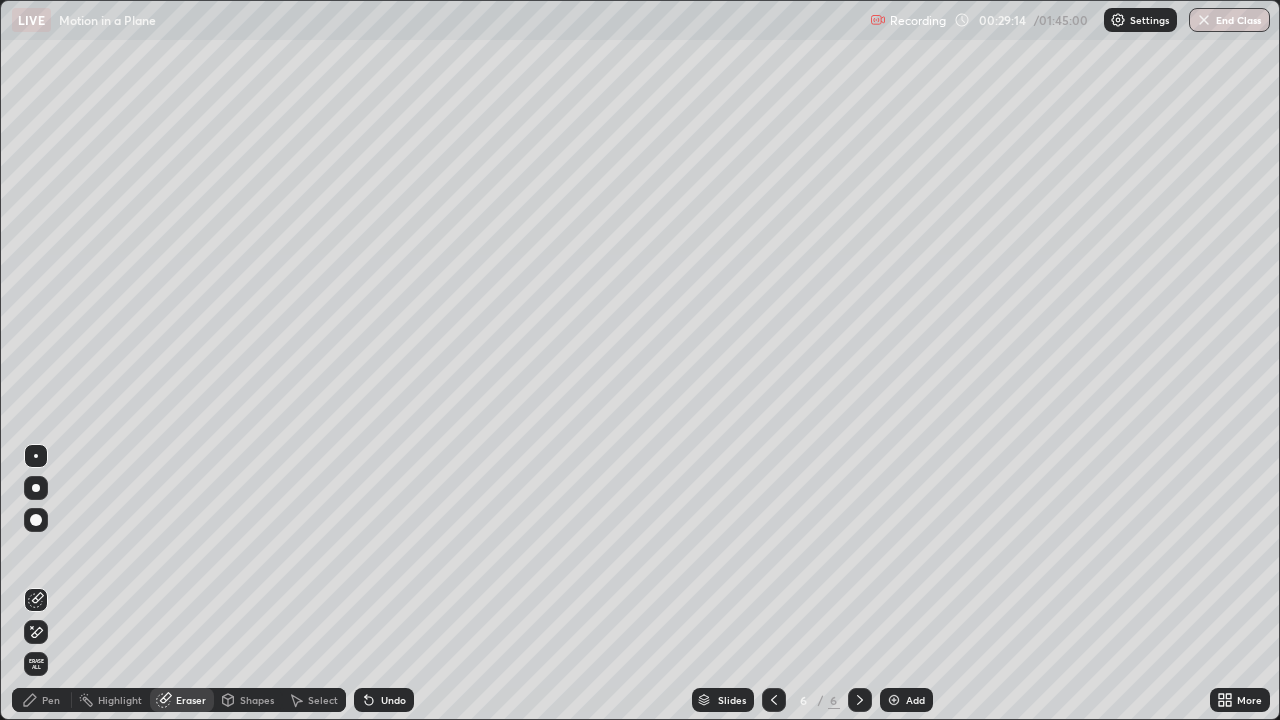 click on "Pen" at bounding box center (42, 700) 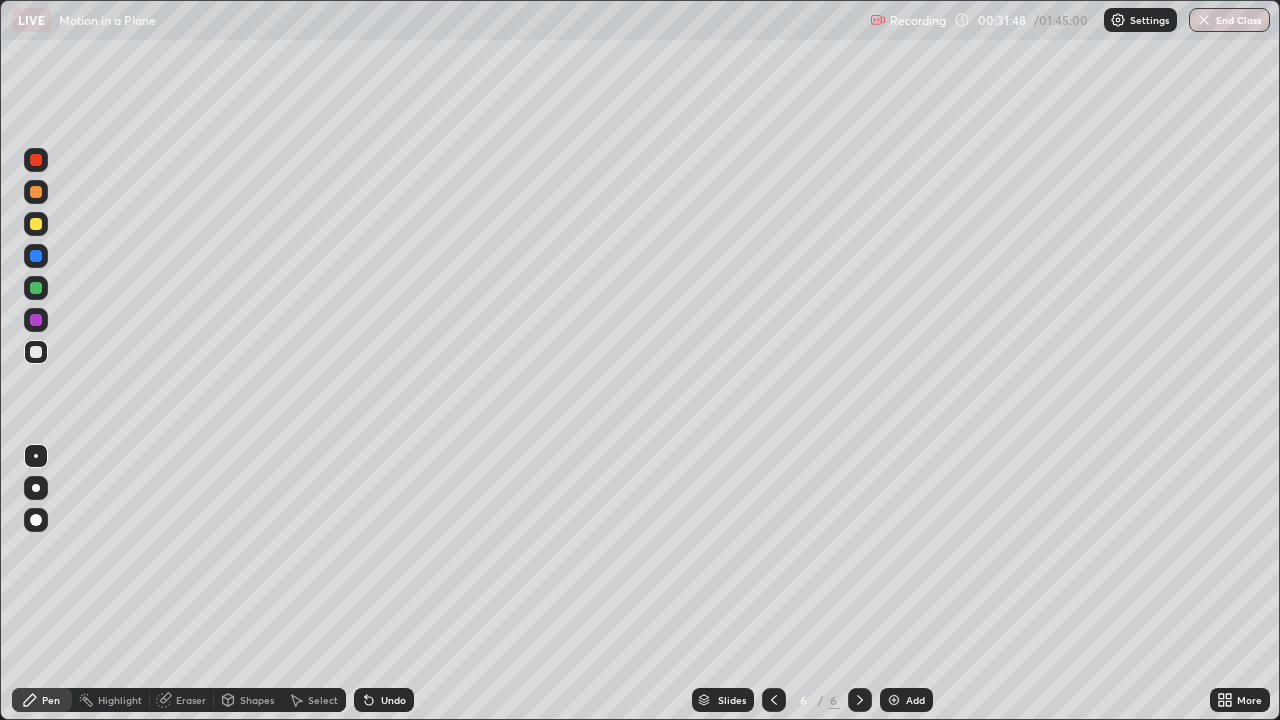 click on "Eraser" at bounding box center [182, 700] 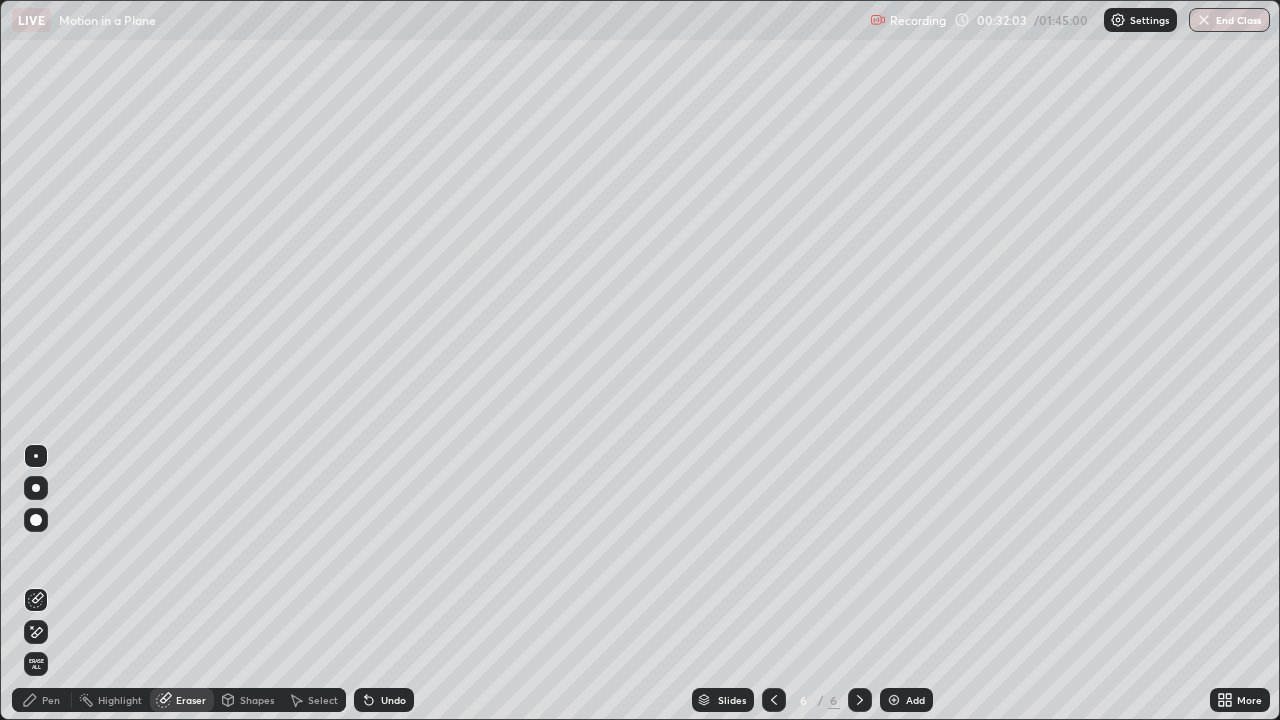 click on "Pen" at bounding box center [51, 700] 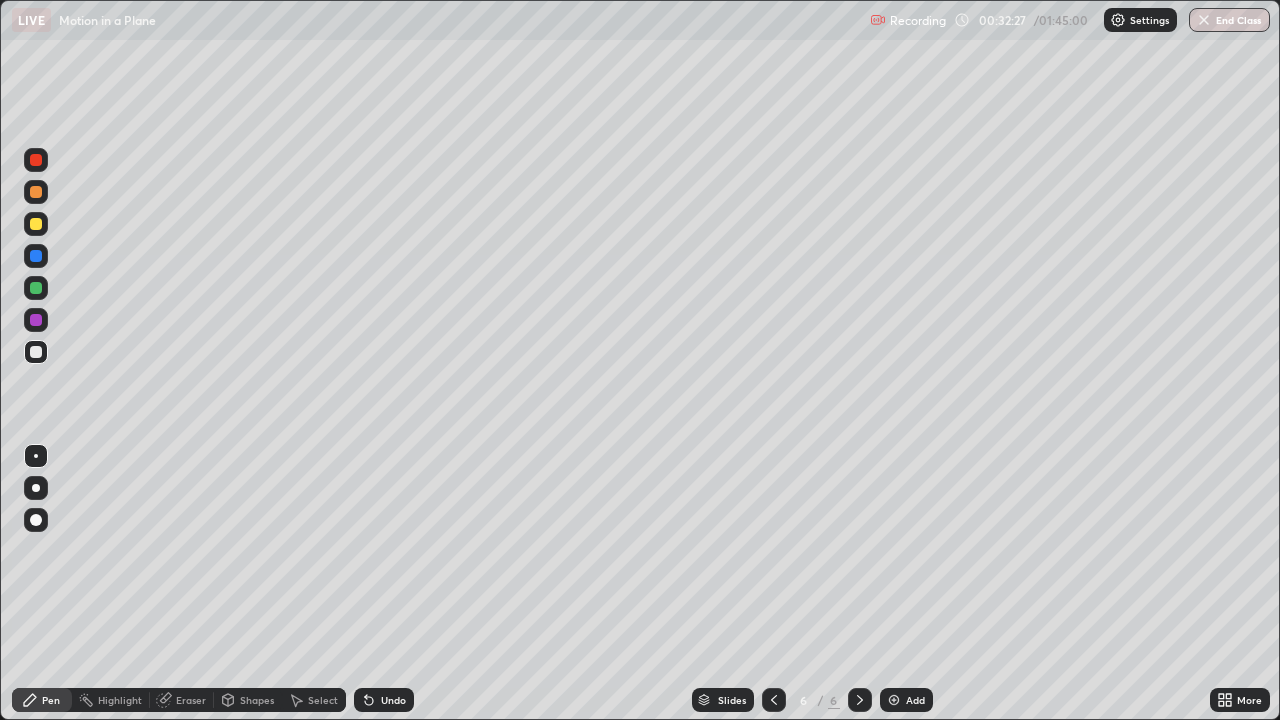 click on "Eraser" at bounding box center [191, 700] 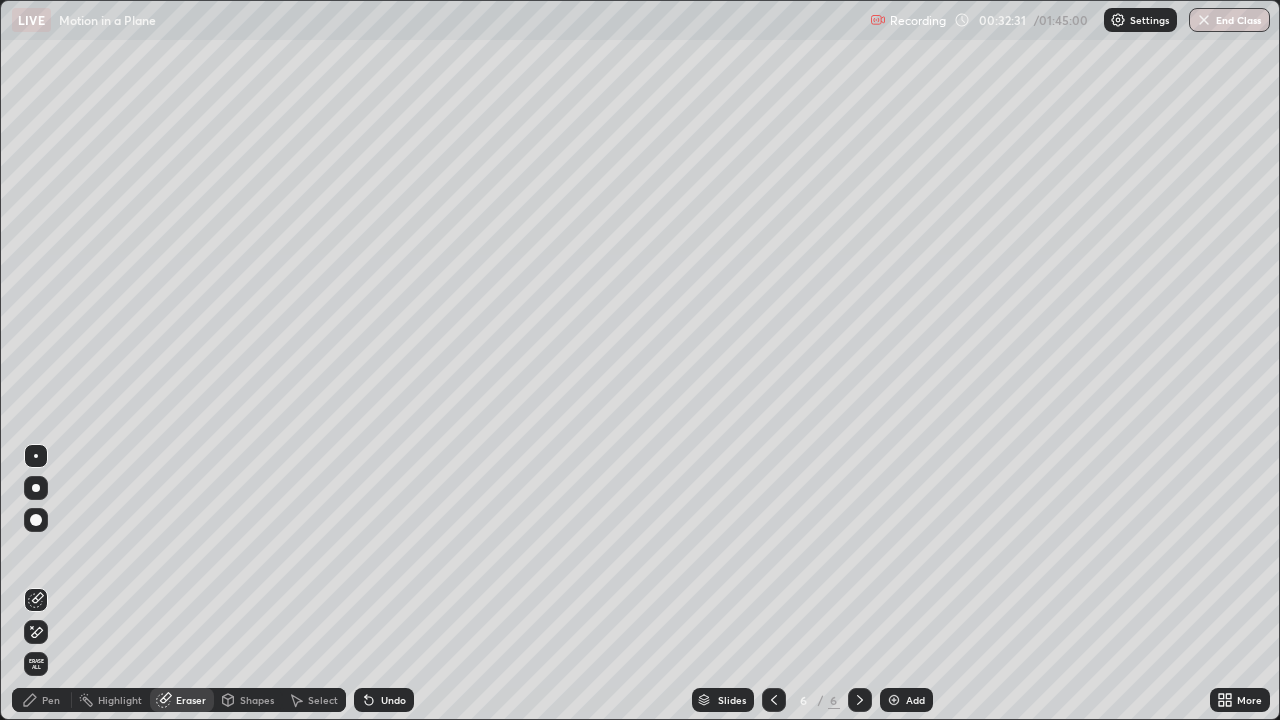 click on "Pen" at bounding box center [51, 700] 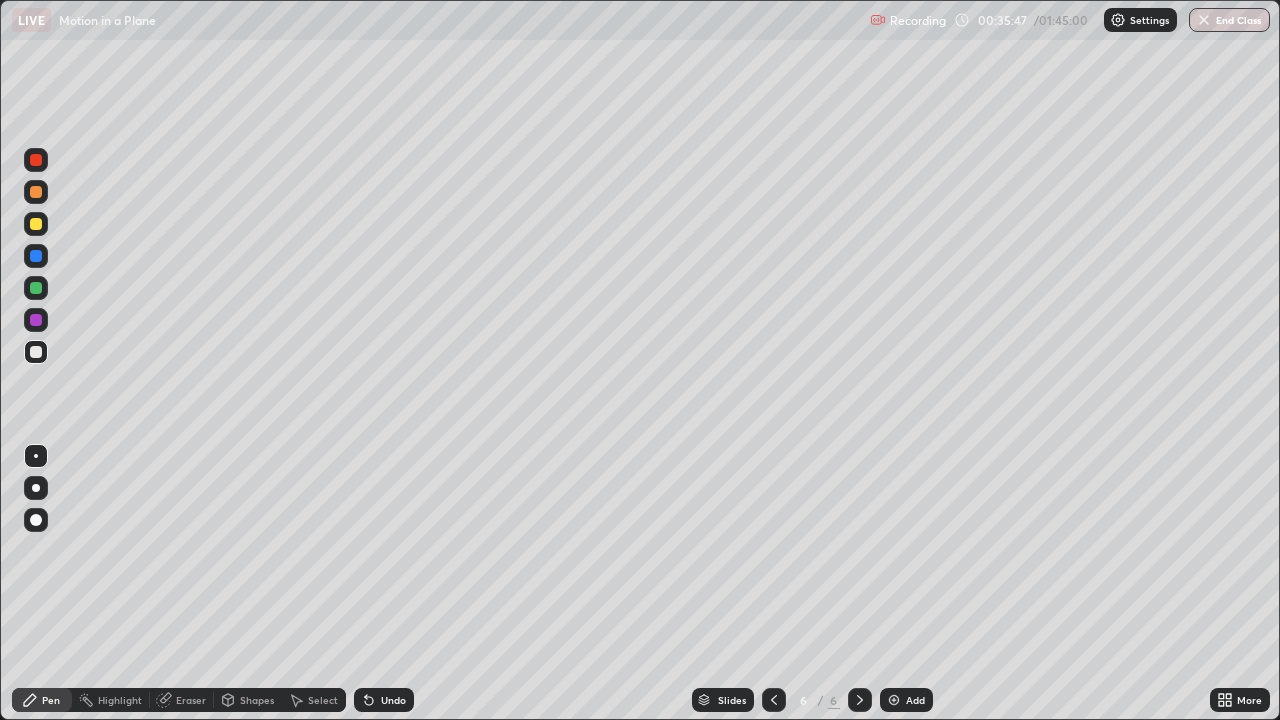 click on "Eraser" at bounding box center (182, 700) 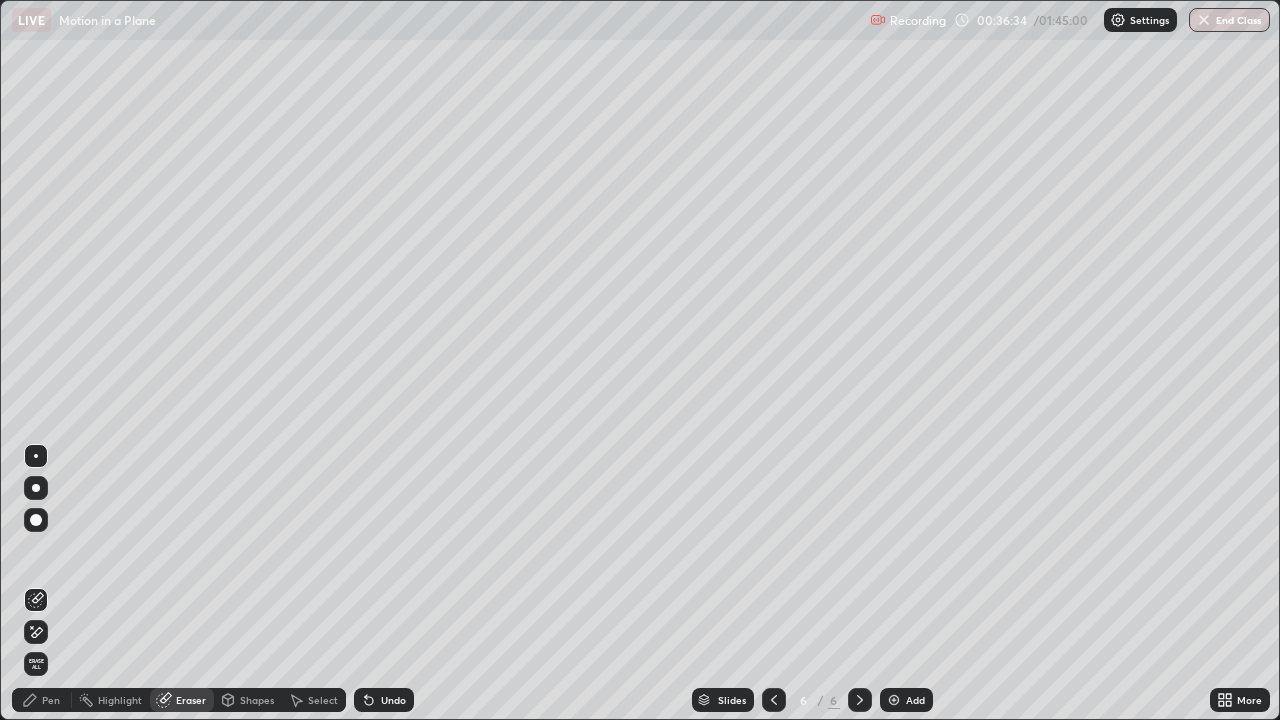 click on "Eraser" at bounding box center [191, 700] 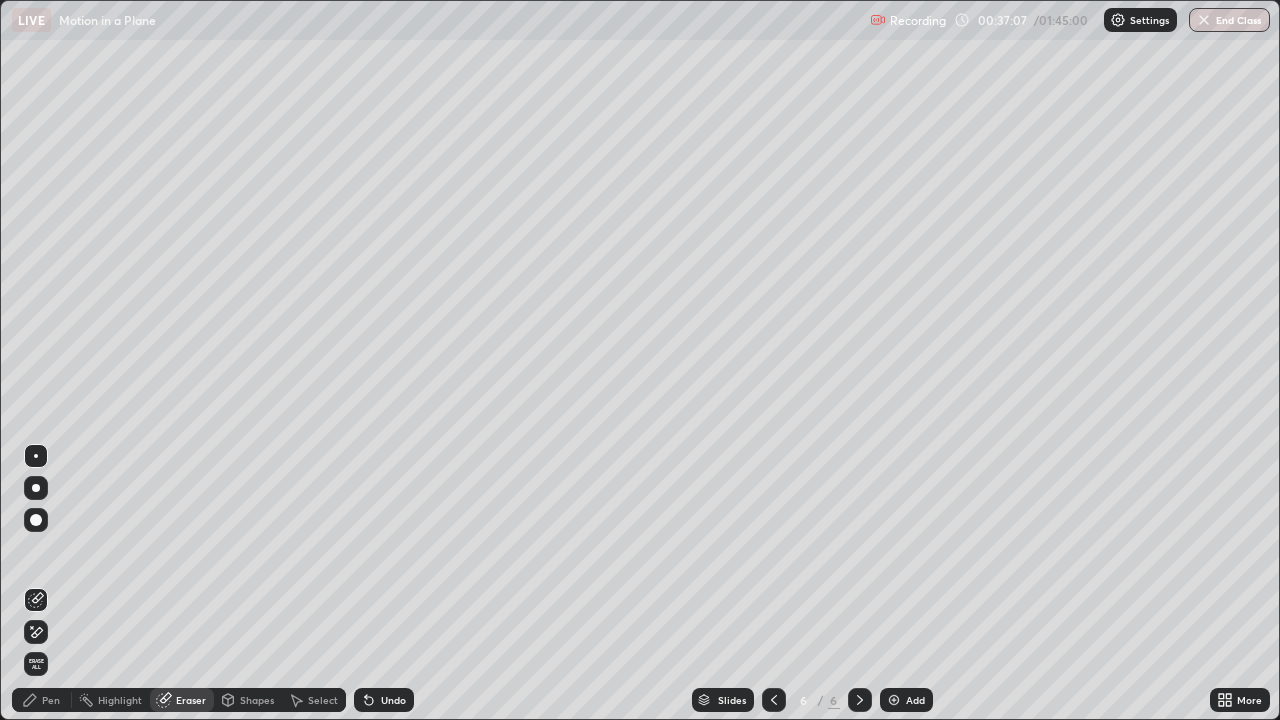 click on "Pen" at bounding box center (51, 700) 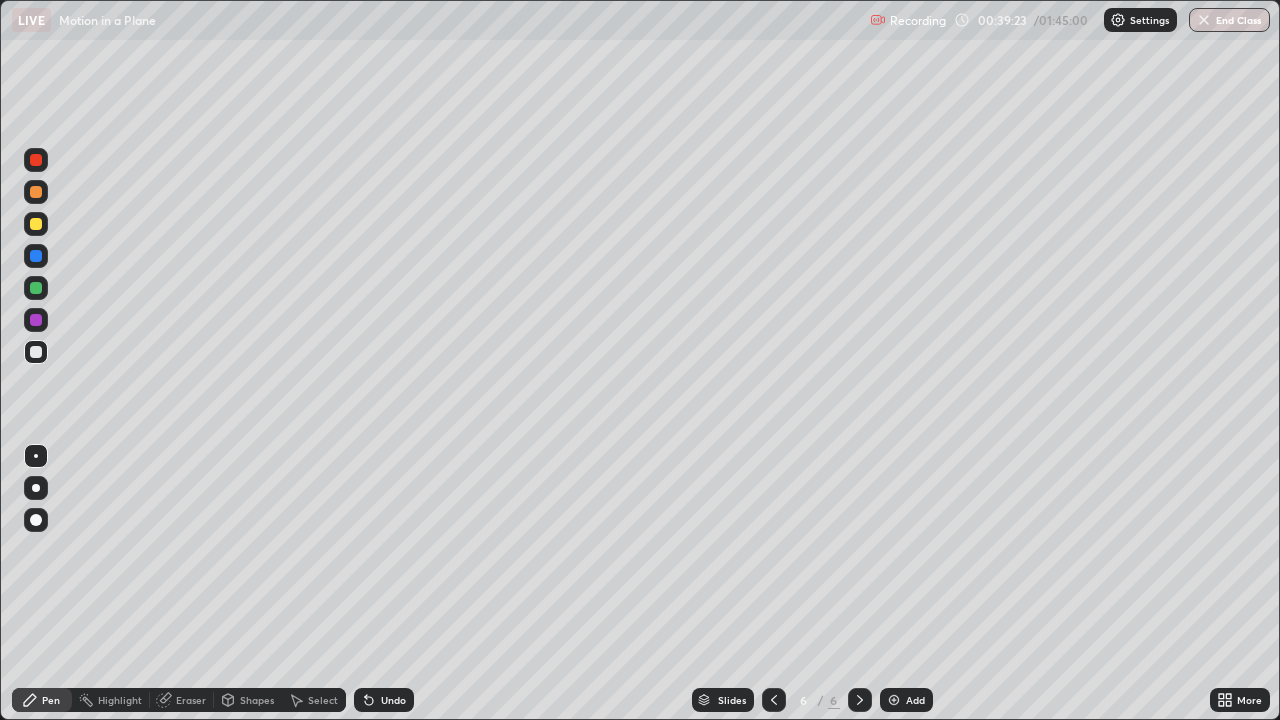 click at bounding box center [894, 700] 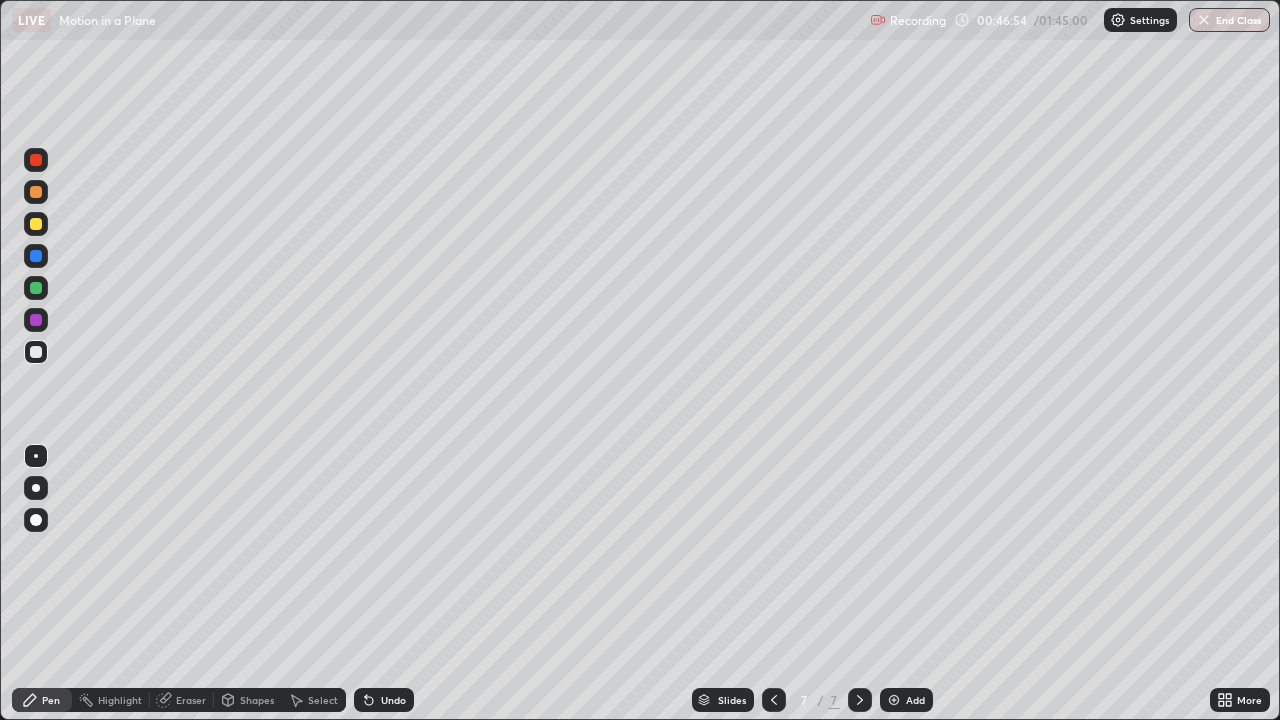 click on "Shapes" at bounding box center (257, 700) 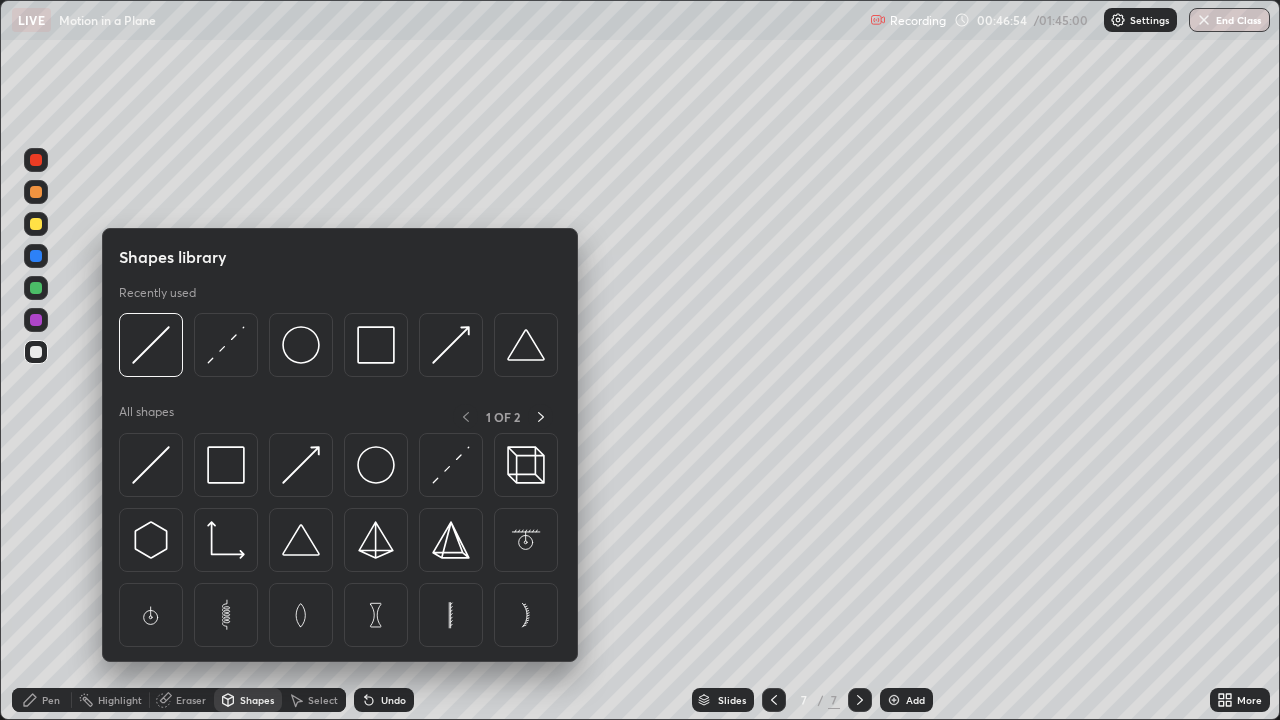 click on "Eraser" at bounding box center [182, 700] 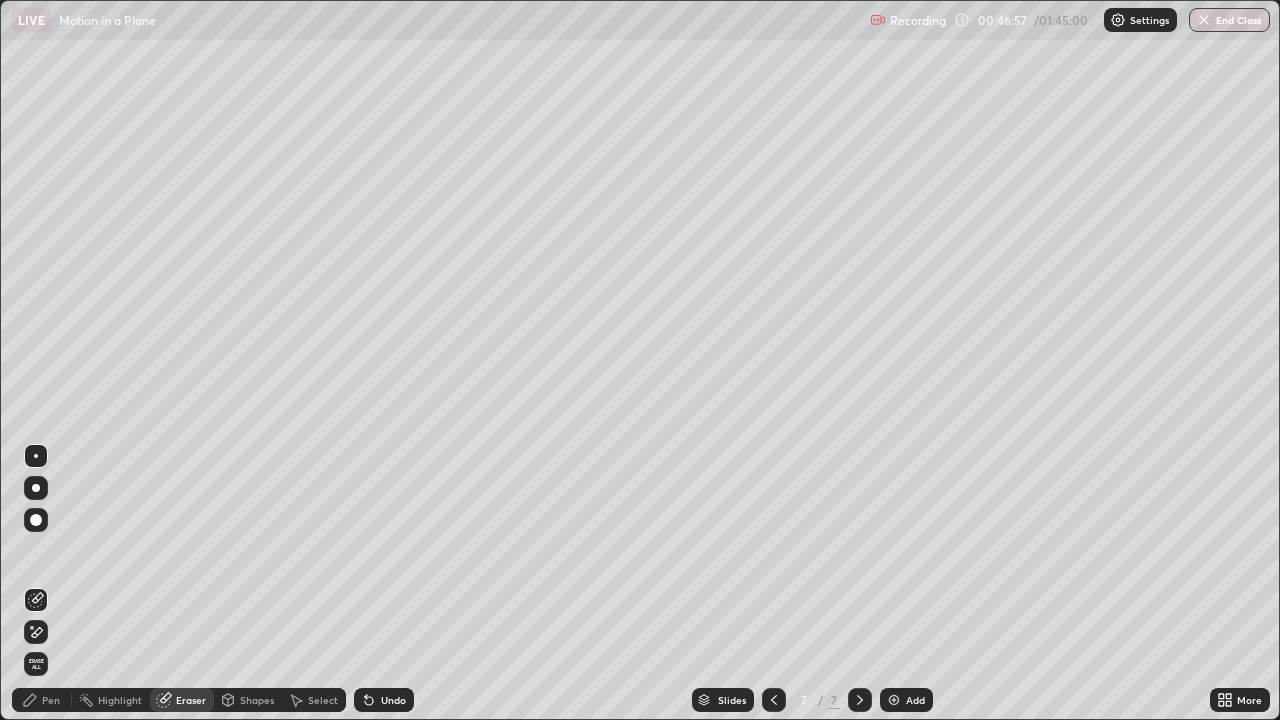 click on "Pen" at bounding box center (42, 700) 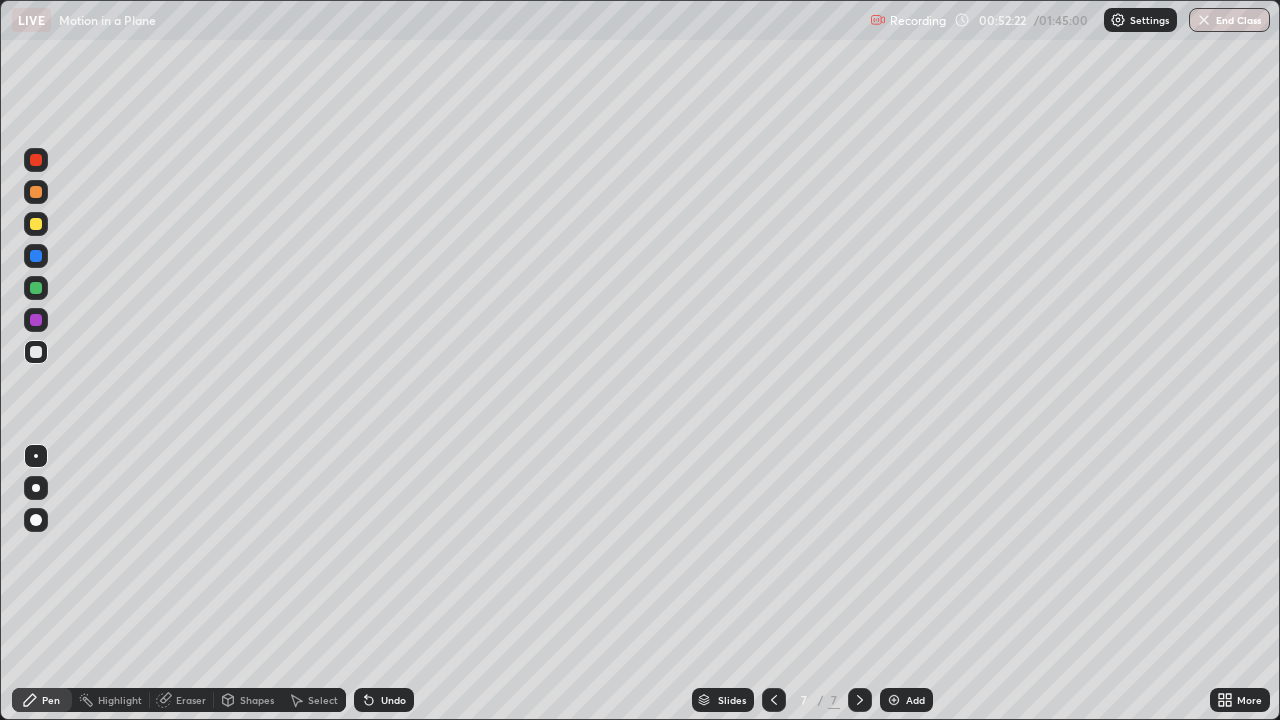 click at bounding box center [894, 700] 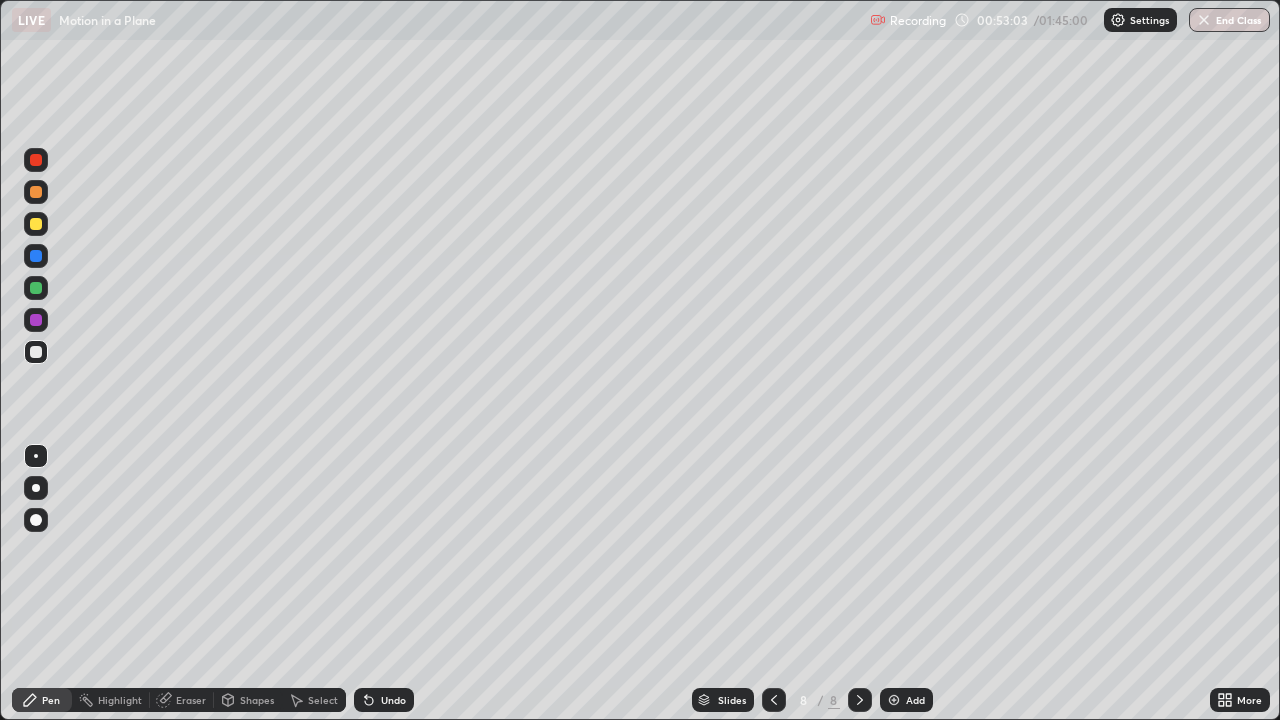 click at bounding box center (36, 352) 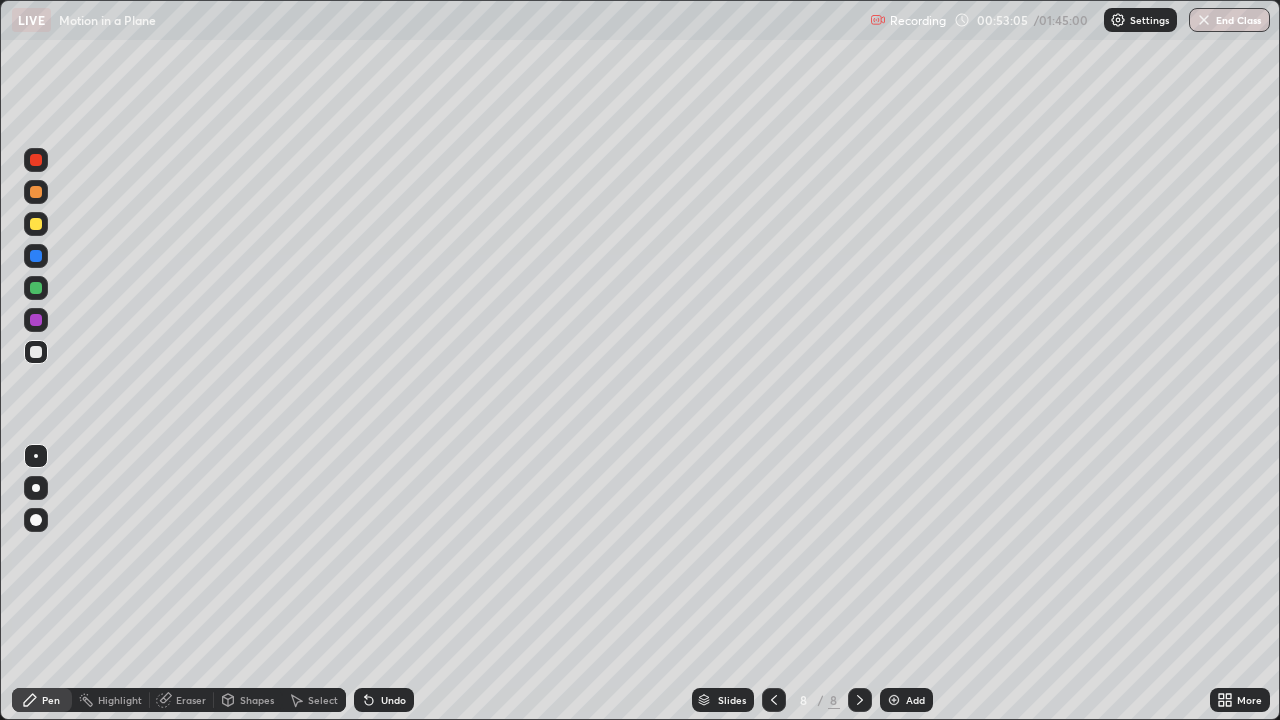 click on "Shapes" at bounding box center [257, 700] 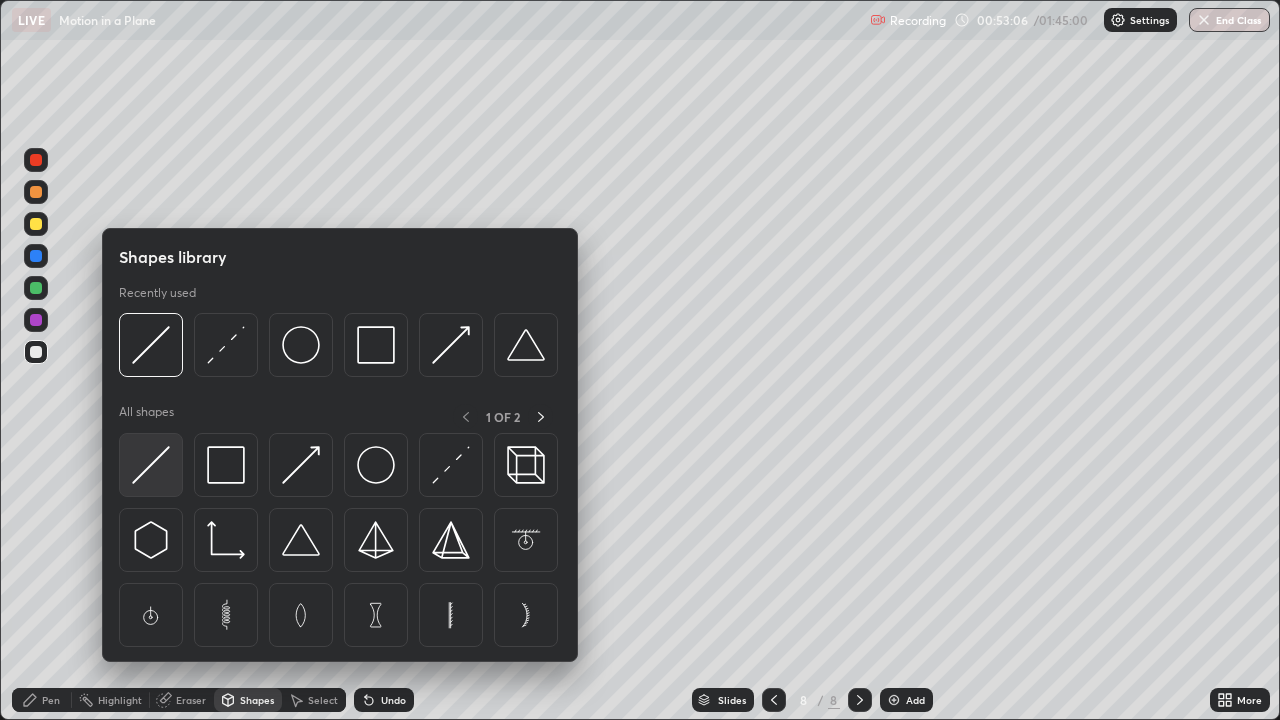click at bounding box center (151, 465) 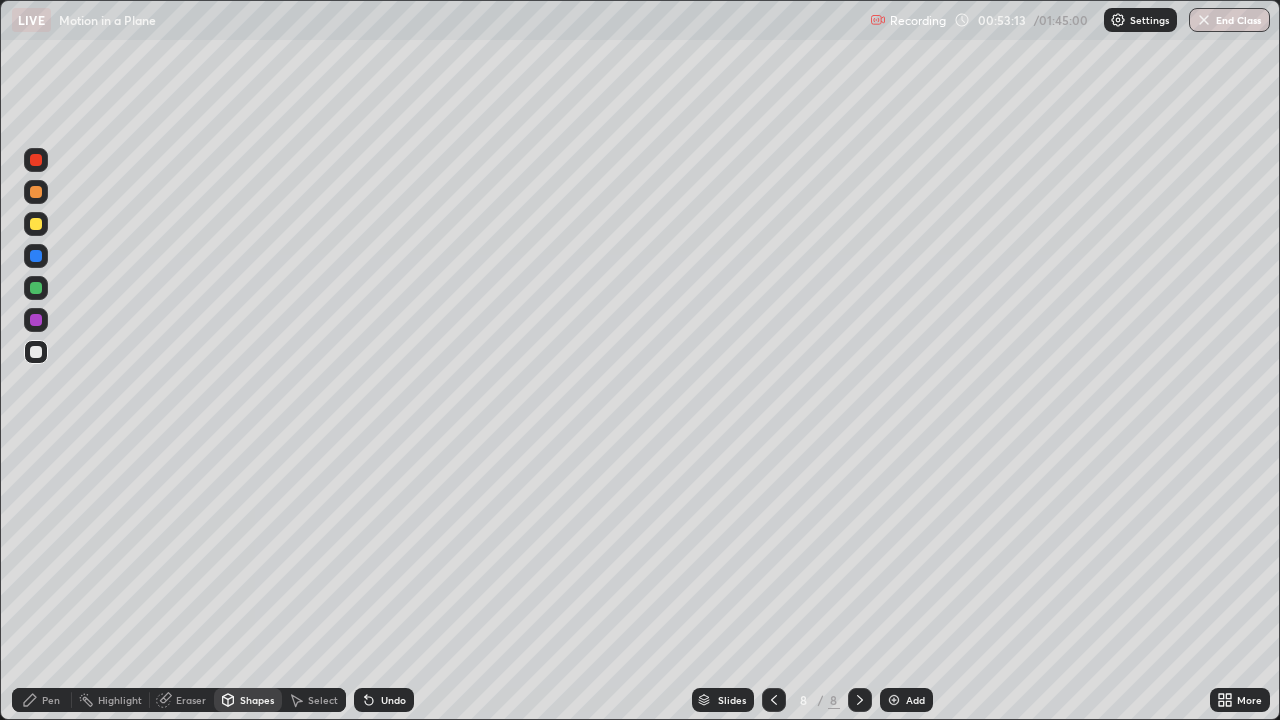 click on "Eraser" at bounding box center [191, 700] 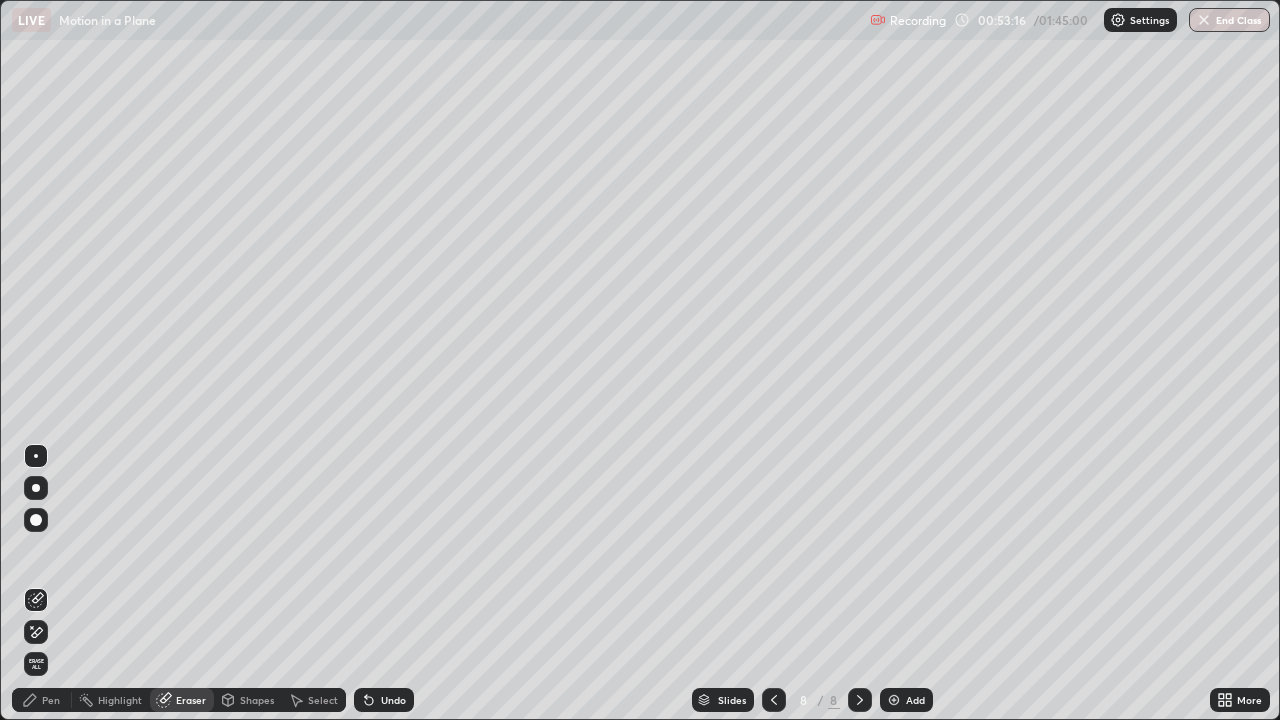 click 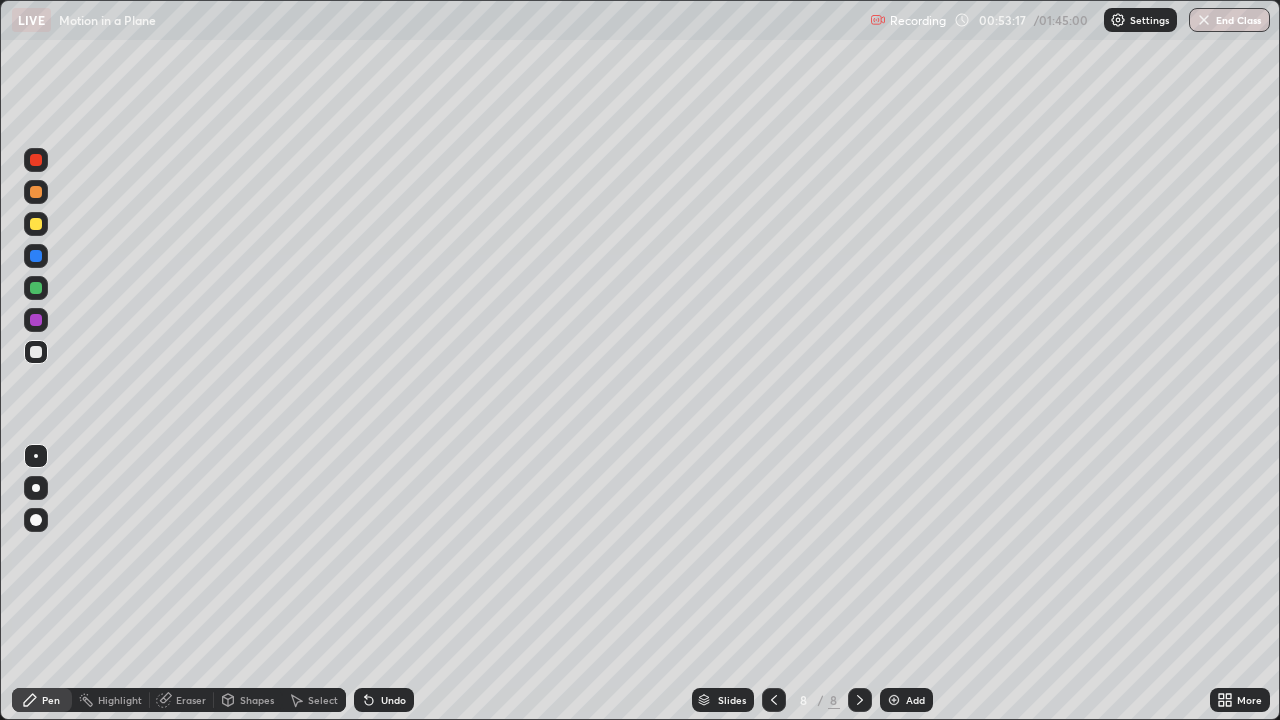 click at bounding box center (36, 352) 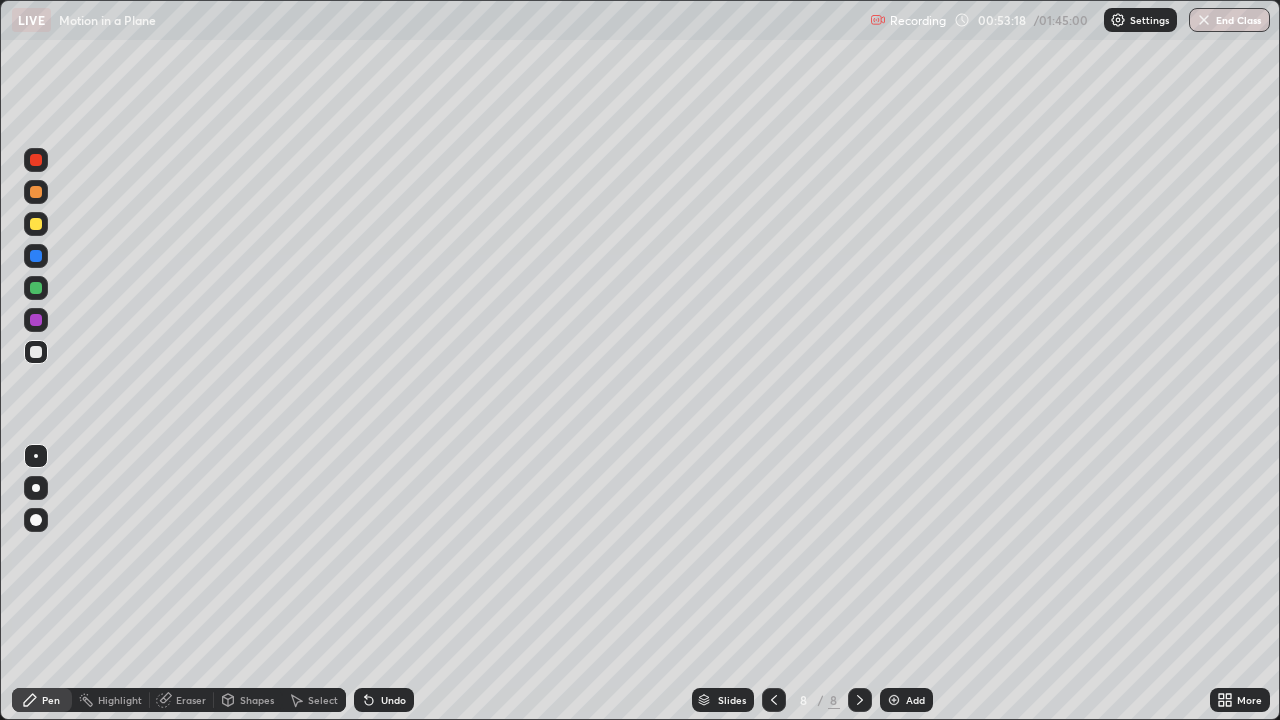 click at bounding box center [36, 224] 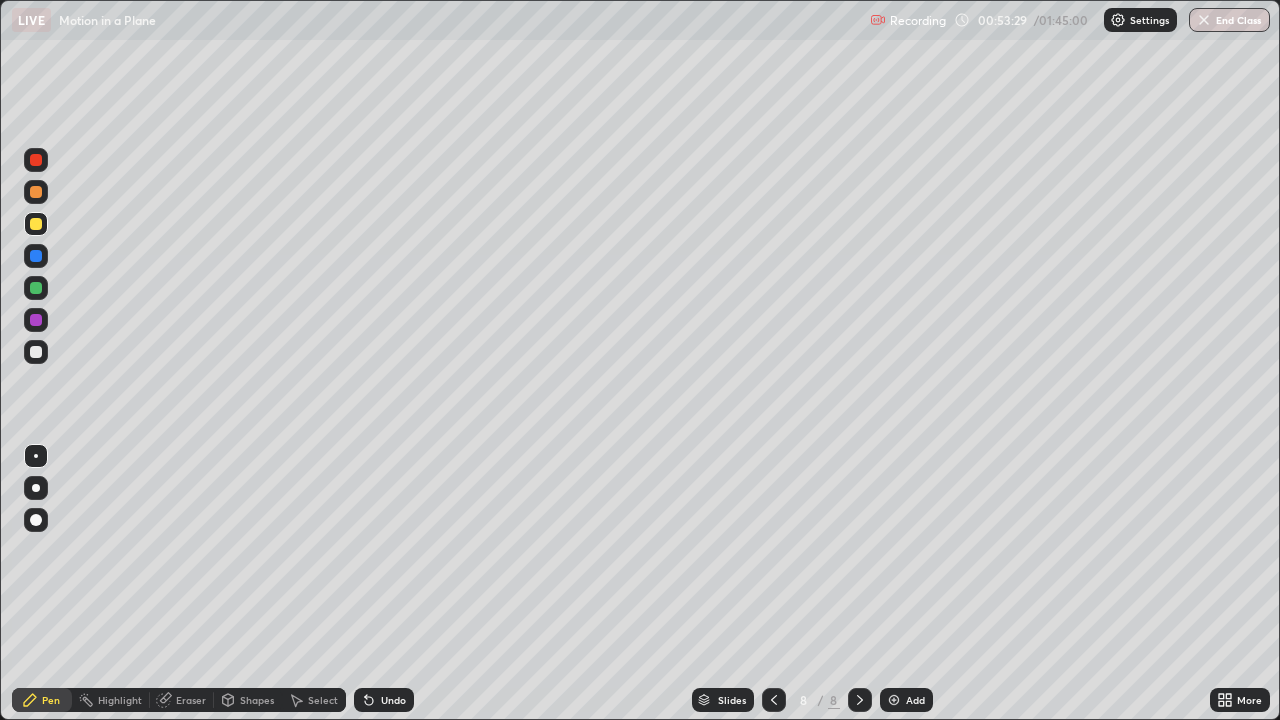 click at bounding box center [36, 352] 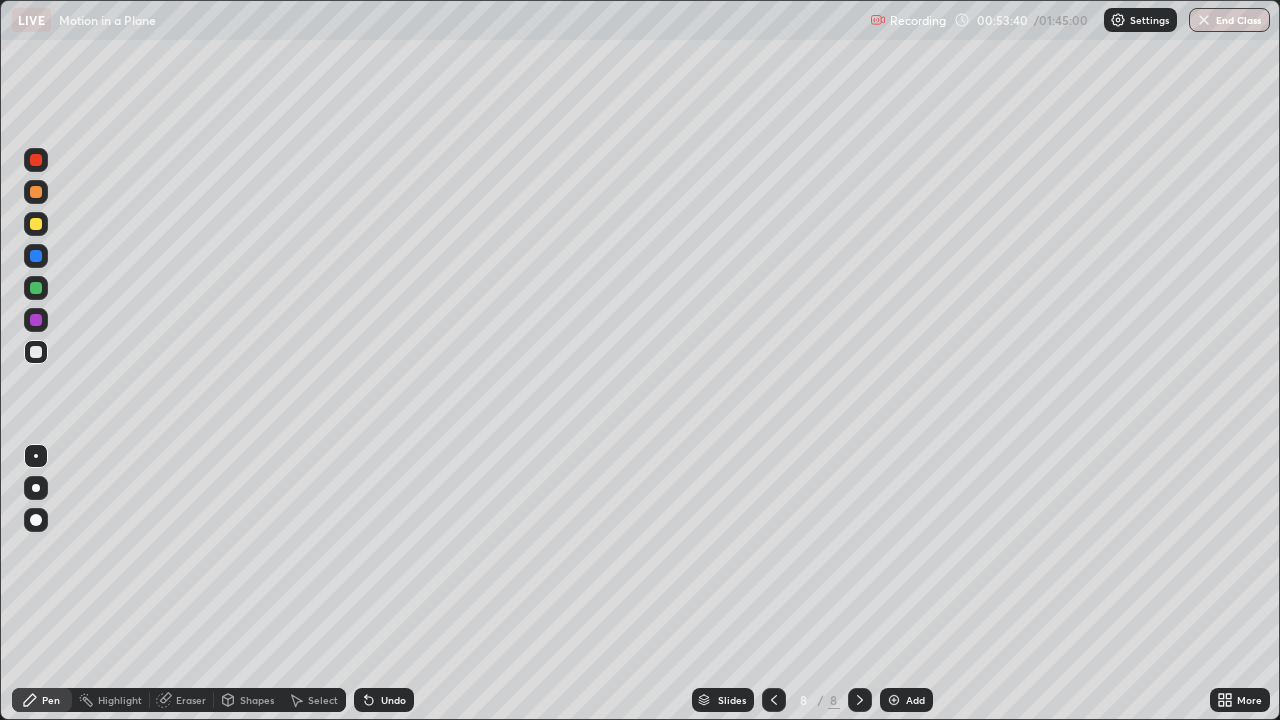 click on "Pen" at bounding box center [51, 700] 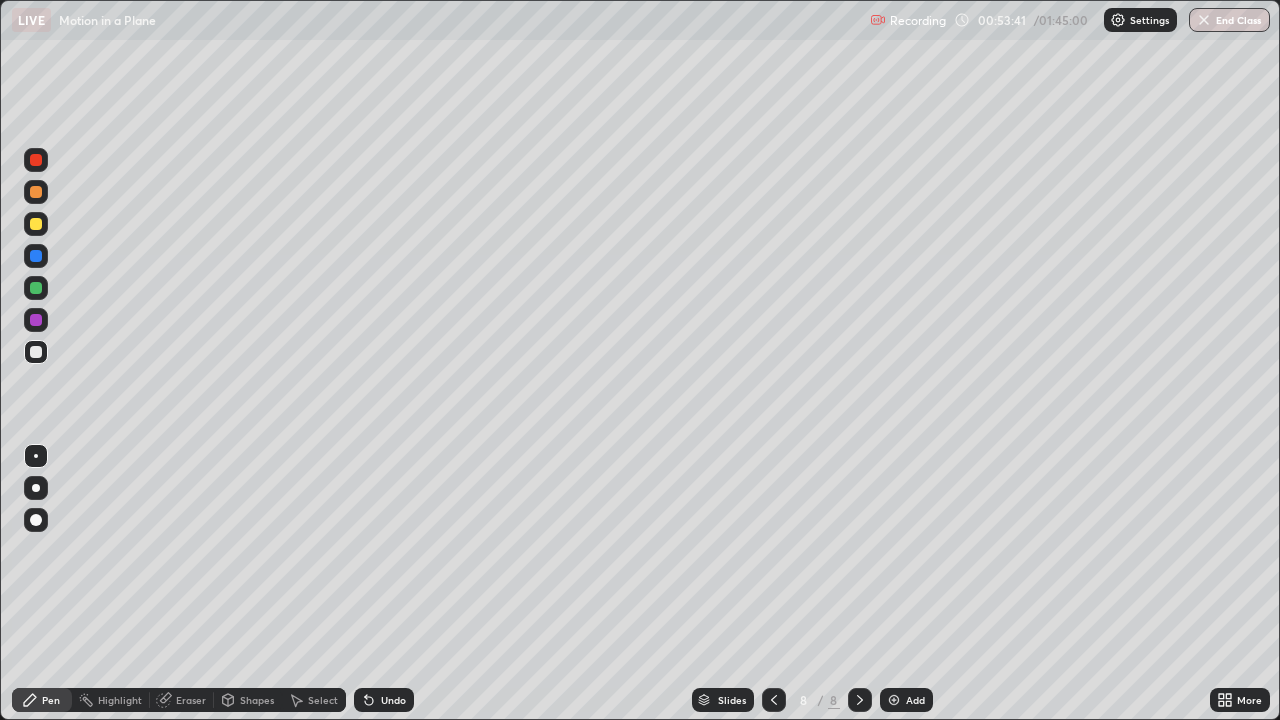 click at bounding box center [36, 224] 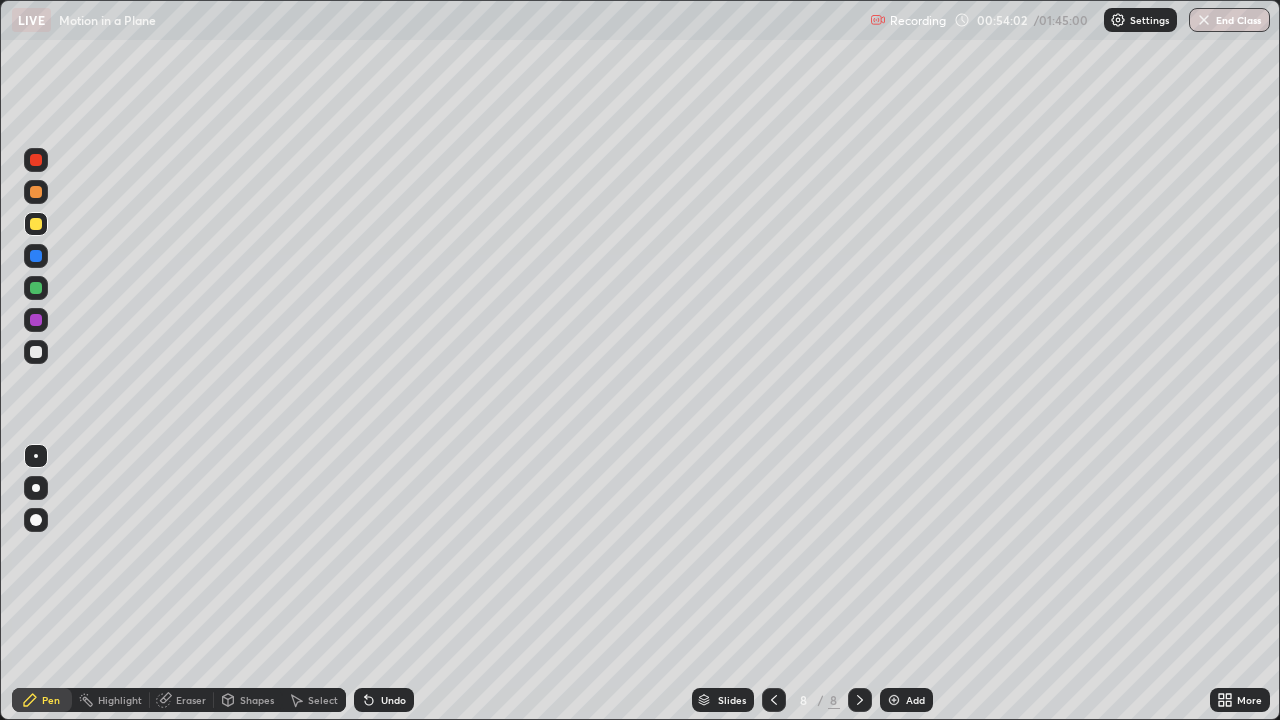 click on "Eraser" at bounding box center [182, 700] 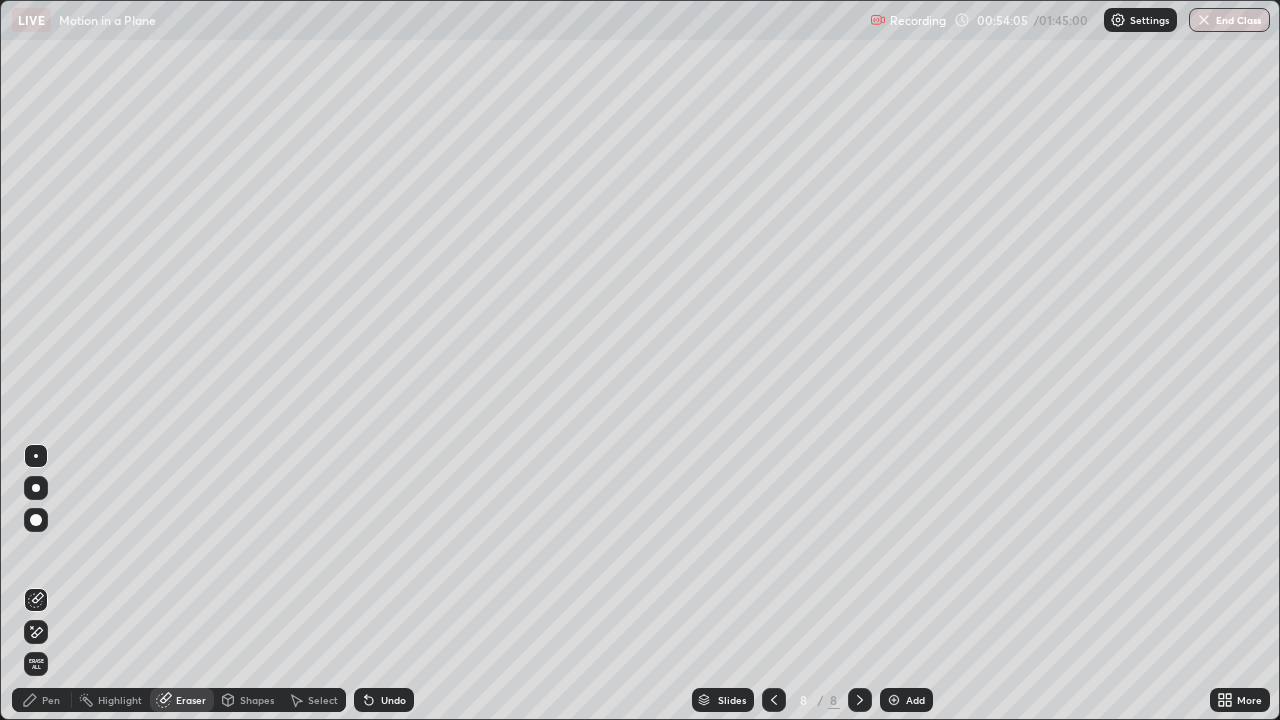 click at bounding box center [36, 520] 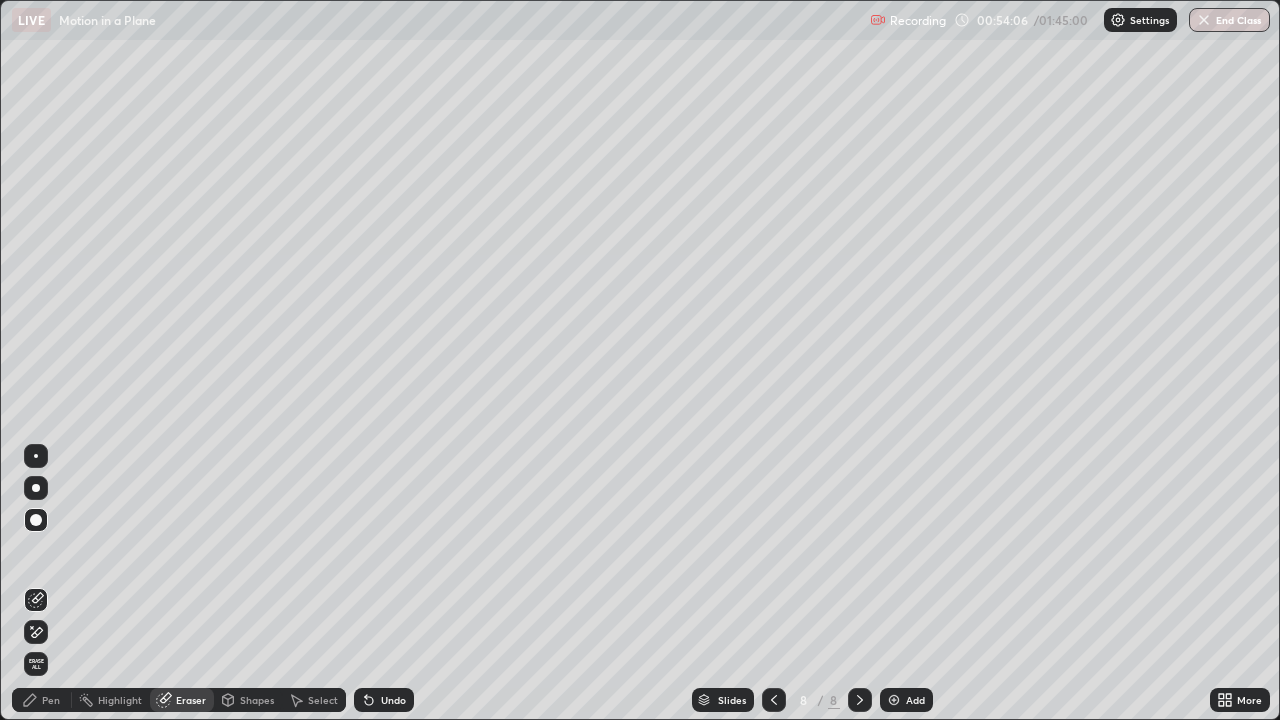 click at bounding box center [36, 488] 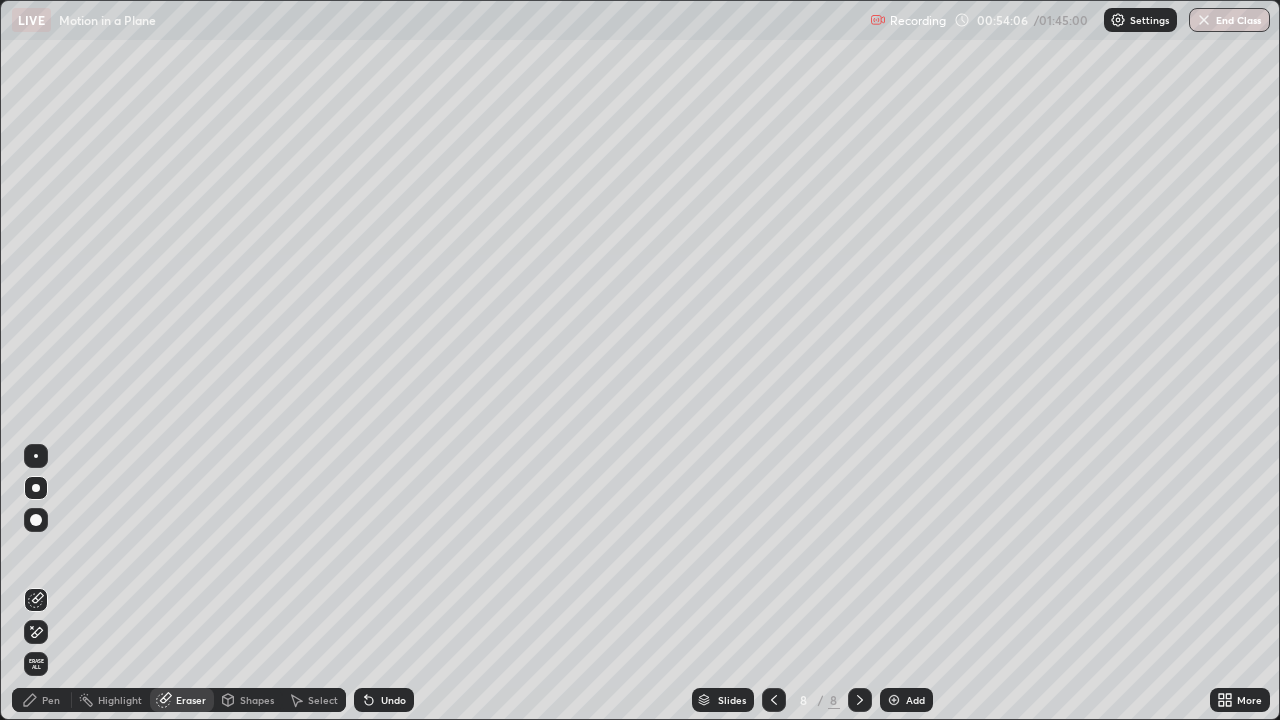 click at bounding box center (36, 456) 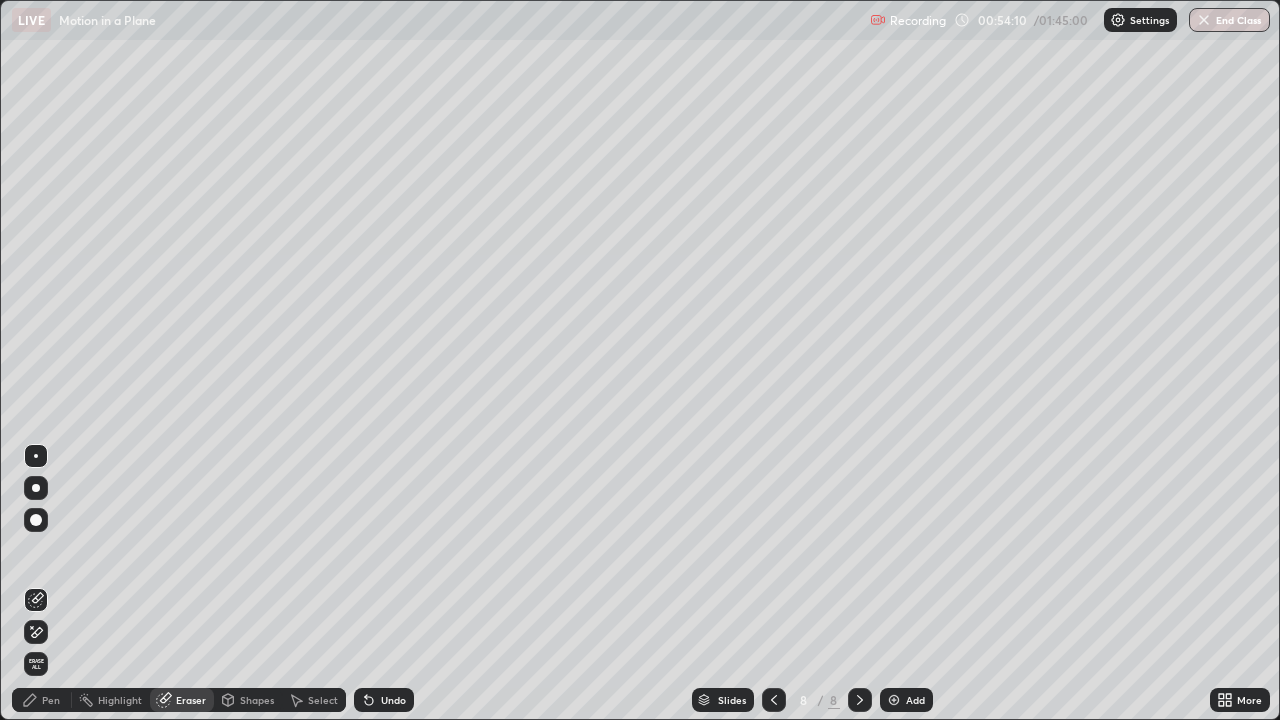 click on "Pen" at bounding box center (51, 700) 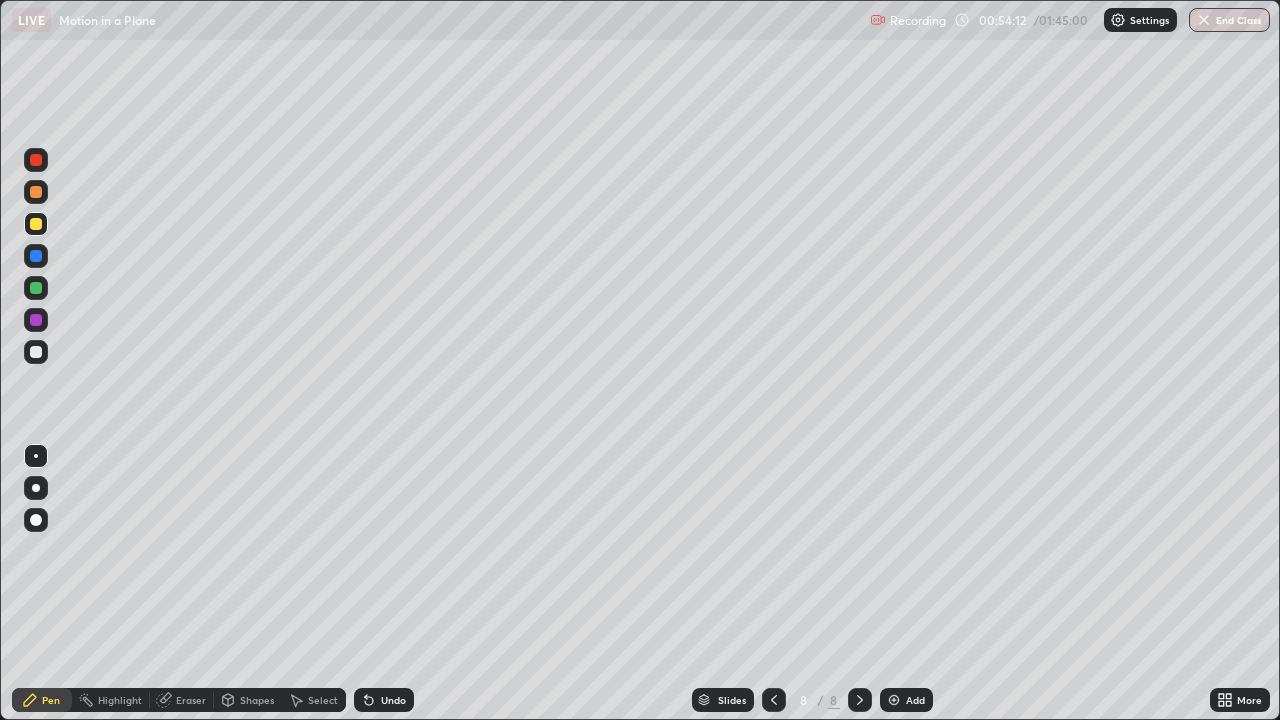 click at bounding box center [36, 352] 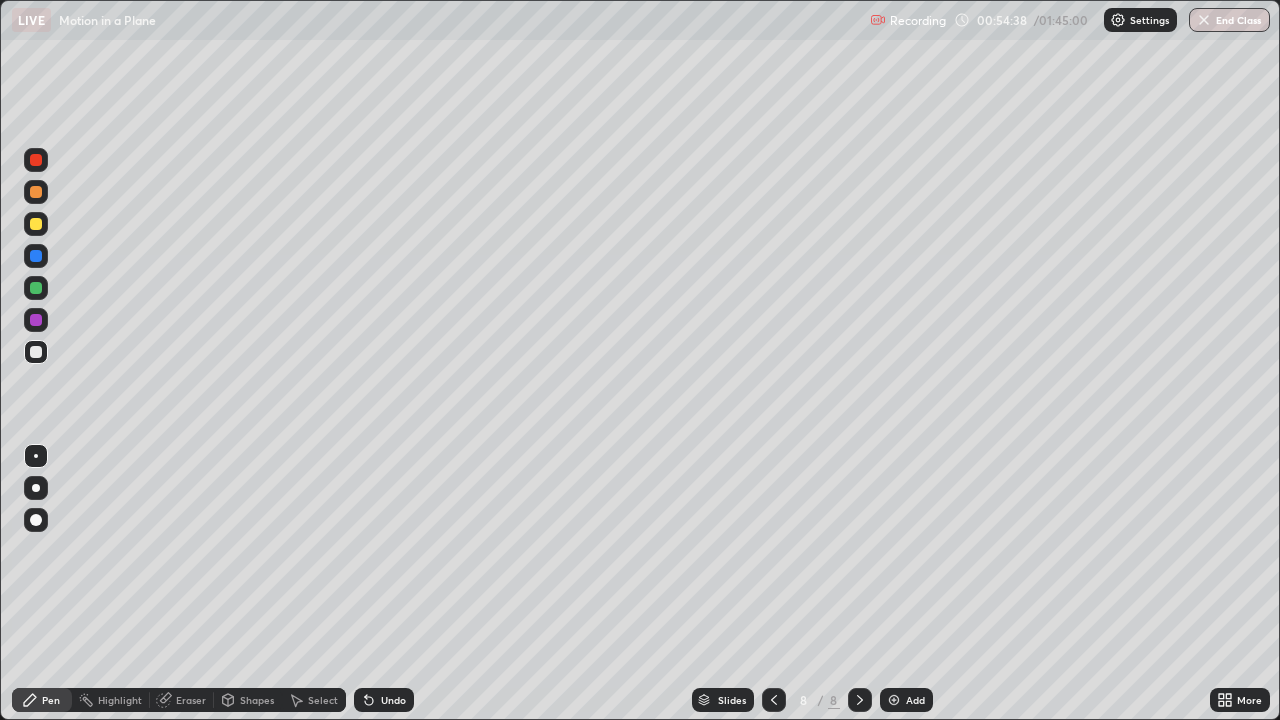 click on "Eraser" at bounding box center (191, 700) 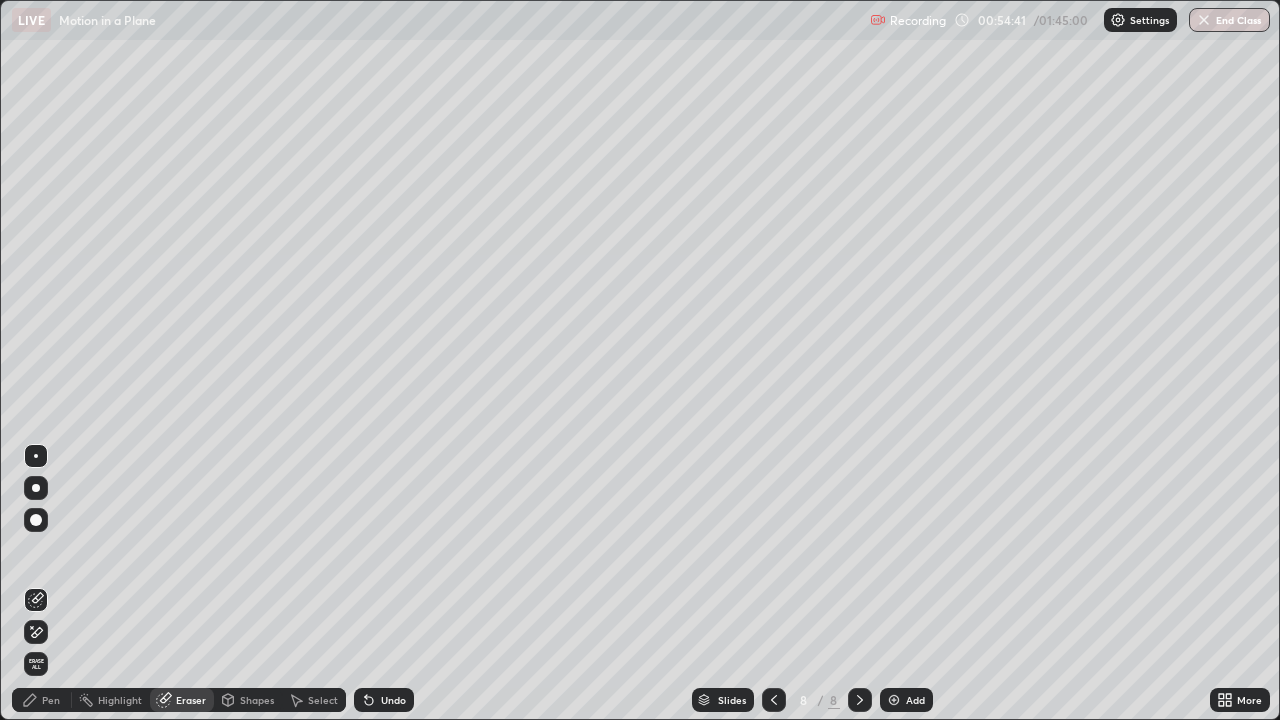 click on "Pen" at bounding box center [51, 700] 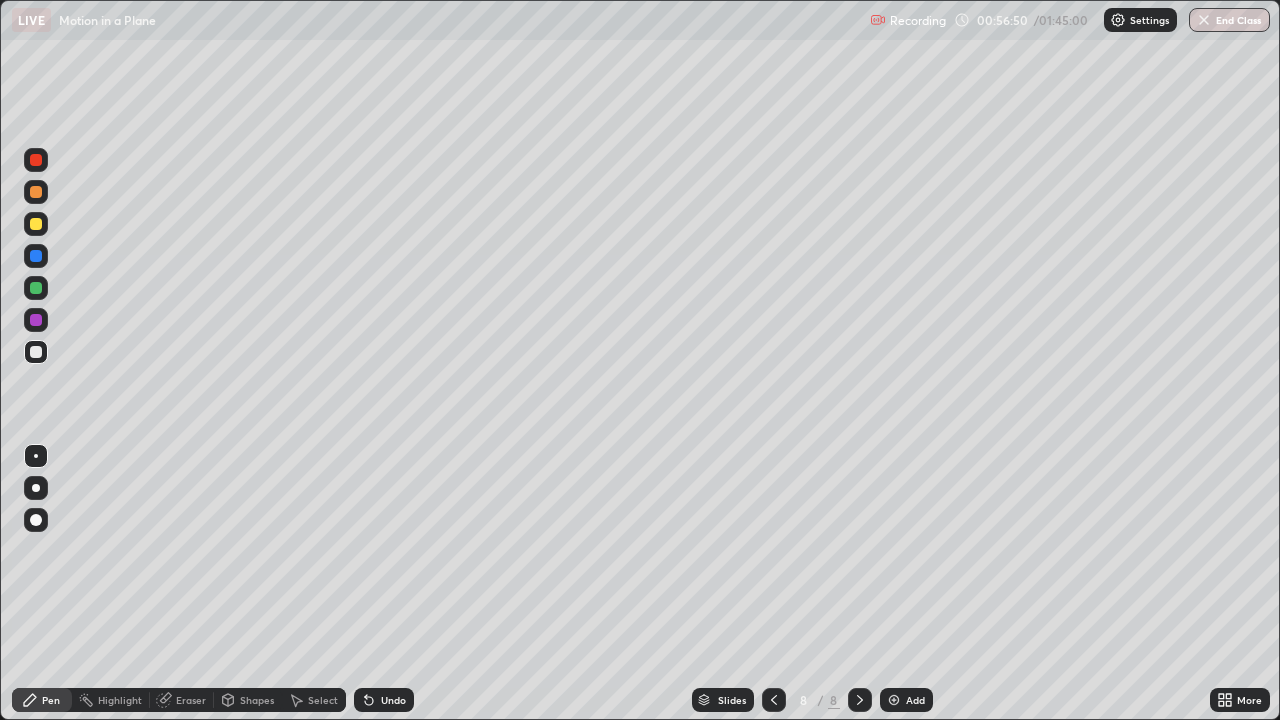 click at bounding box center (36, 224) 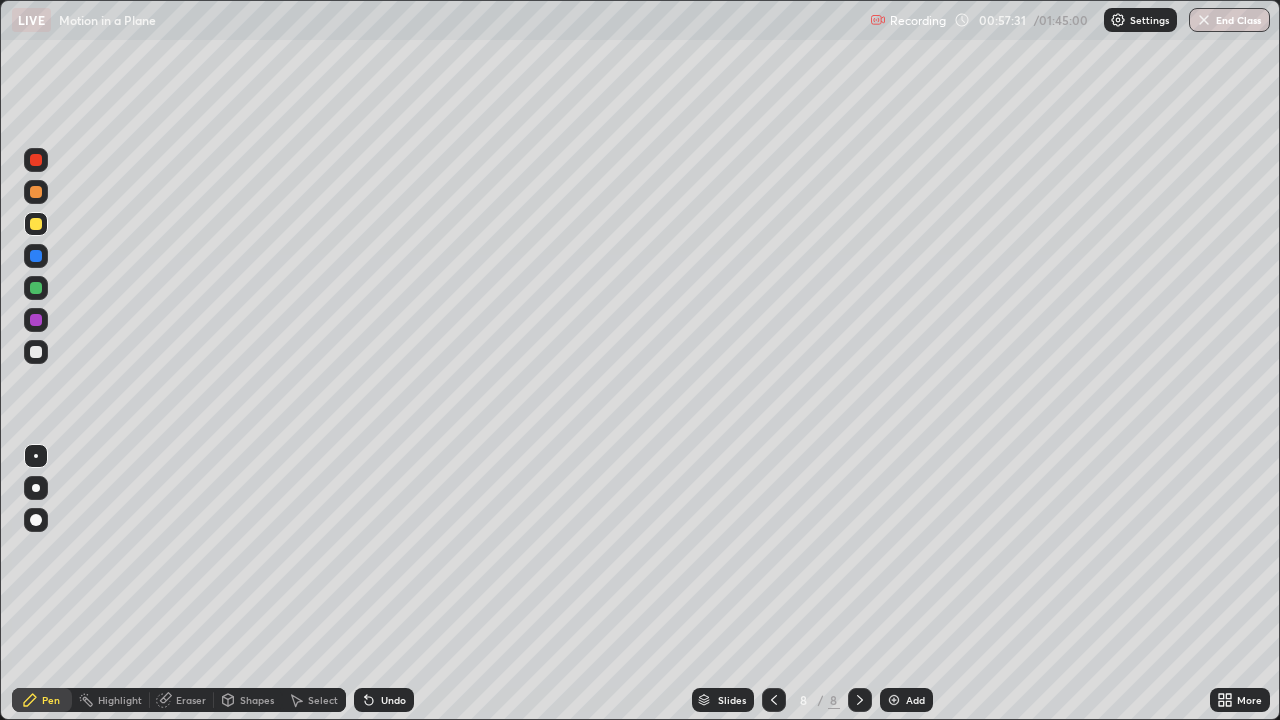 click at bounding box center (36, 352) 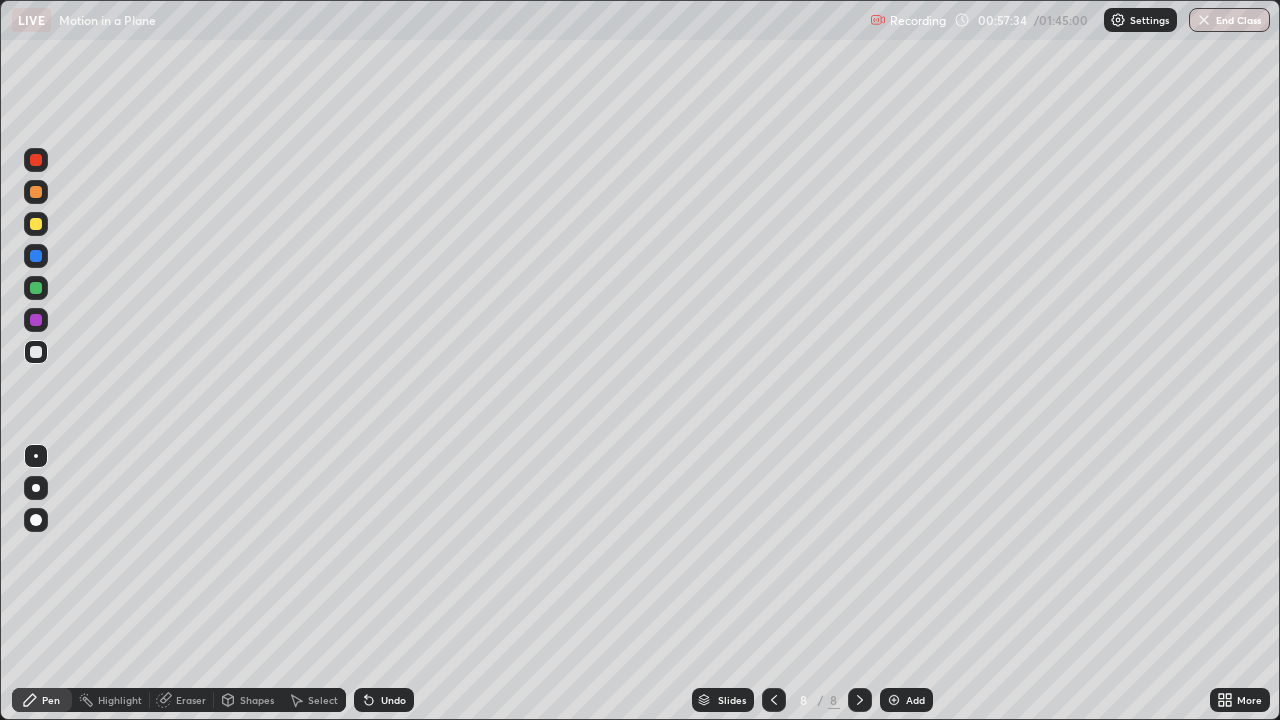 click on "Eraser" at bounding box center (191, 700) 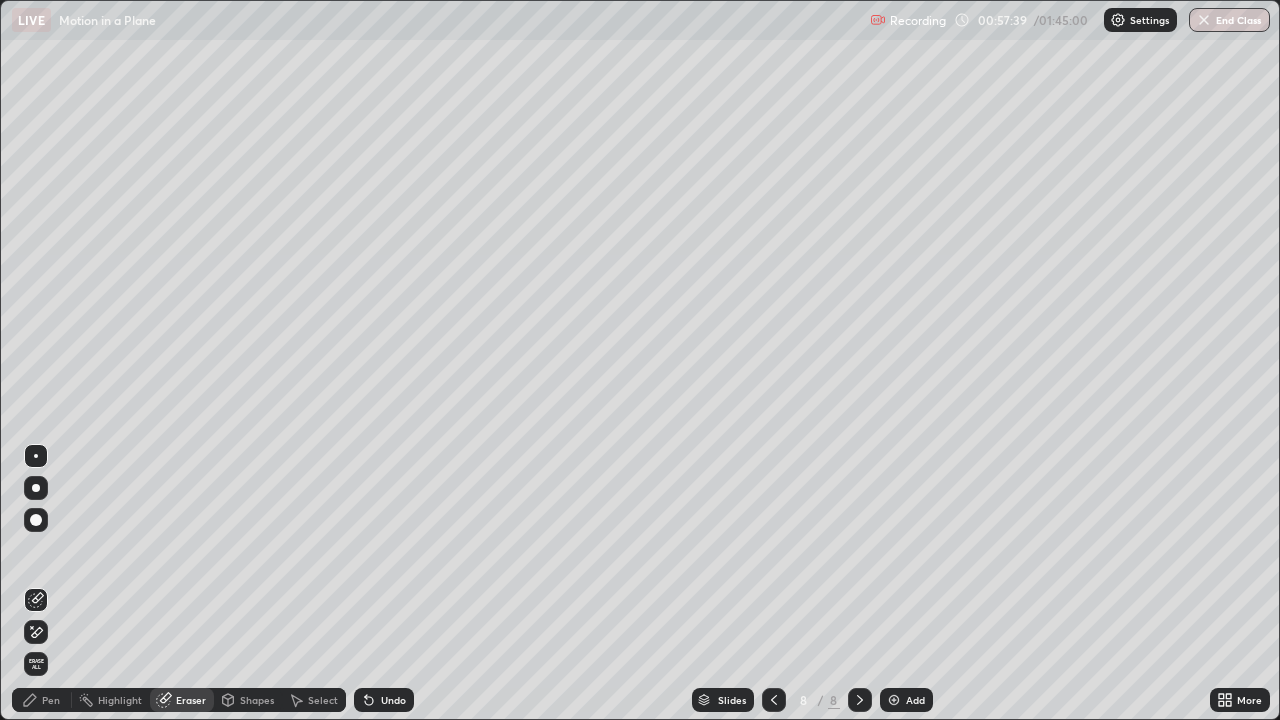 click 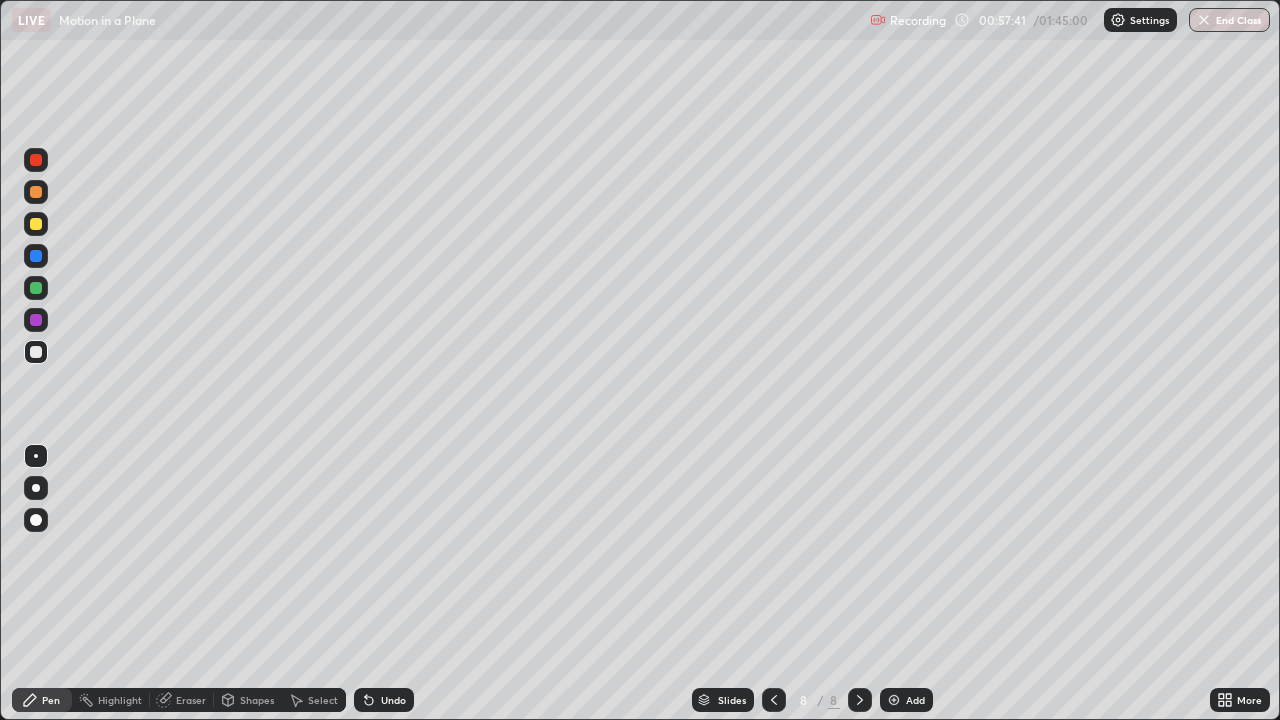 click at bounding box center (36, 224) 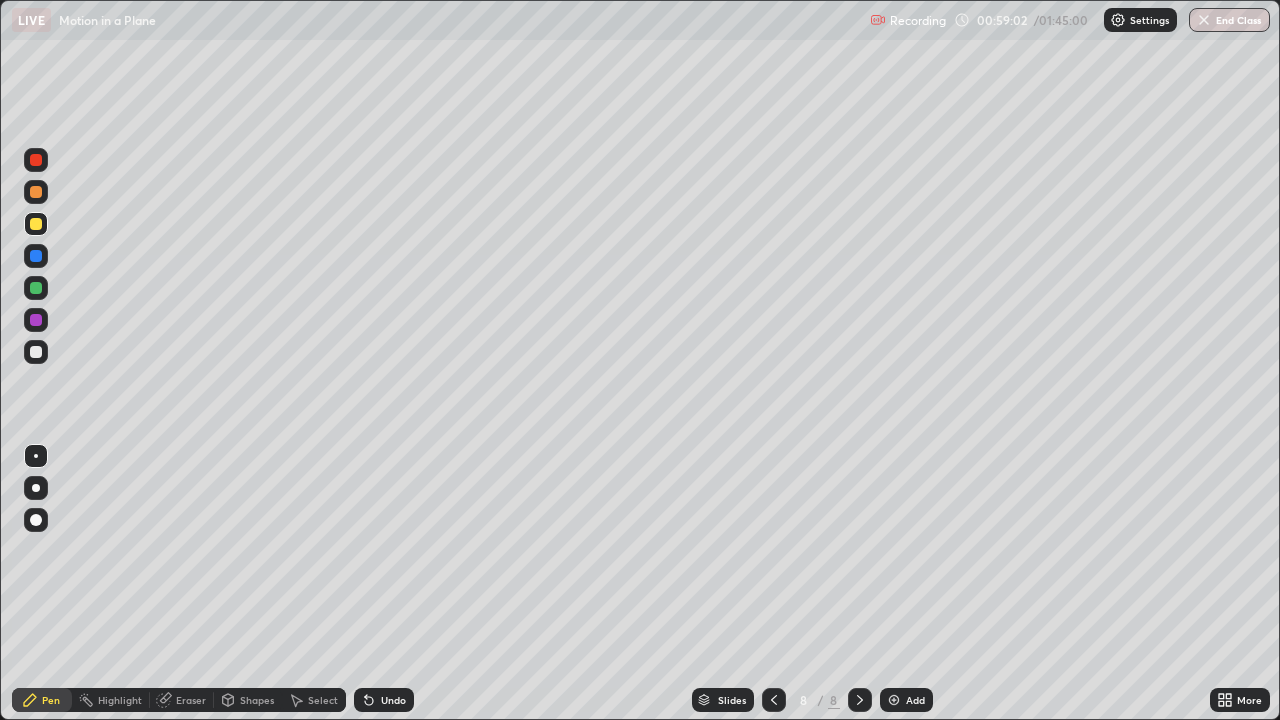 click on "Eraser" at bounding box center (191, 700) 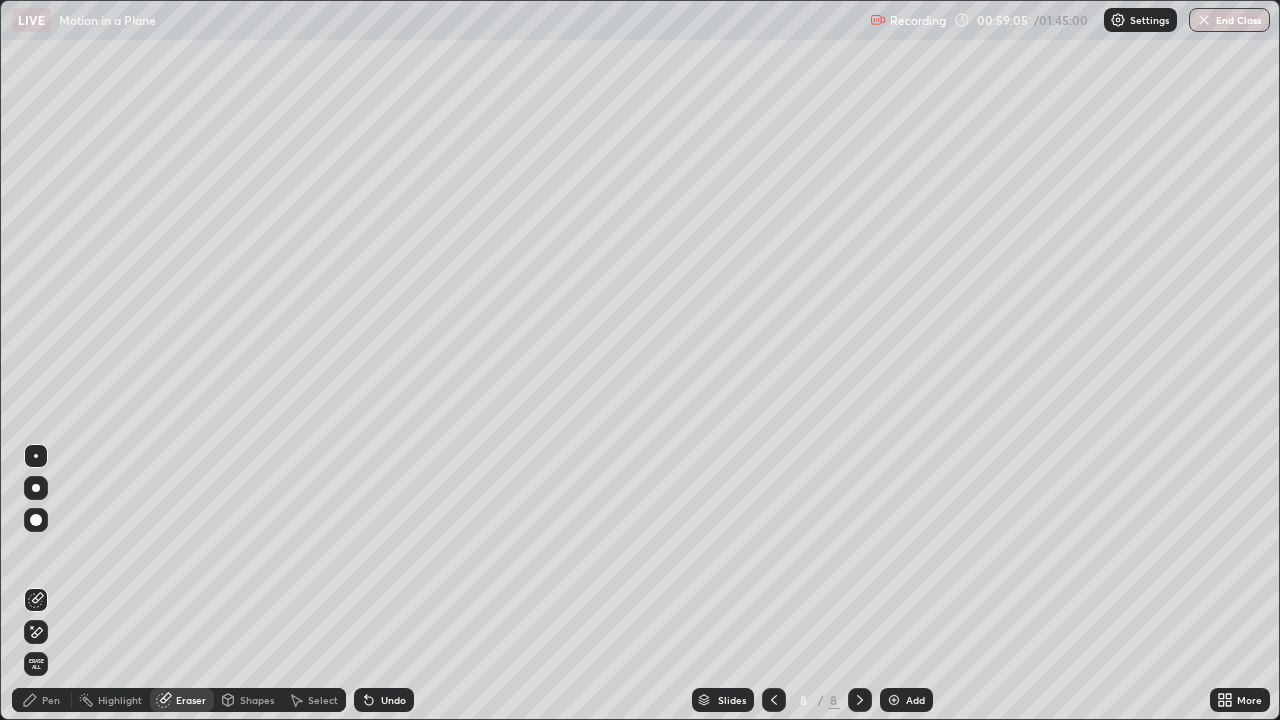 click on "Pen" at bounding box center [51, 700] 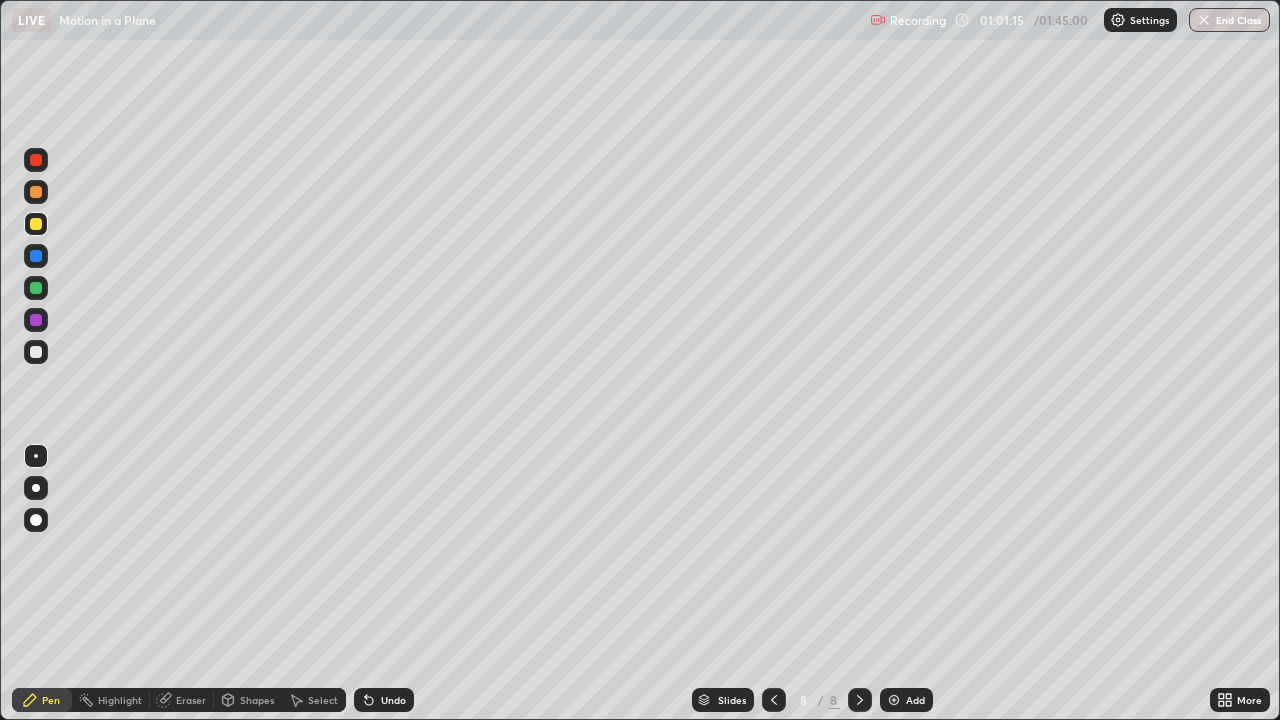 click at bounding box center [894, 700] 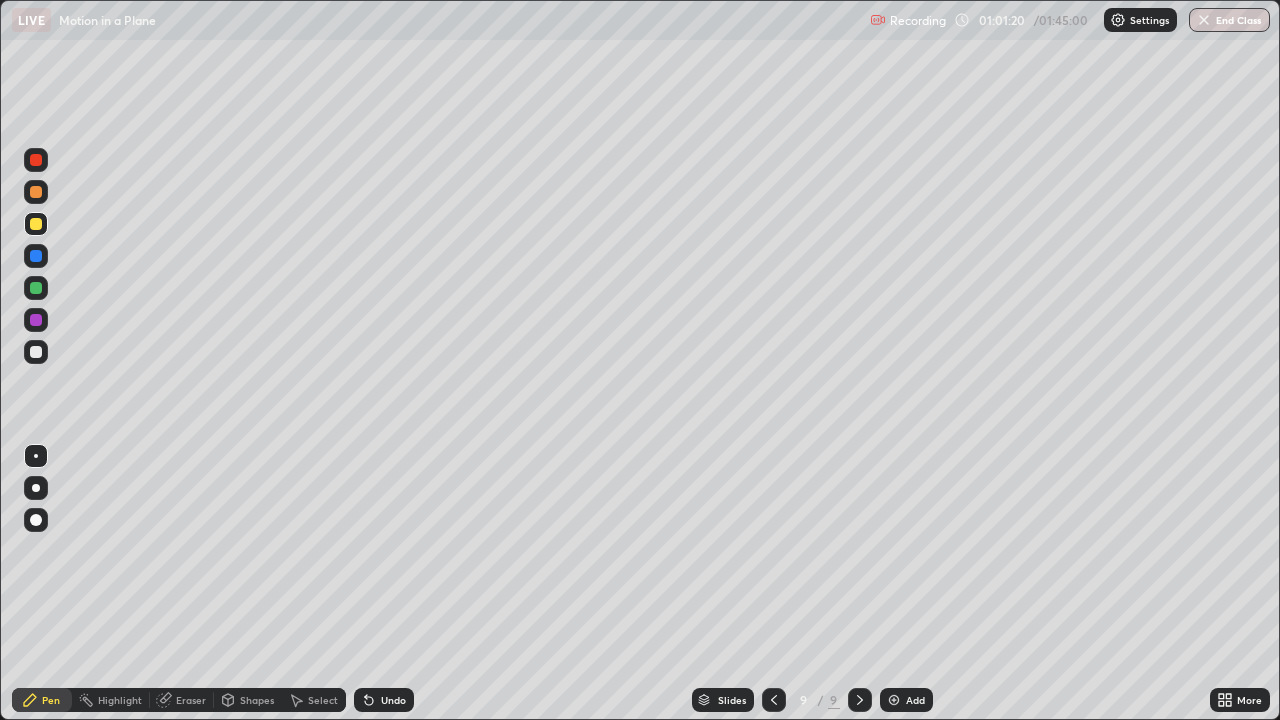 click at bounding box center [36, 456] 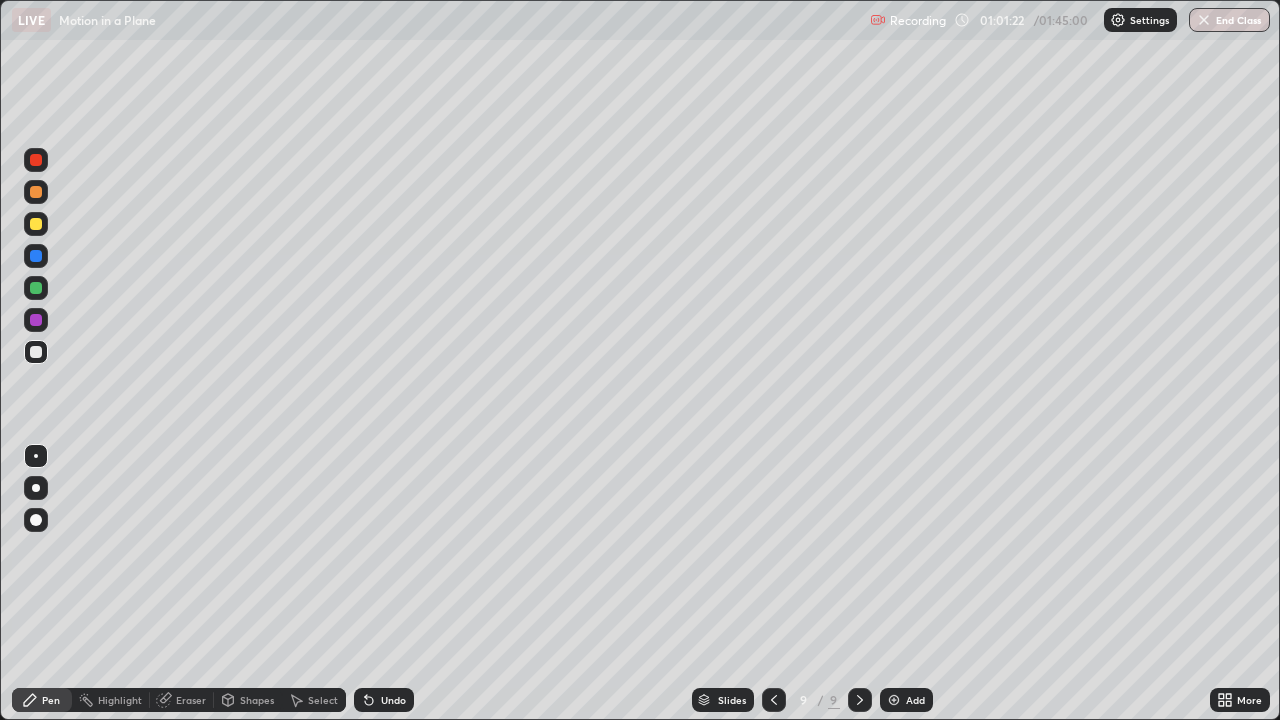 click on "Shapes" at bounding box center [257, 700] 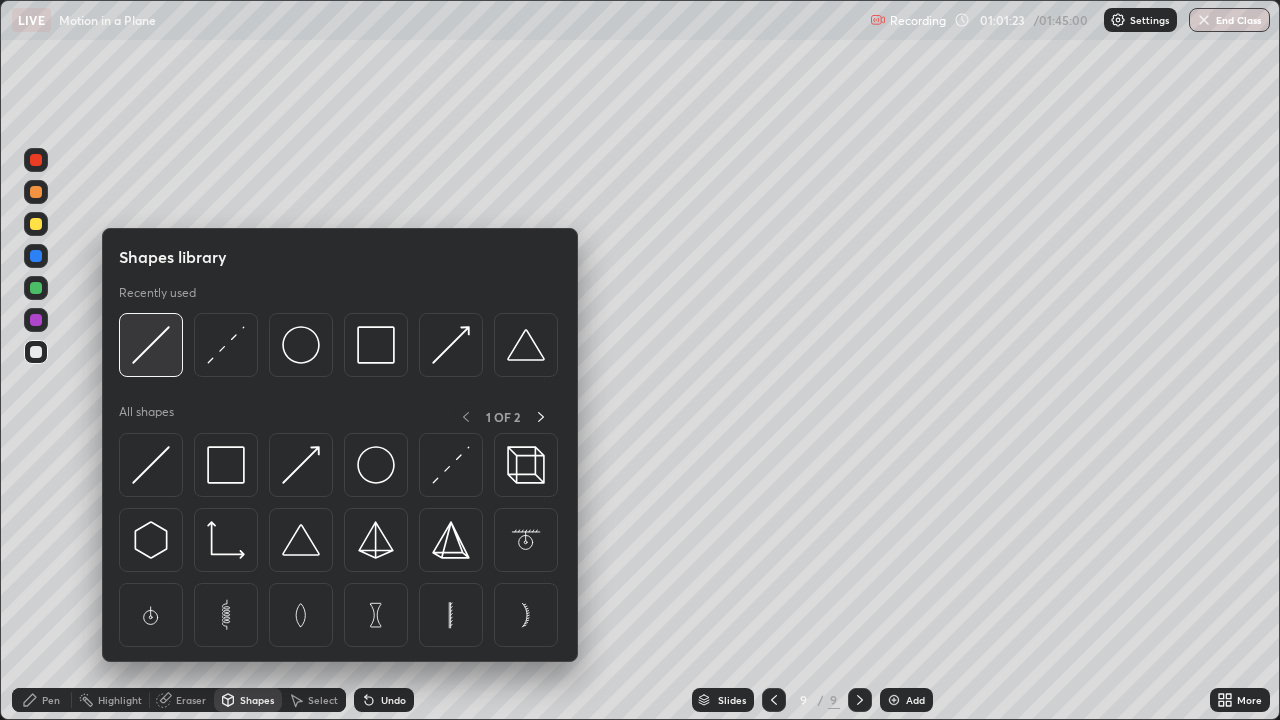 click at bounding box center [151, 345] 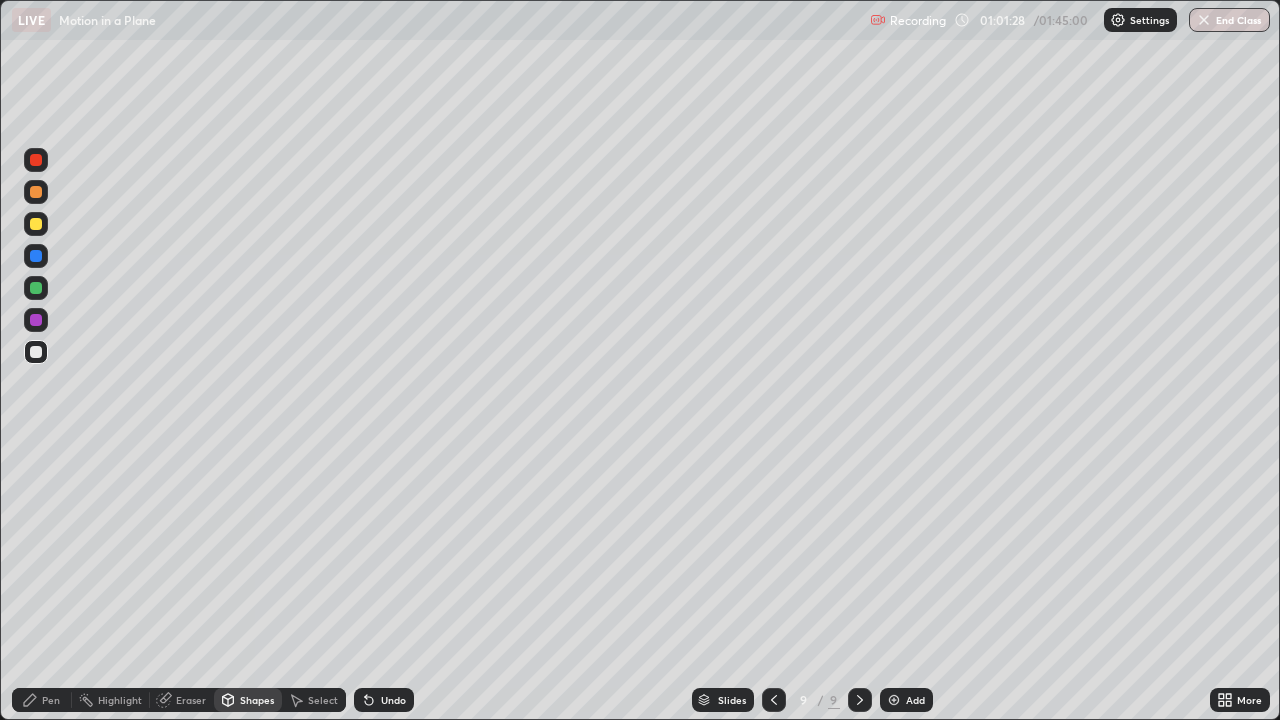 click on "Pen" at bounding box center (51, 700) 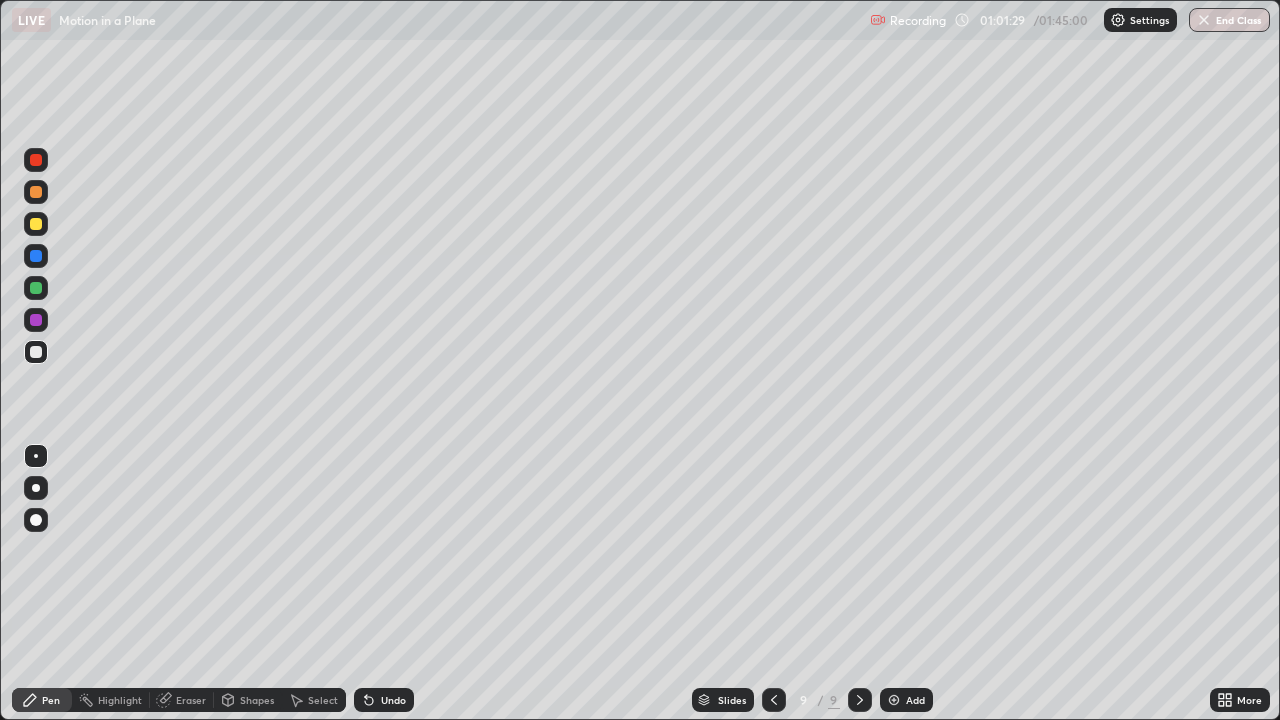 click at bounding box center (36, 224) 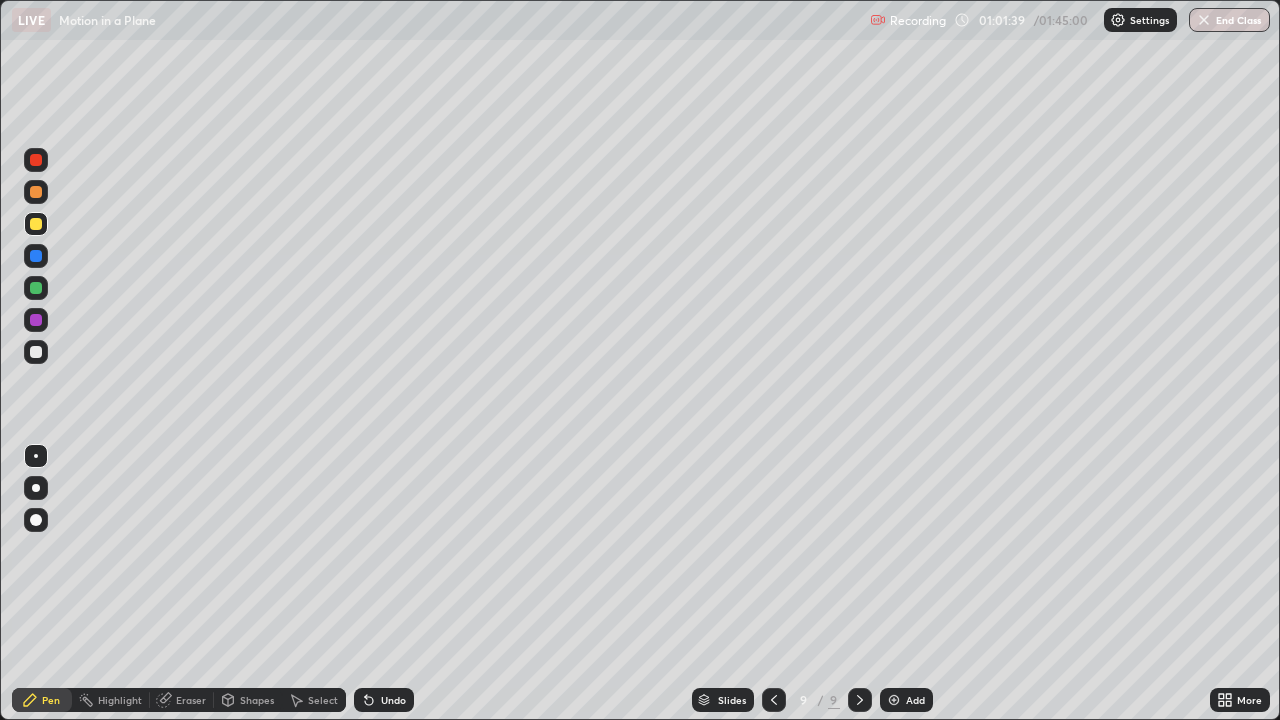 click at bounding box center [36, 352] 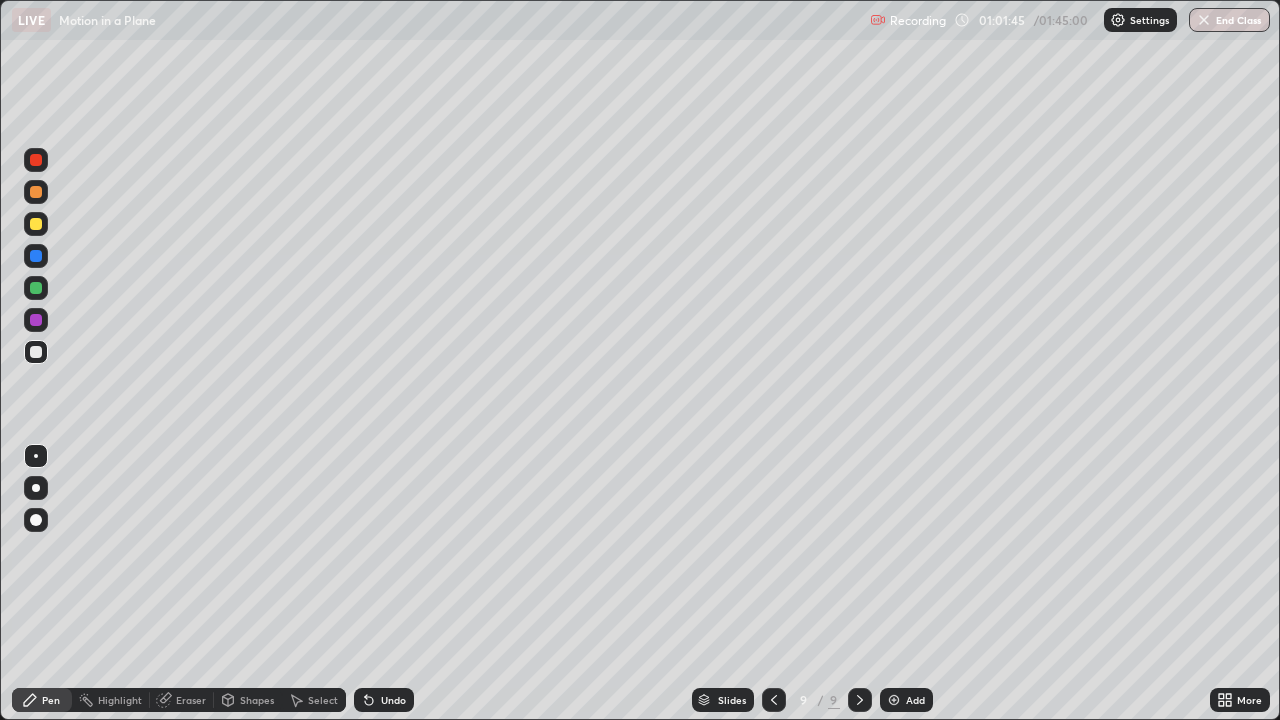 click on "Shapes" at bounding box center (257, 700) 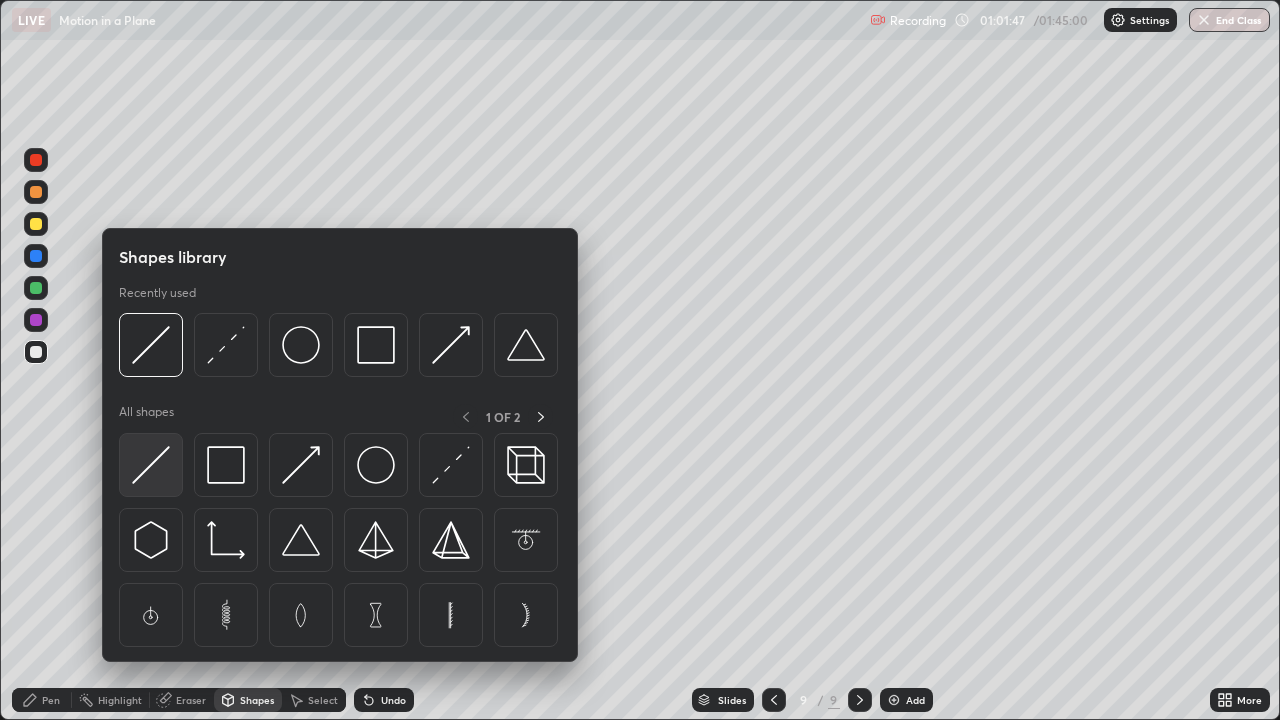 click at bounding box center [151, 465] 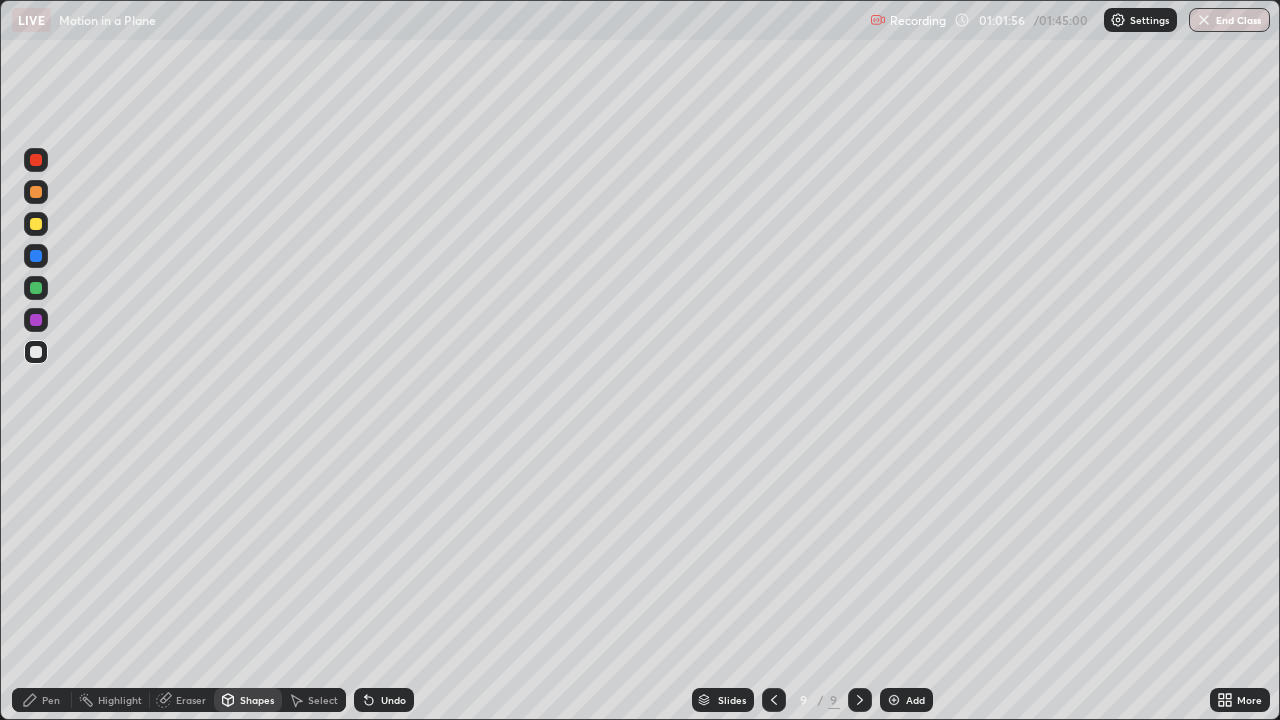 click on "Pen" at bounding box center [42, 700] 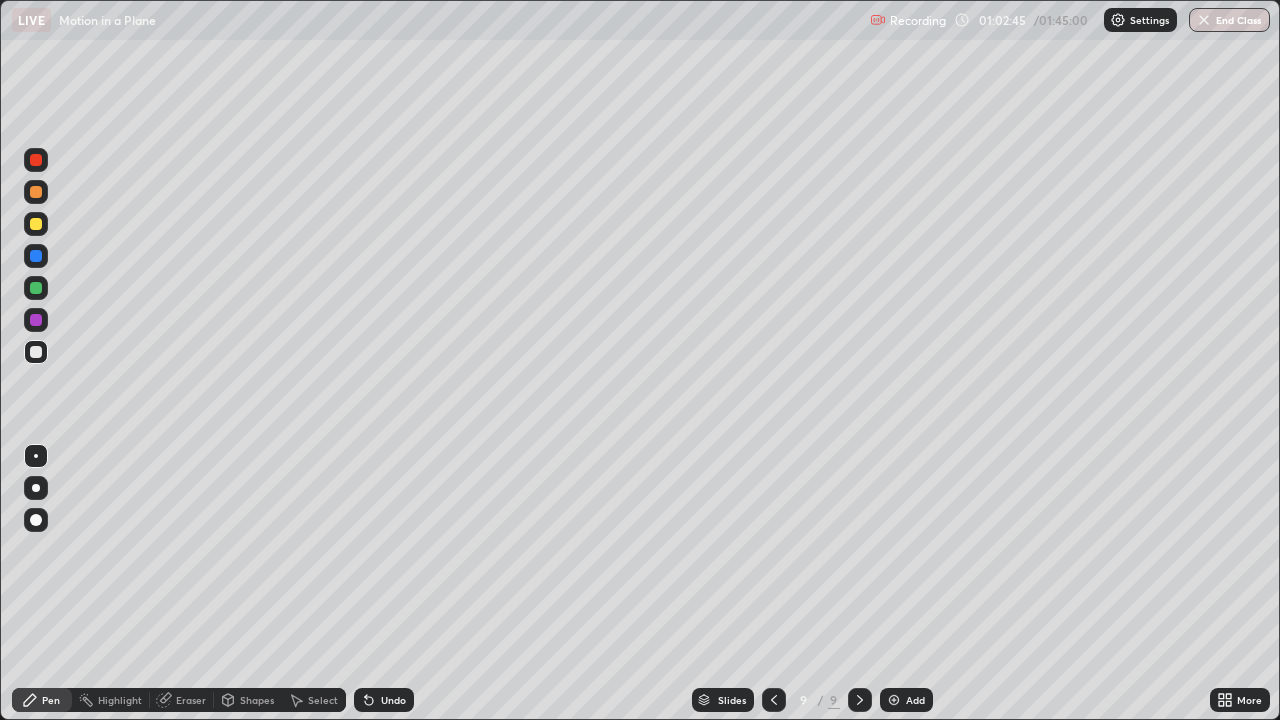 click on "Eraser" at bounding box center [182, 700] 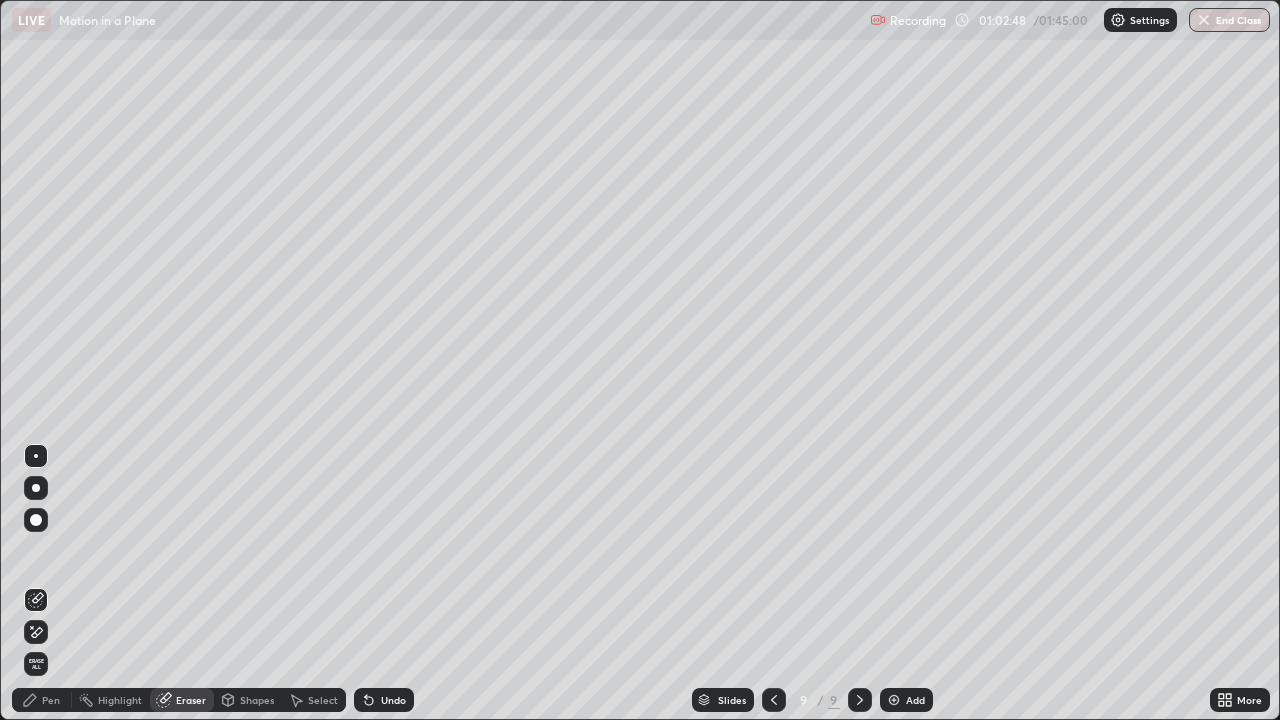 click on "Pen" at bounding box center [51, 700] 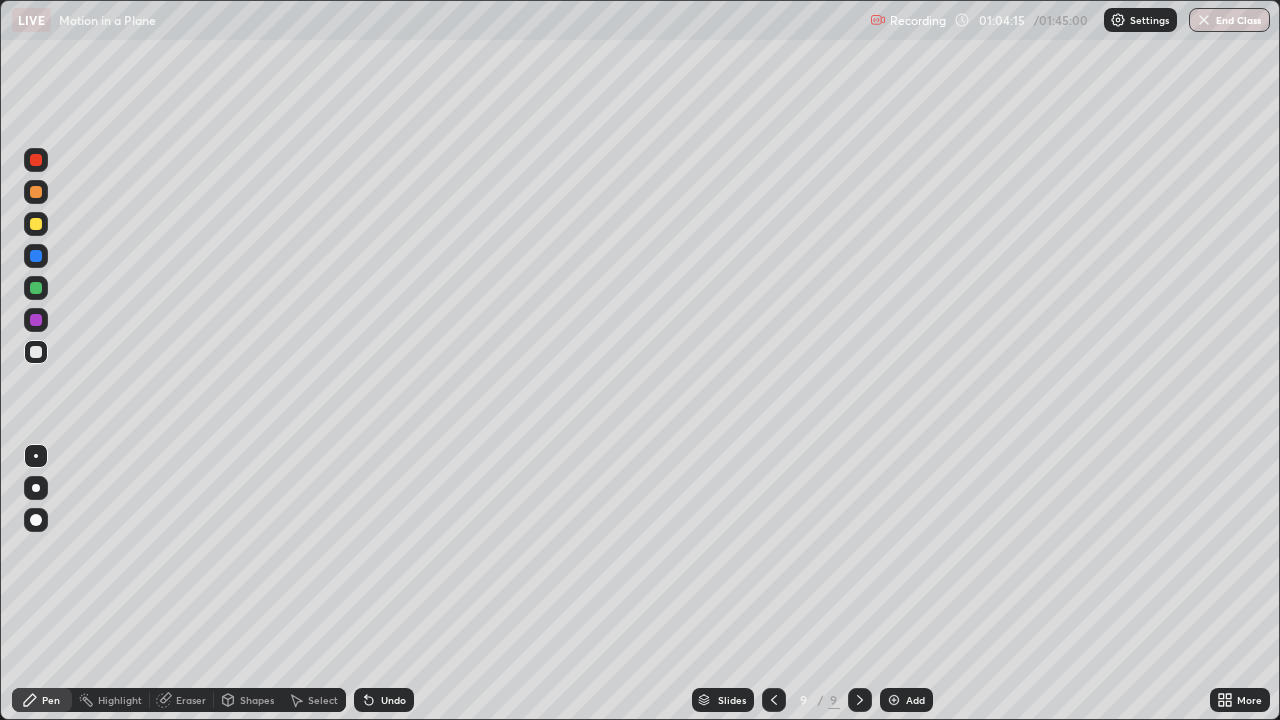 click on "Eraser" at bounding box center [191, 700] 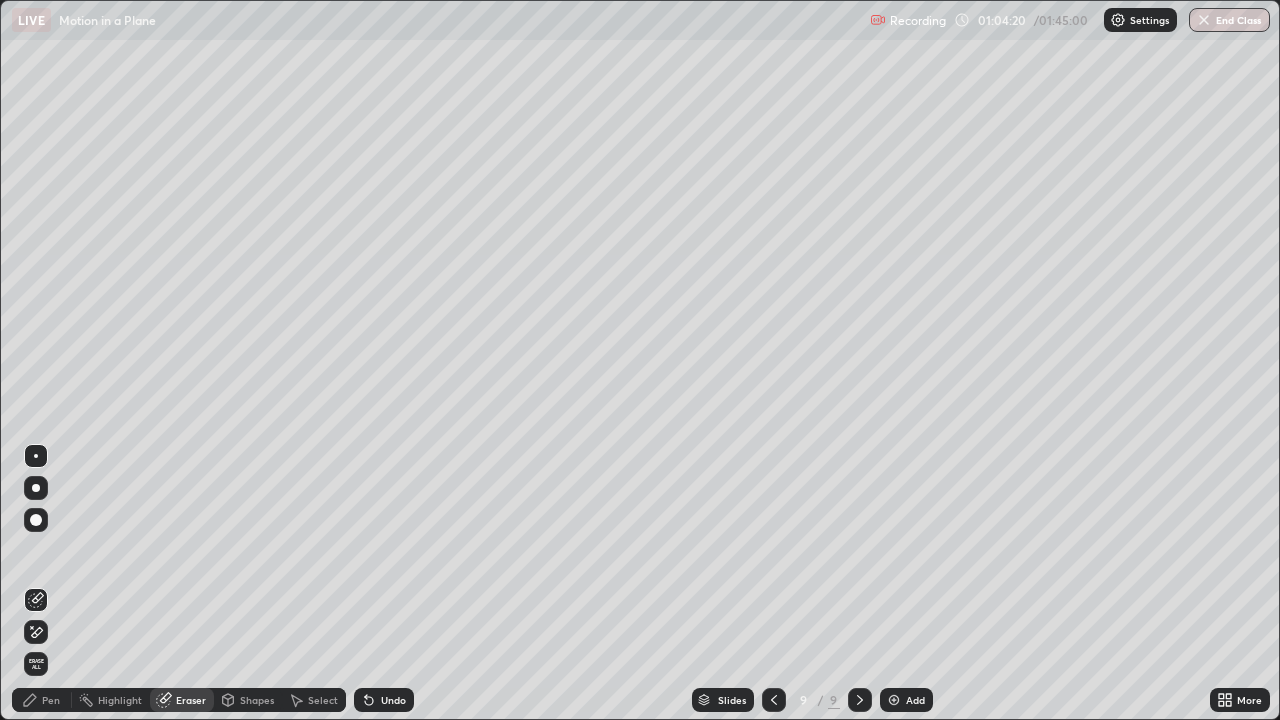 click on "Pen" at bounding box center [51, 700] 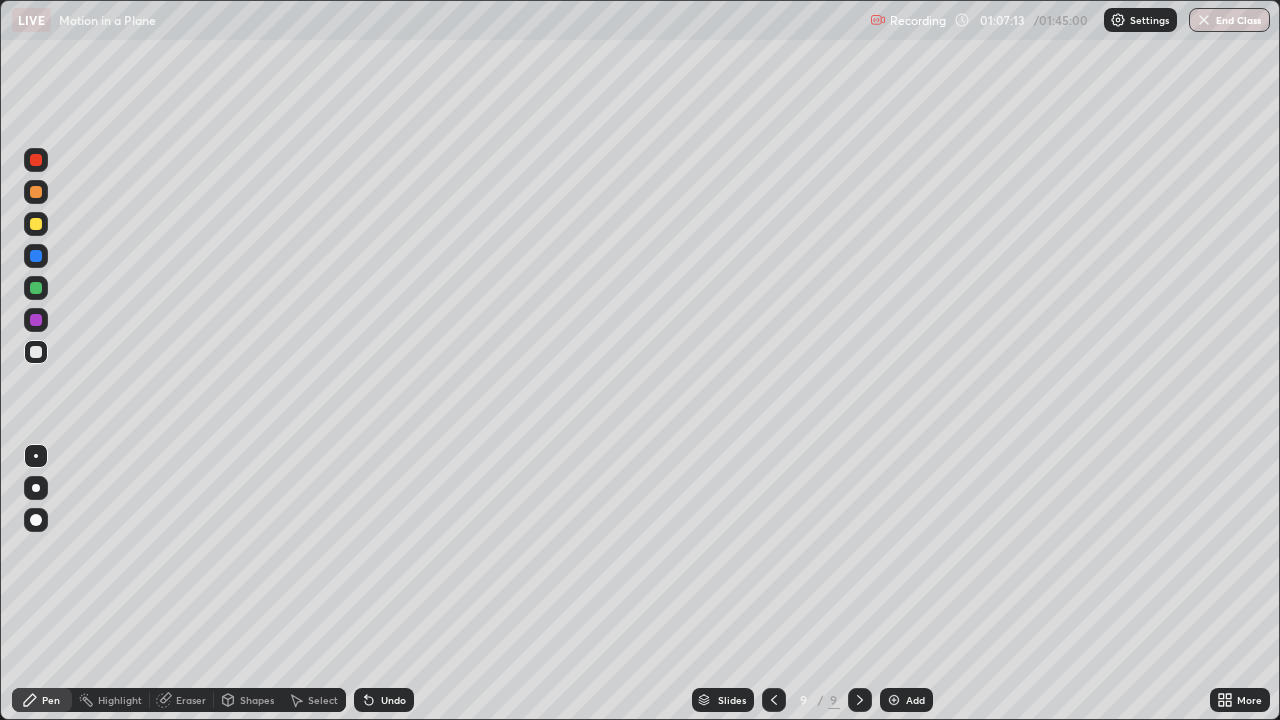 click on "Shapes" at bounding box center (257, 700) 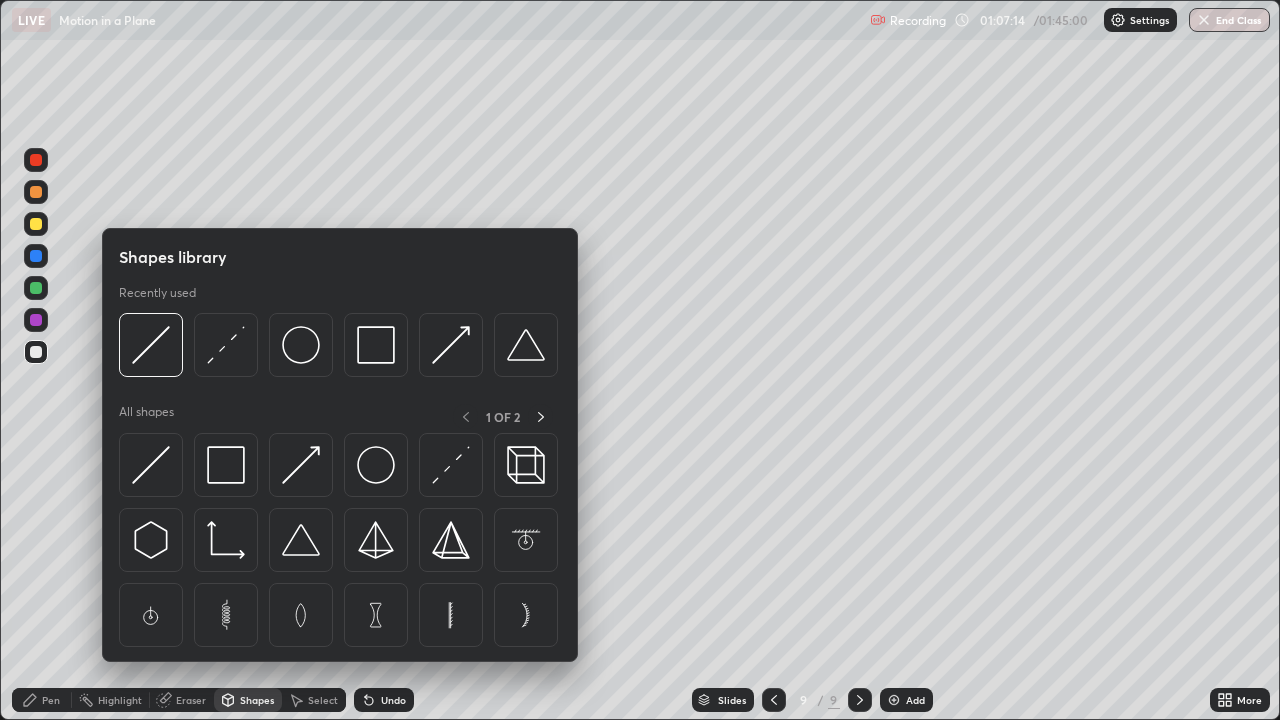 click on "Eraser" at bounding box center (191, 700) 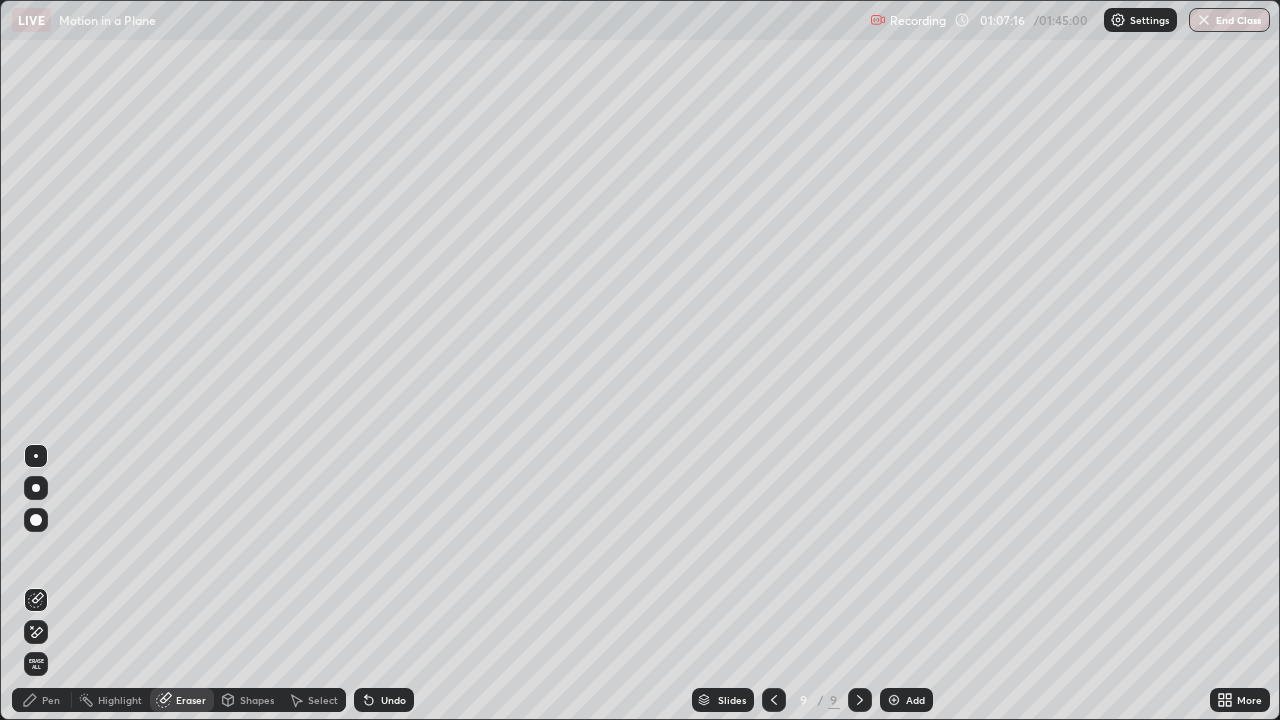 click on "Pen" at bounding box center [51, 700] 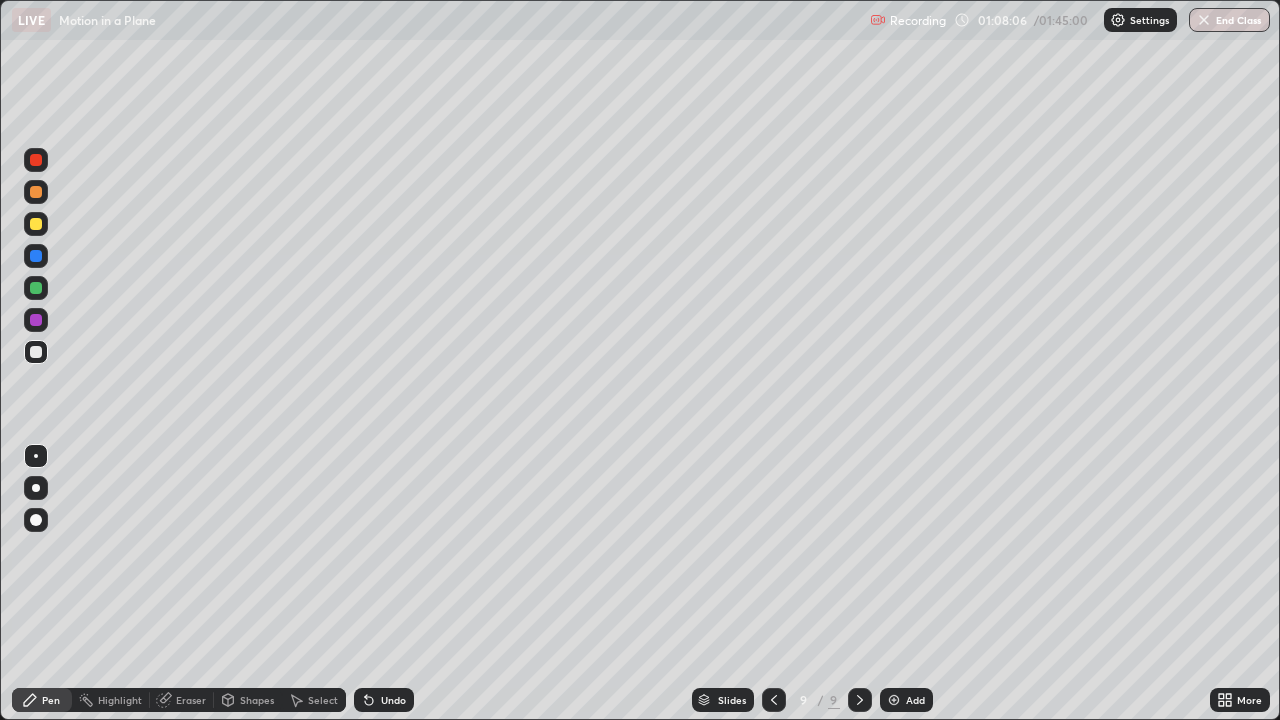 click 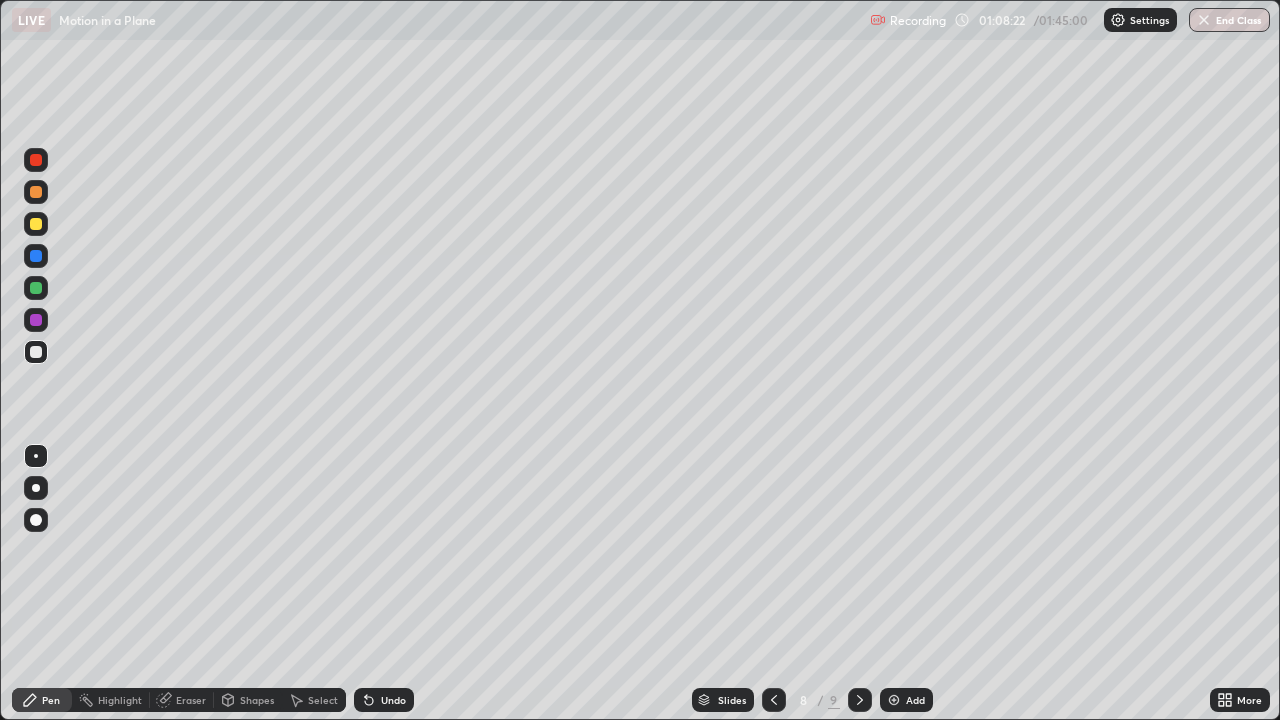 click 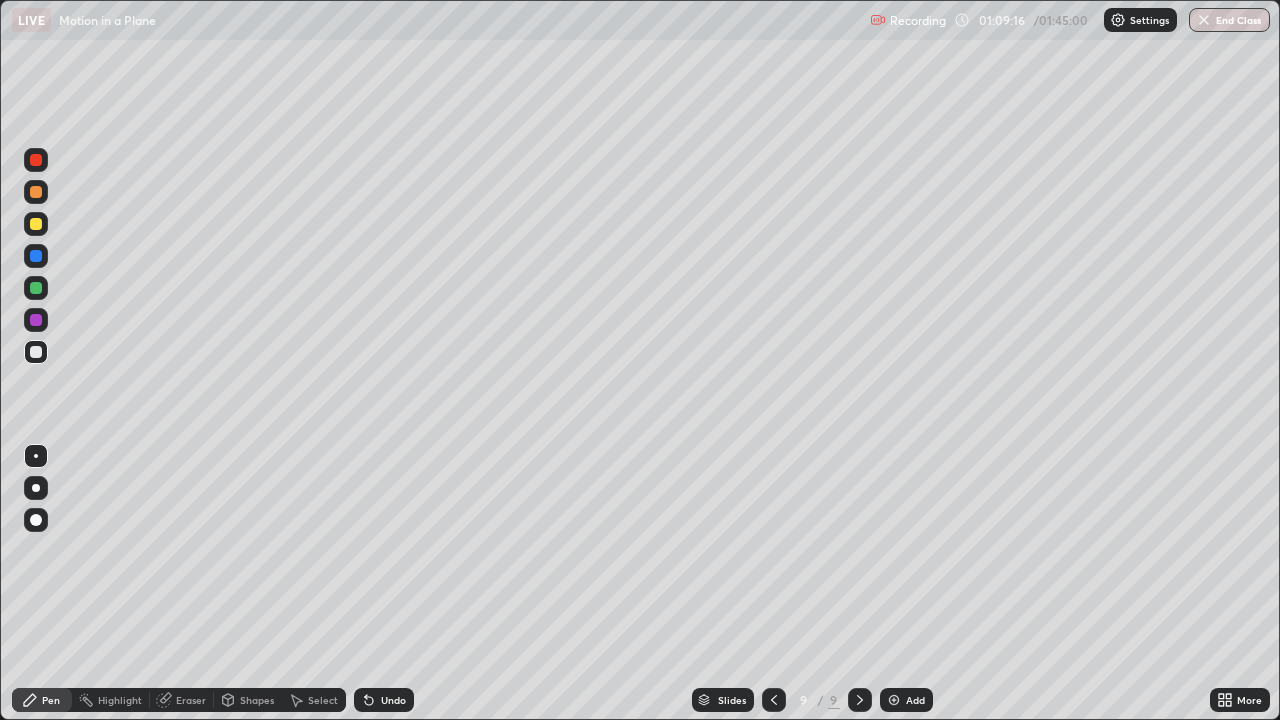 click 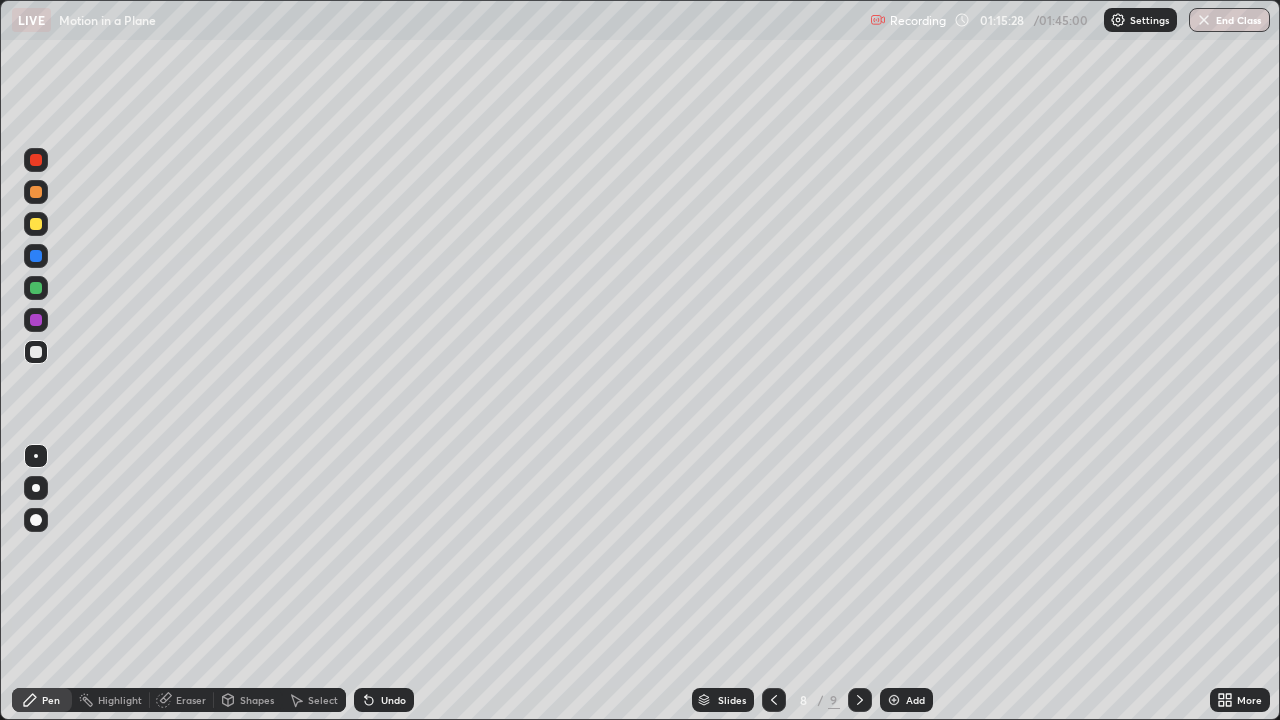 click on "Eraser" at bounding box center [191, 700] 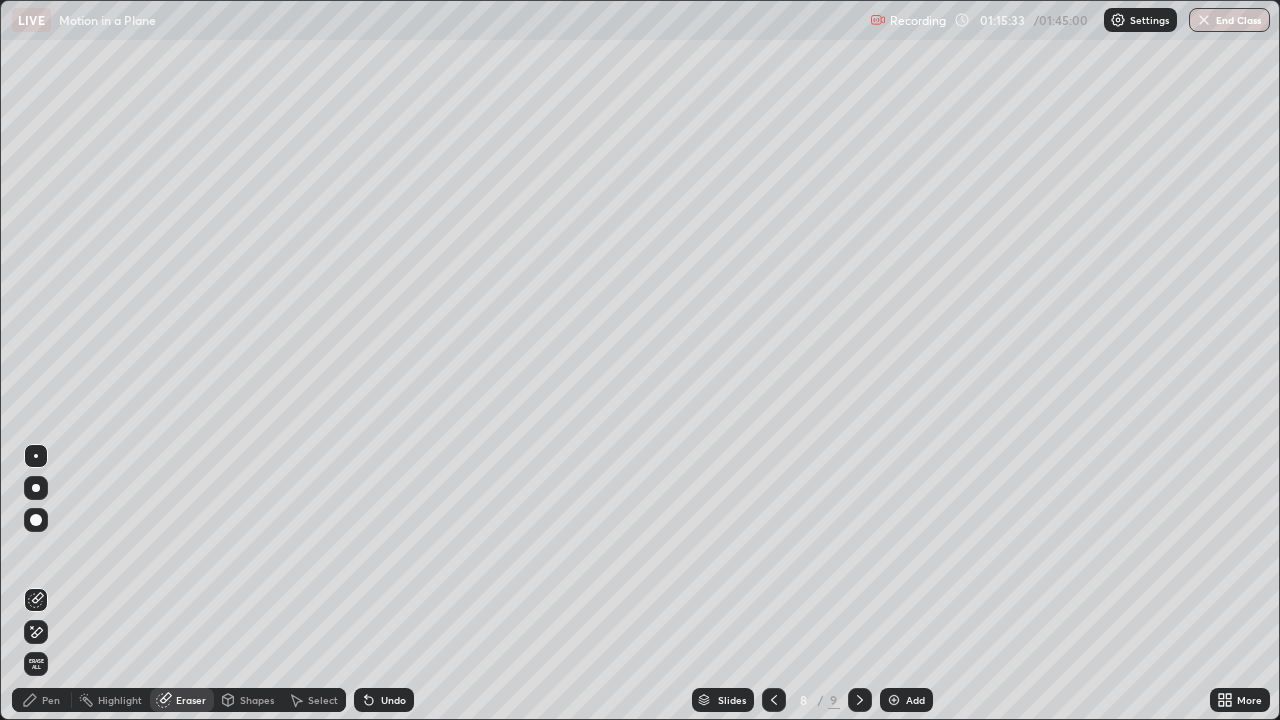 click on "Pen" at bounding box center (51, 700) 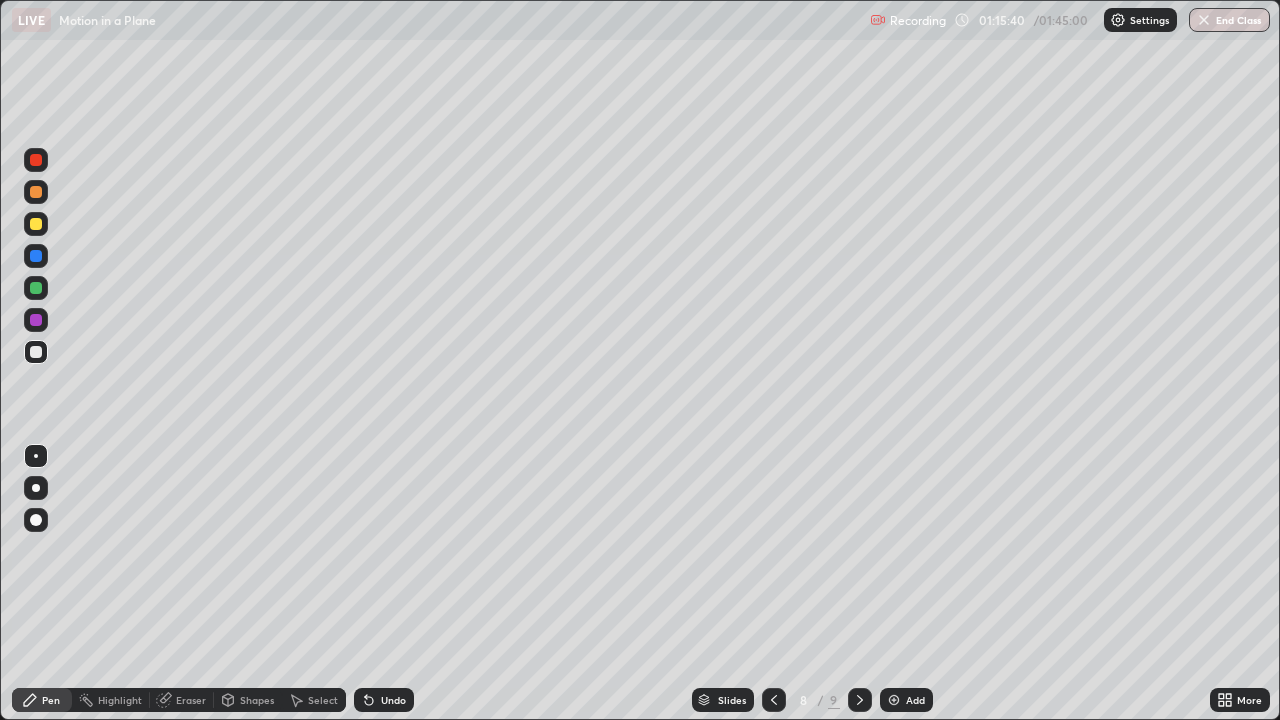 click on "Eraser" at bounding box center (191, 700) 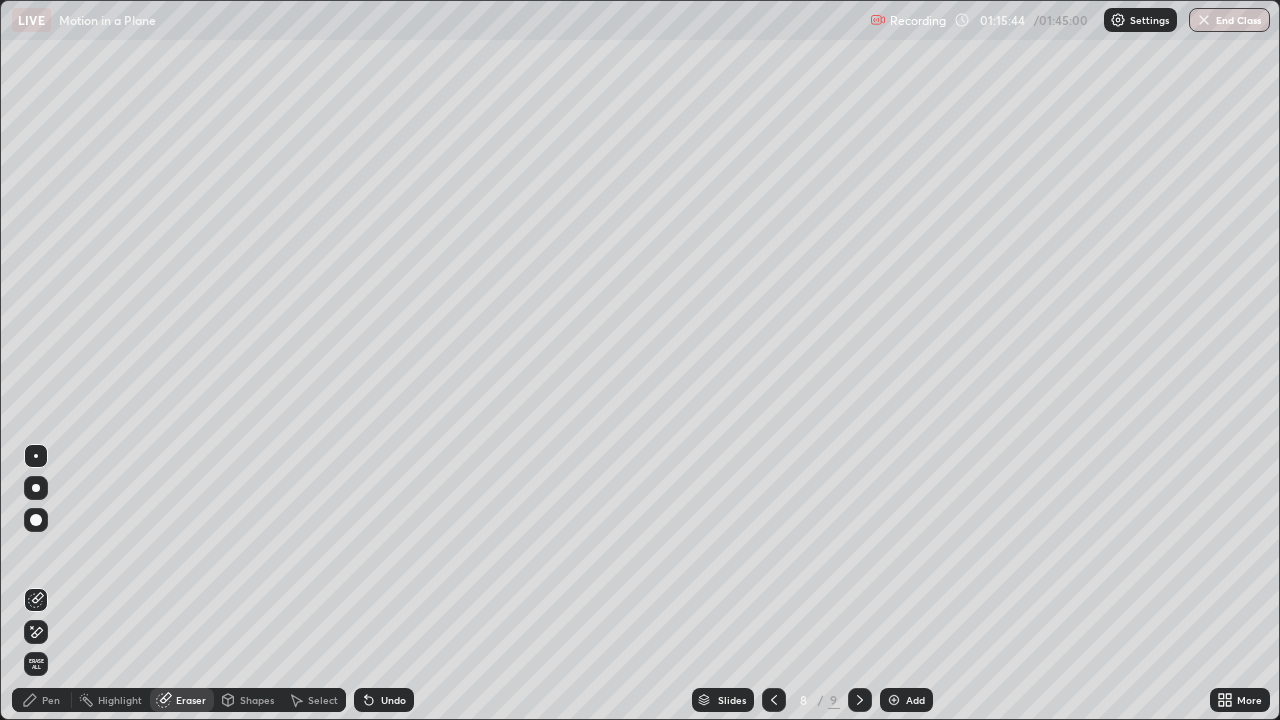 click on "Pen" at bounding box center [51, 700] 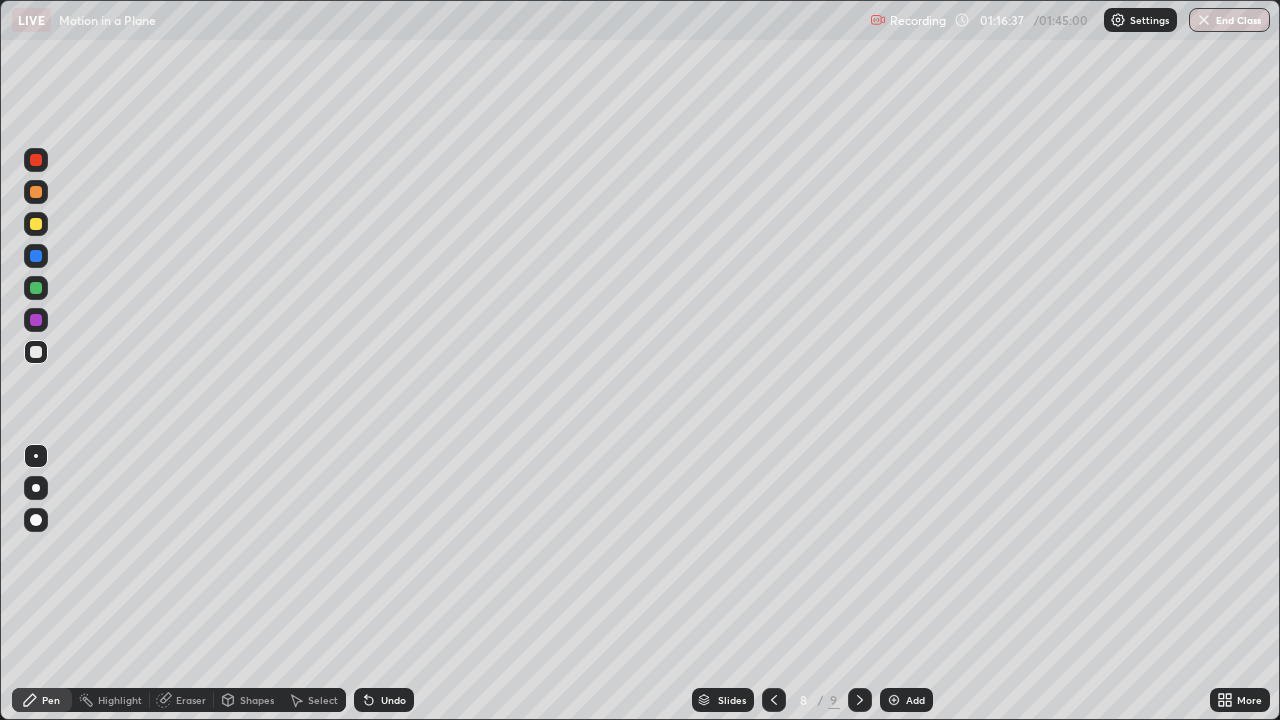 click at bounding box center [894, 700] 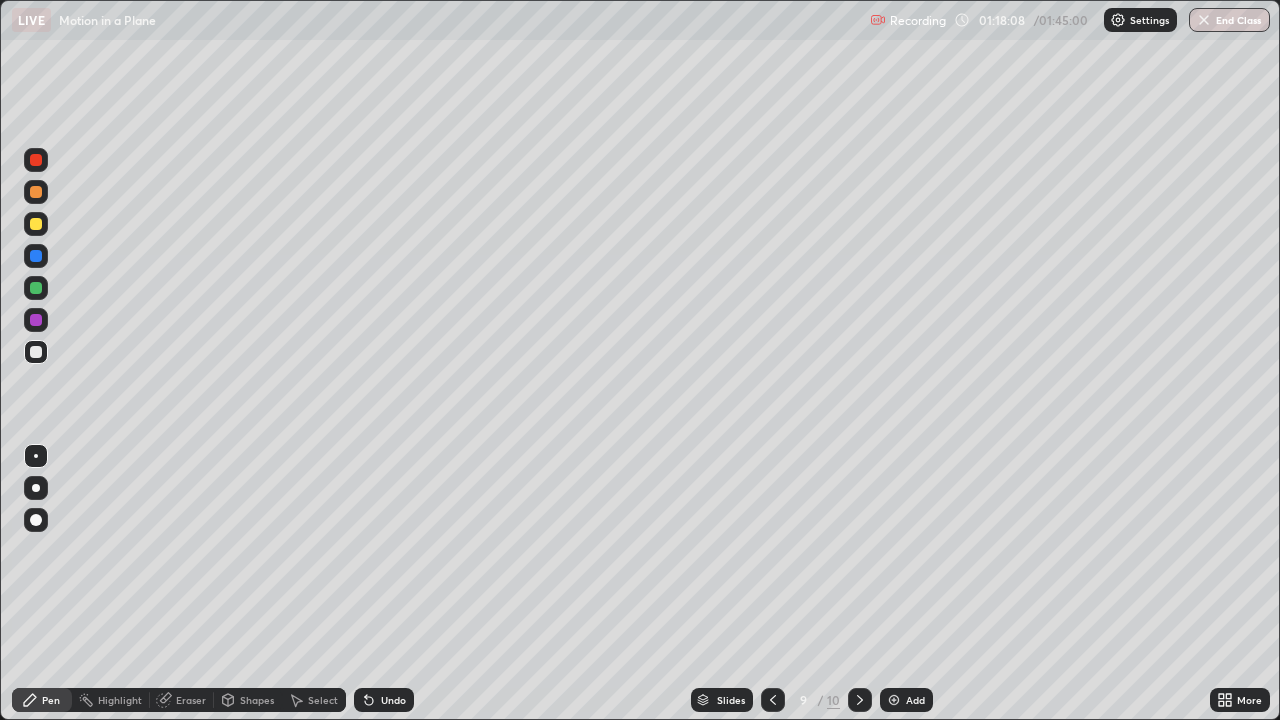 click on "Eraser" at bounding box center [191, 700] 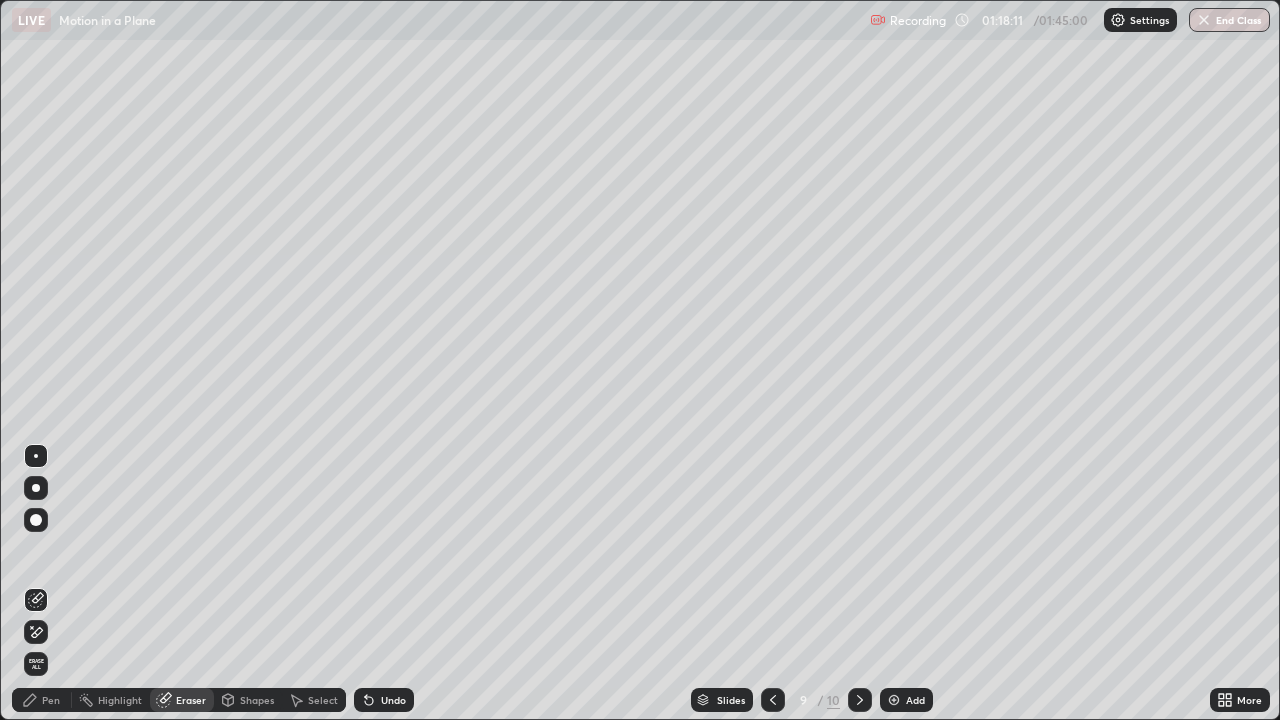 click on "Pen" at bounding box center [51, 700] 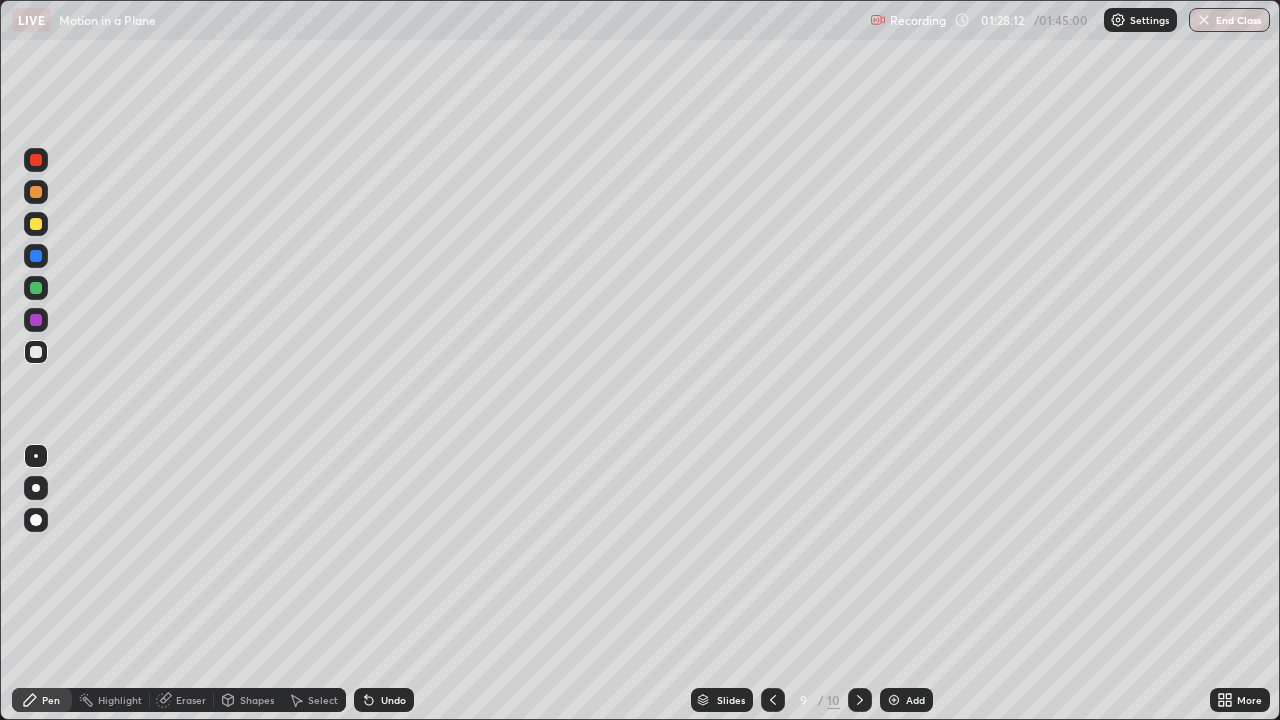 click at bounding box center (894, 700) 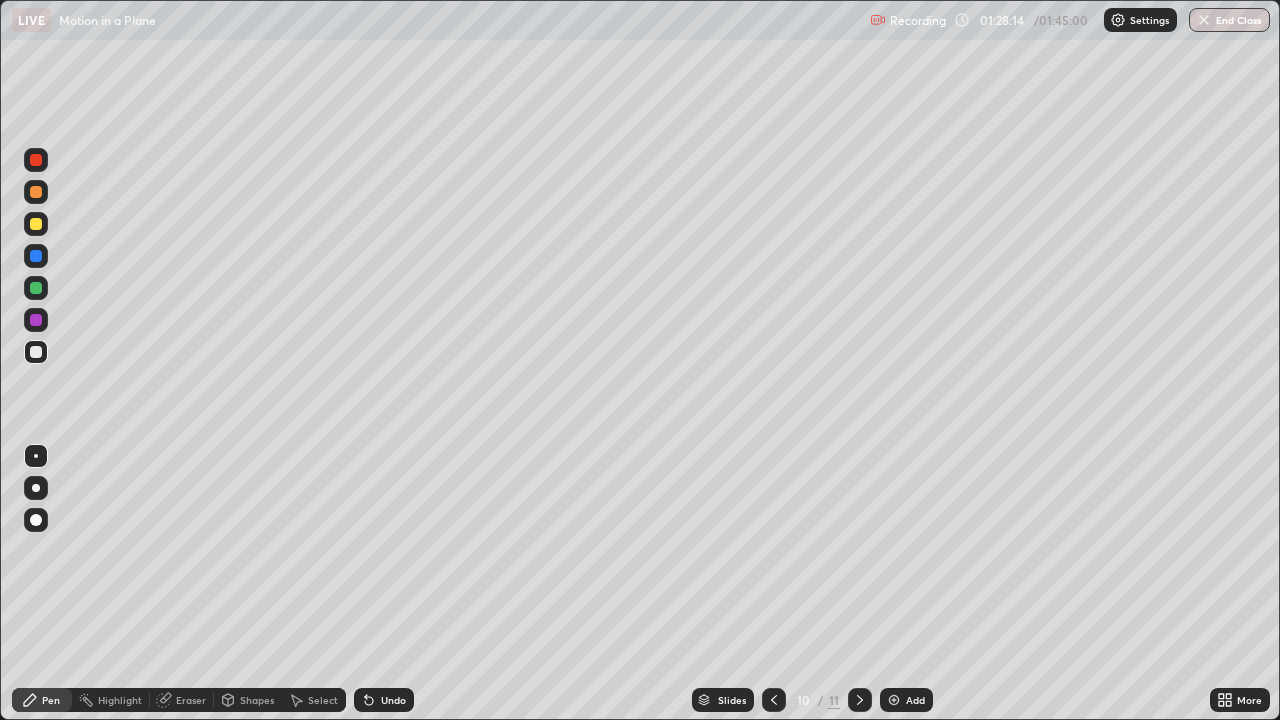 click on "Shapes" at bounding box center [248, 700] 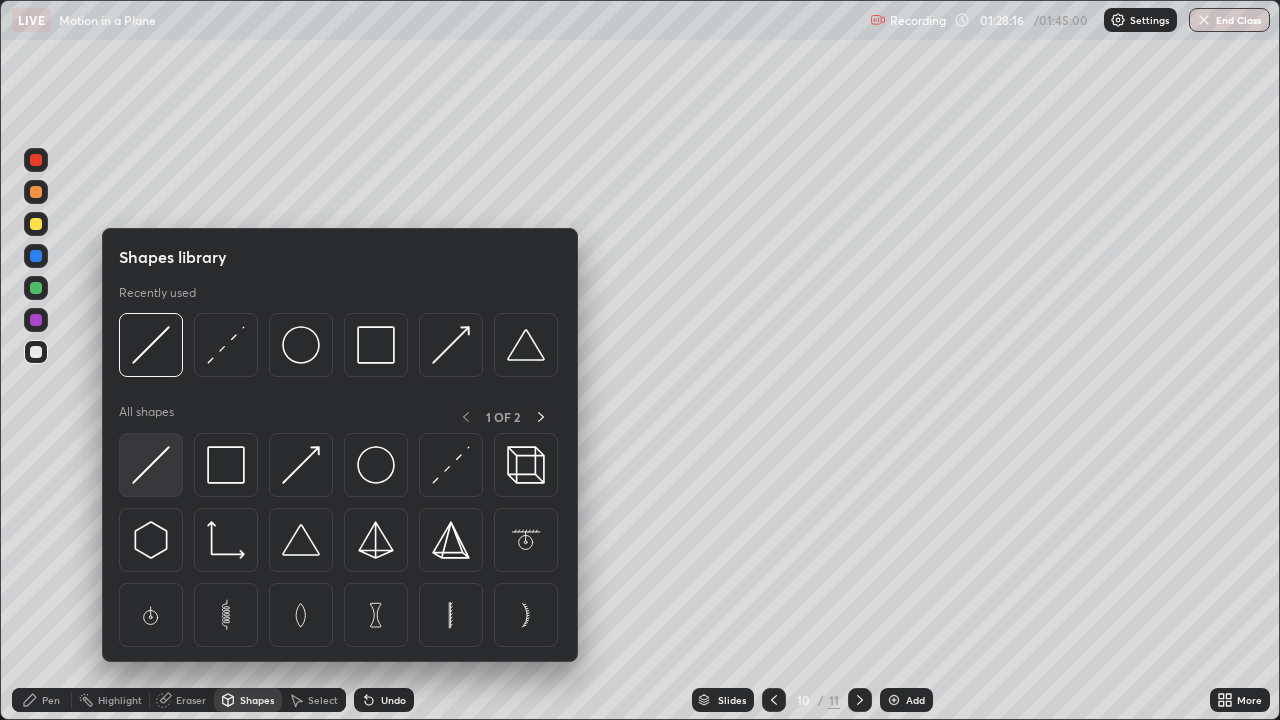 click at bounding box center (151, 465) 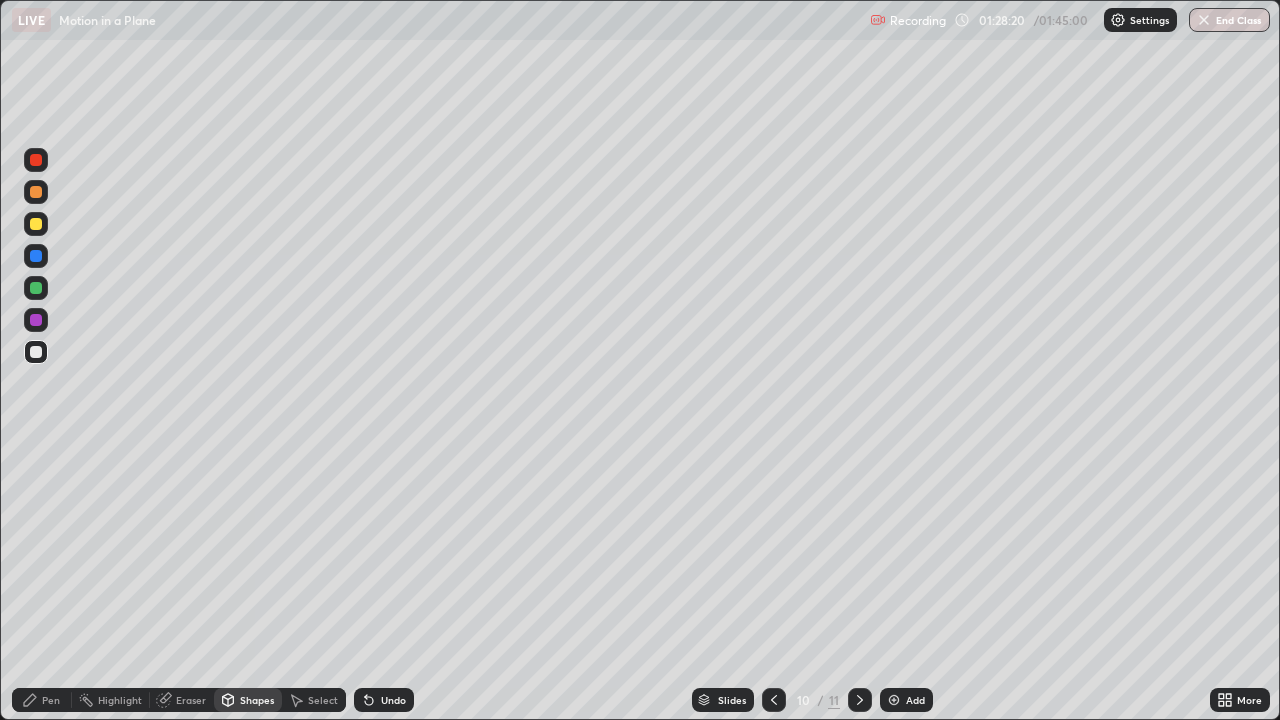 click on "Pen" at bounding box center [51, 700] 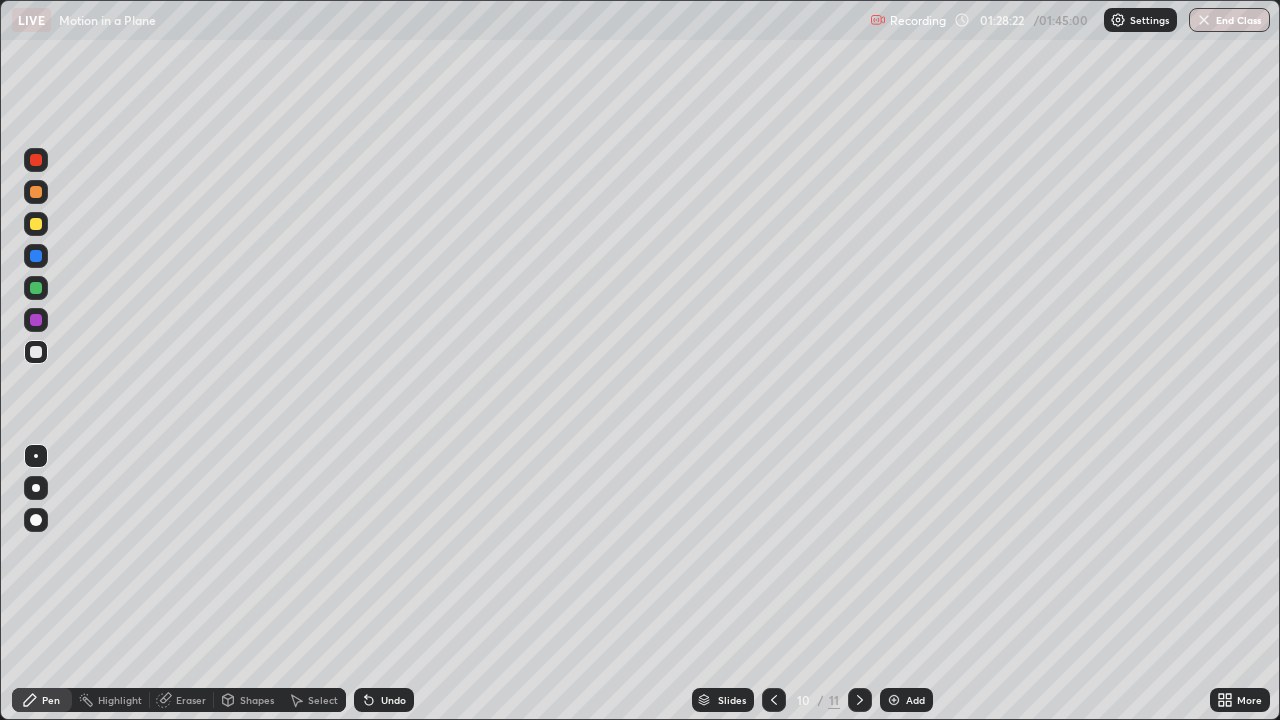 click at bounding box center [36, 456] 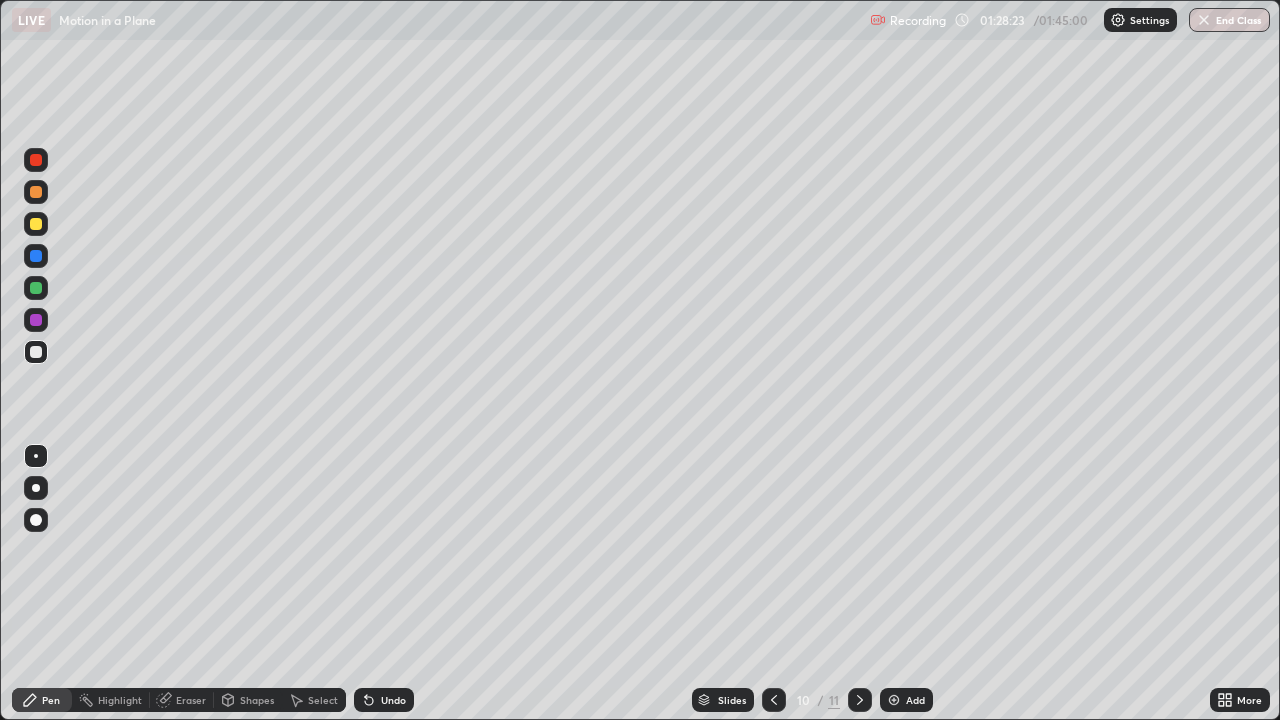 click at bounding box center (36, 352) 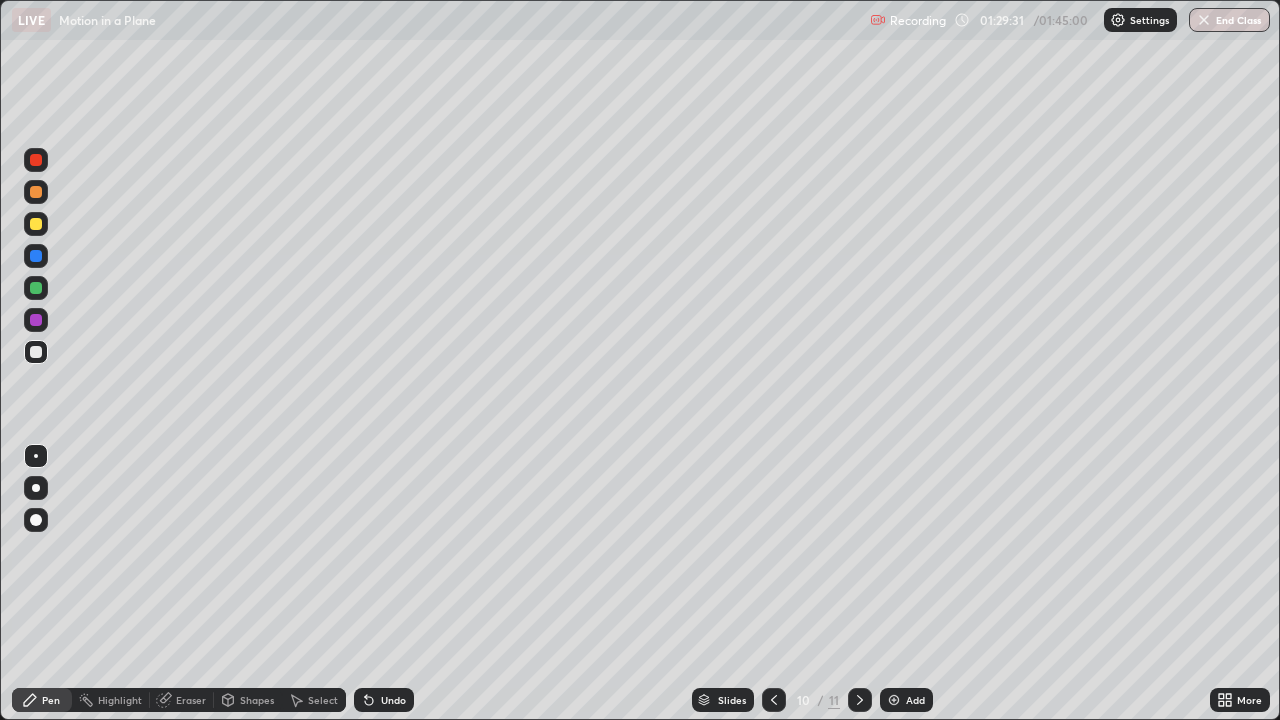 click on "Eraser" at bounding box center [191, 700] 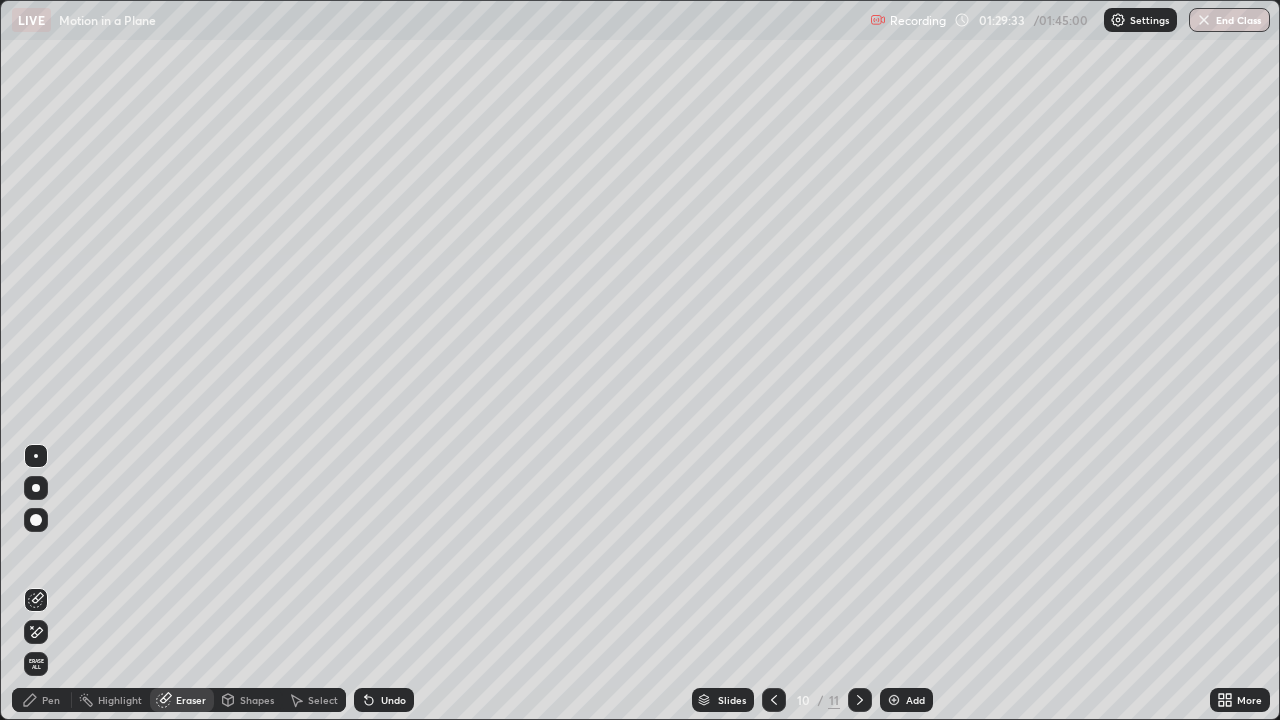 click on "Pen" at bounding box center [51, 700] 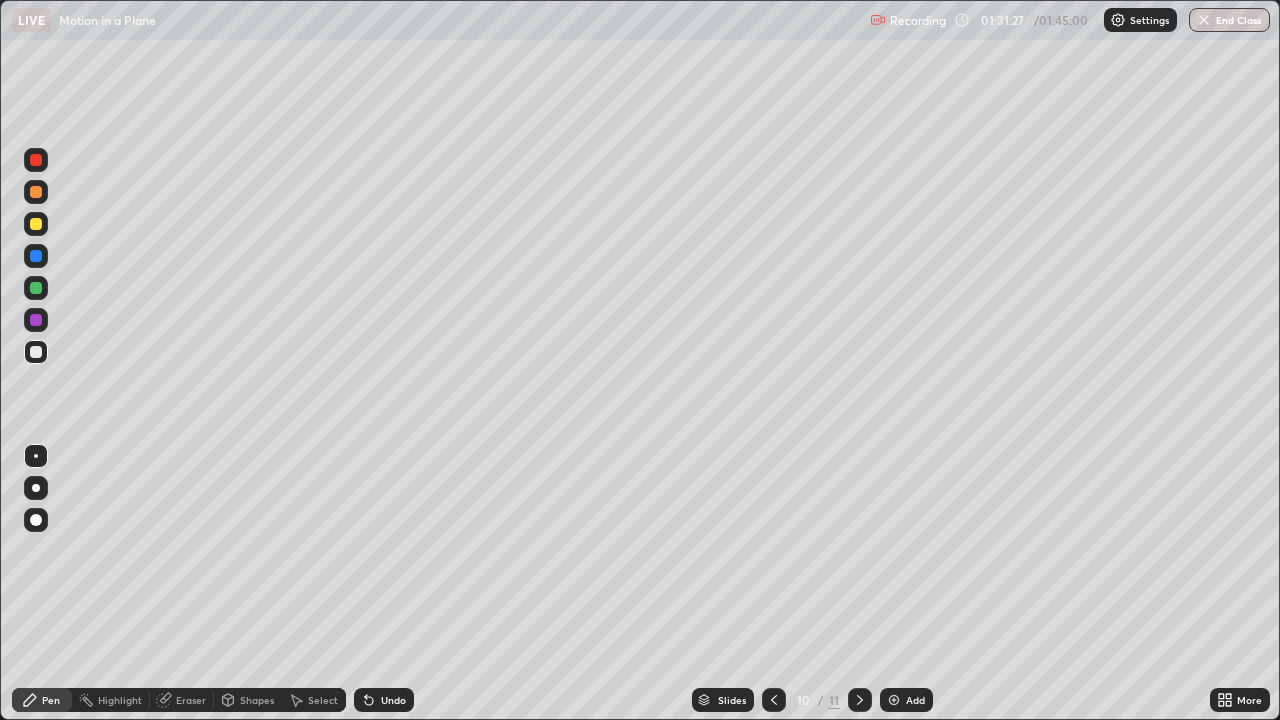 click at bounding box center [894, 700] 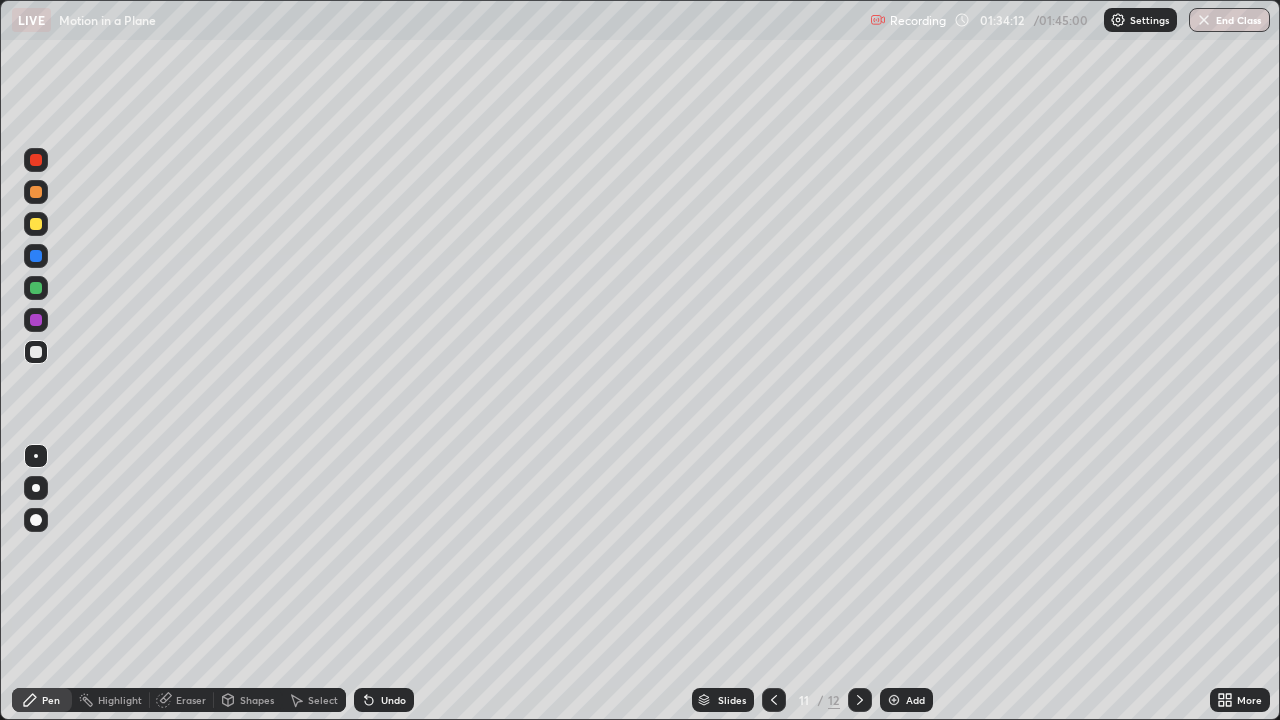 click on "Eraser" at bounding box center (191, 700) 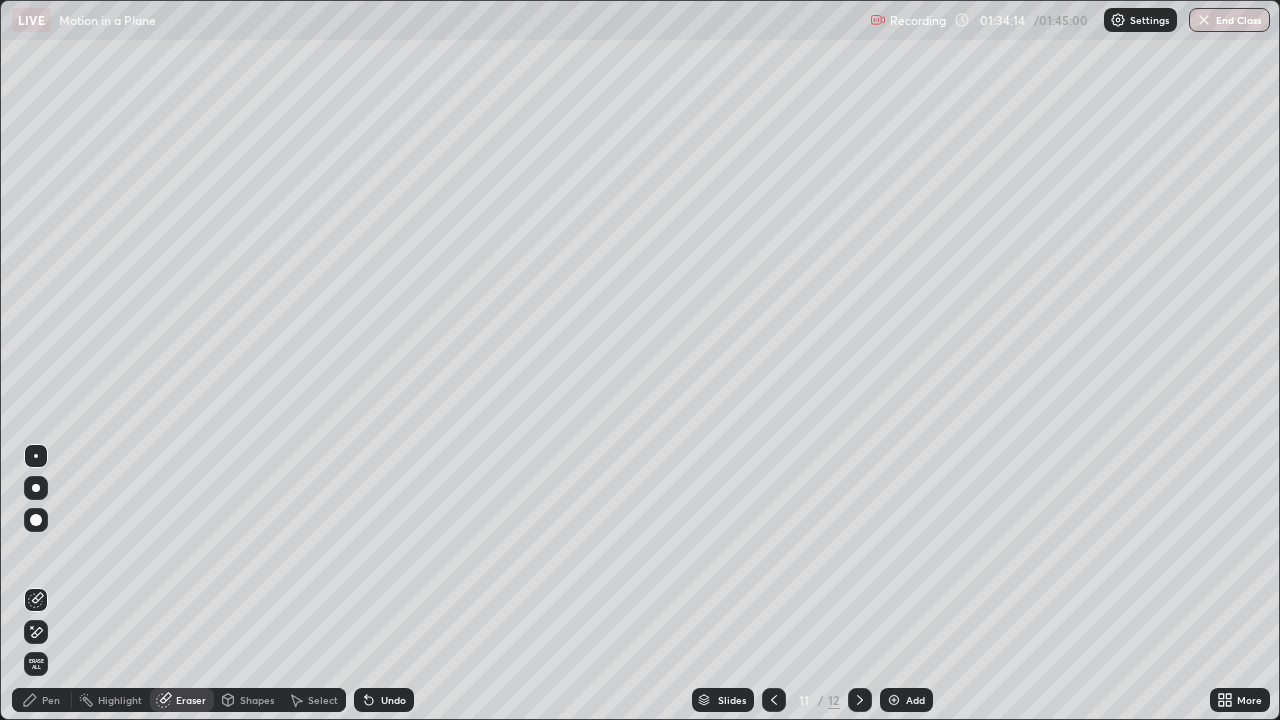 click on "Pen" at bounding box center [51, 700] 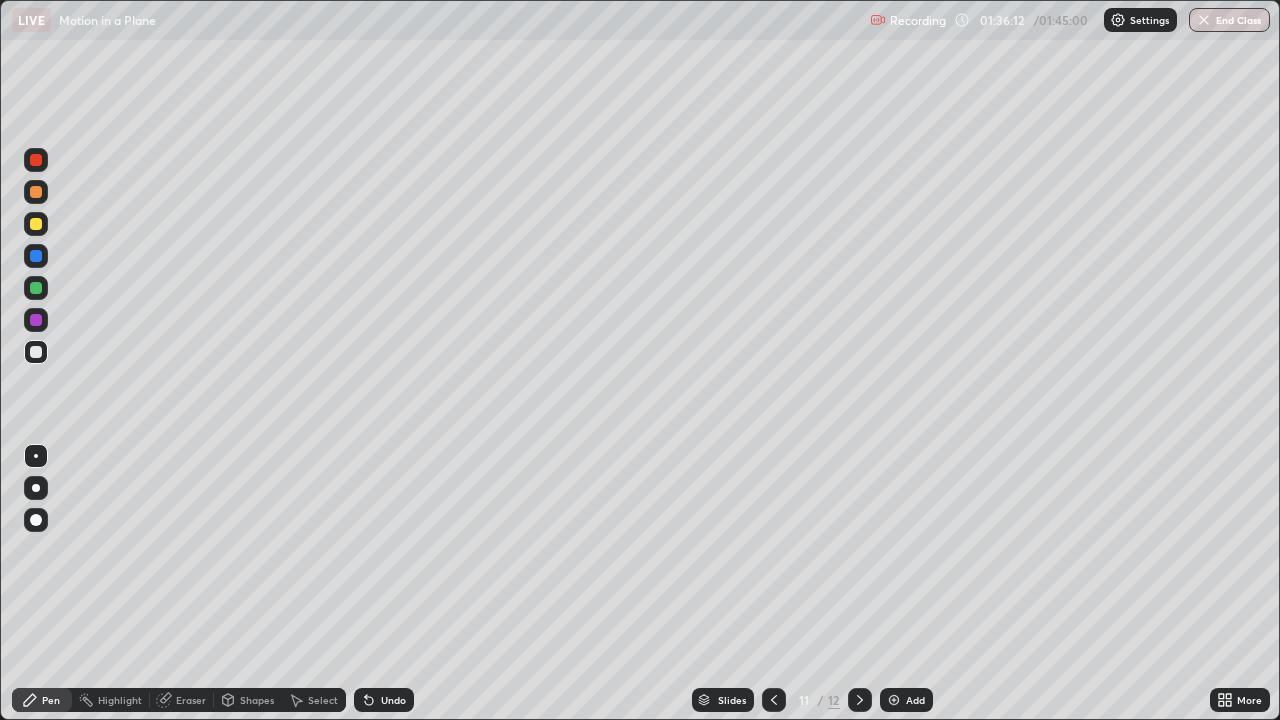 click at bounding box center [894, 700] 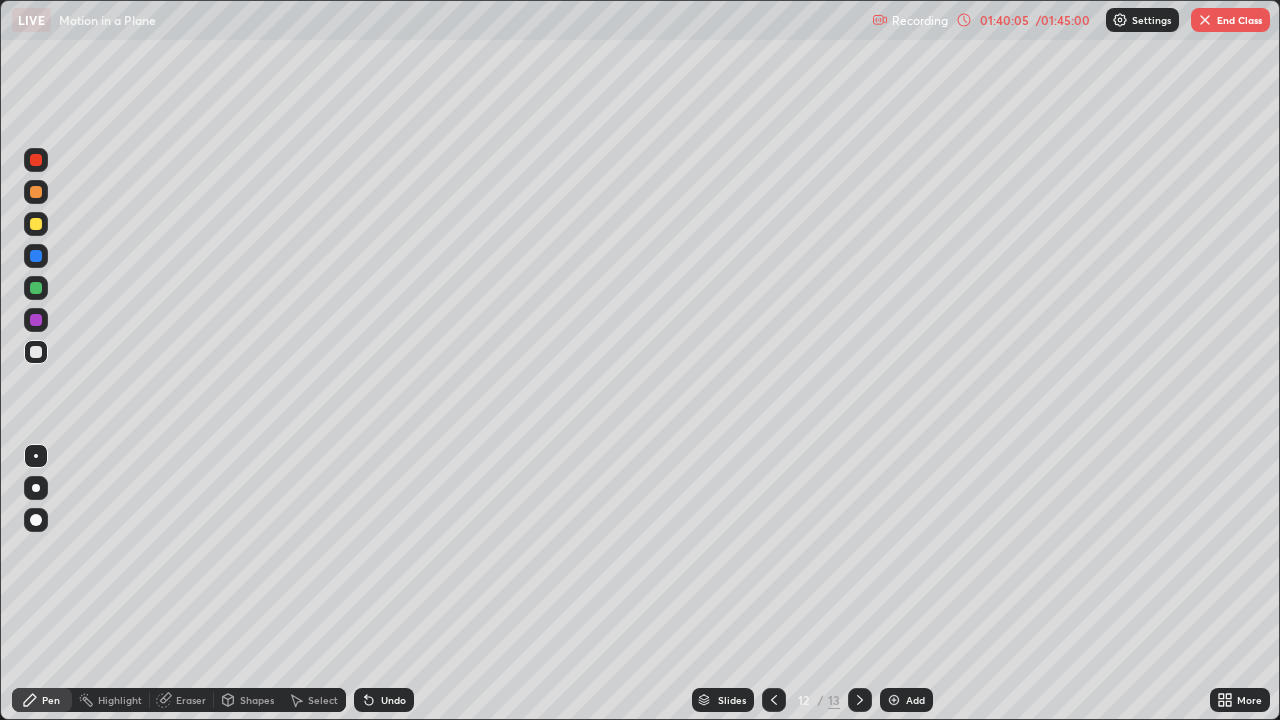 click on "End Class" at bounding box center [1230, 20] 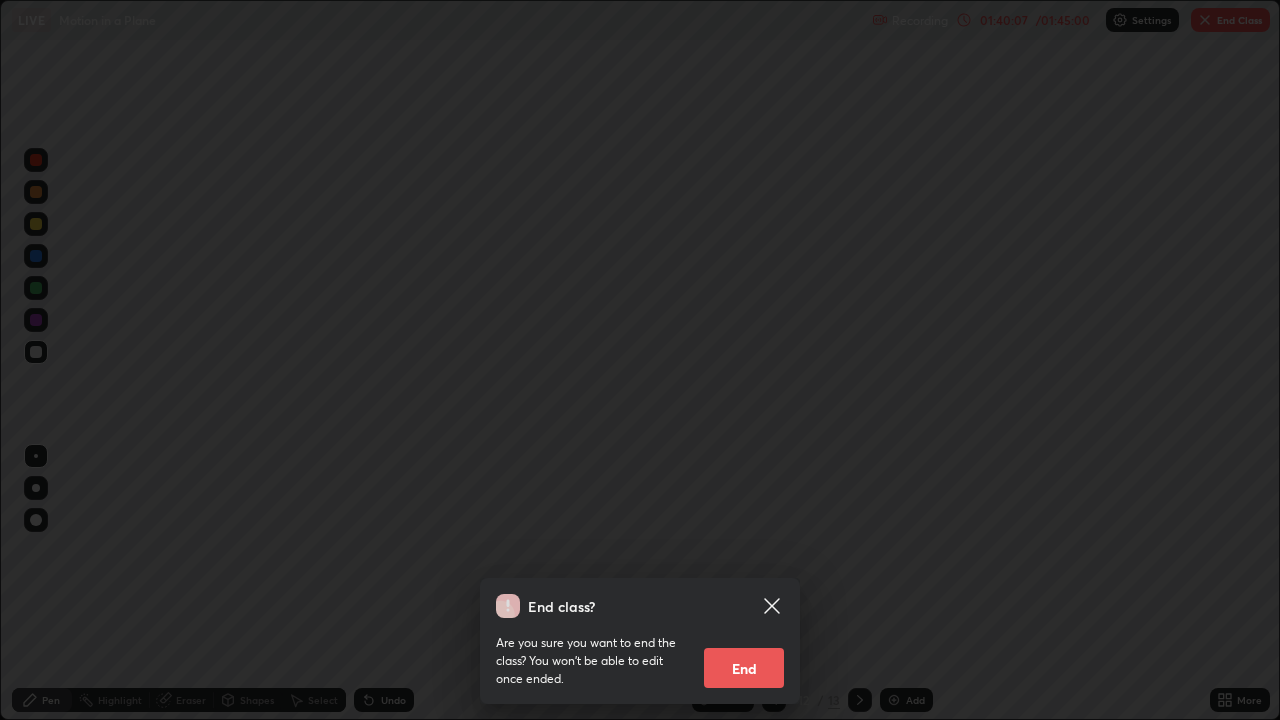 click on "End" at bounding box center [744, 668] 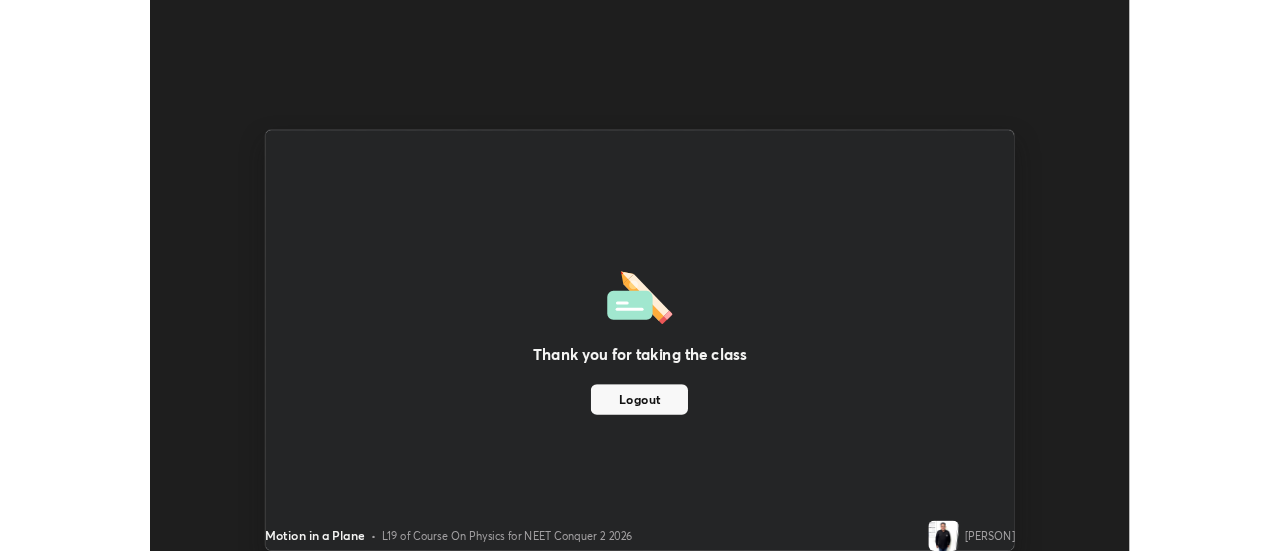 scroll, scrollTop: 551, scrollLeft: 1280, axis: both 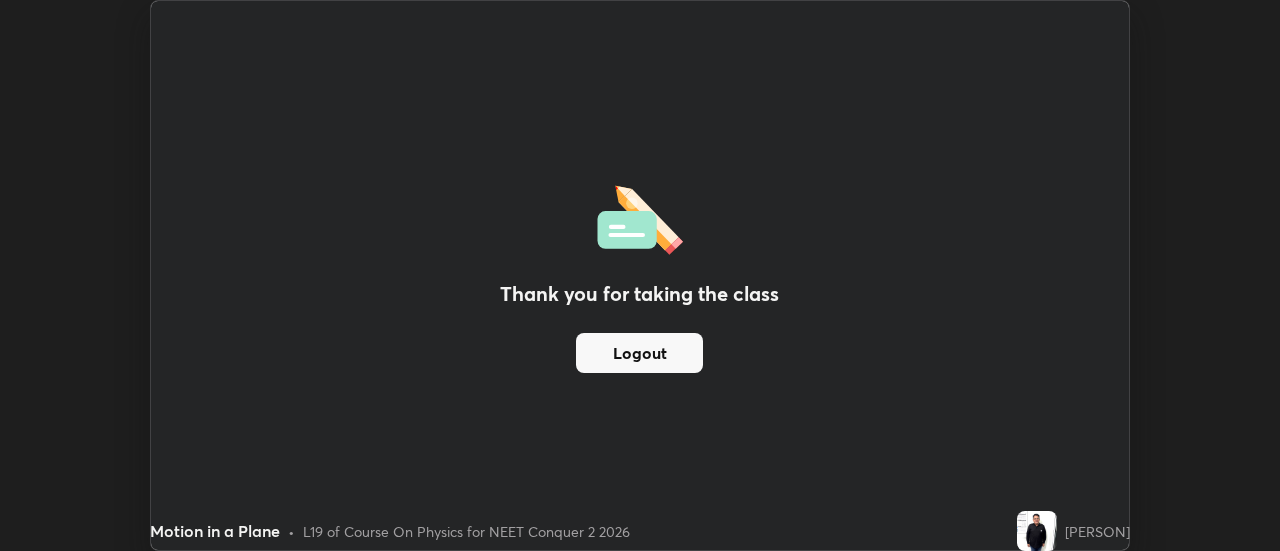 click on "Logout" at bounding box center [639, 353] 